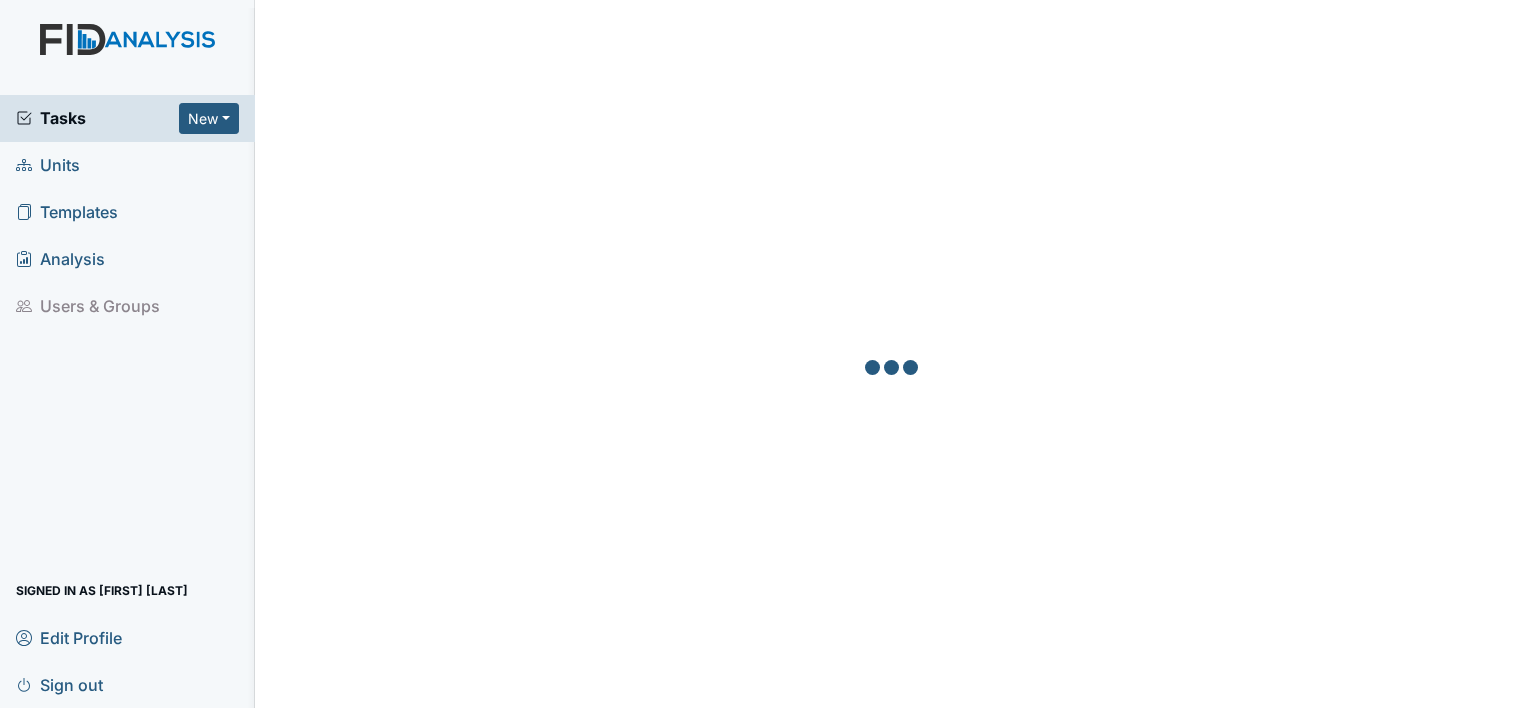 scroll, scrollTop: 0, scrollLeft: 0, axis: both 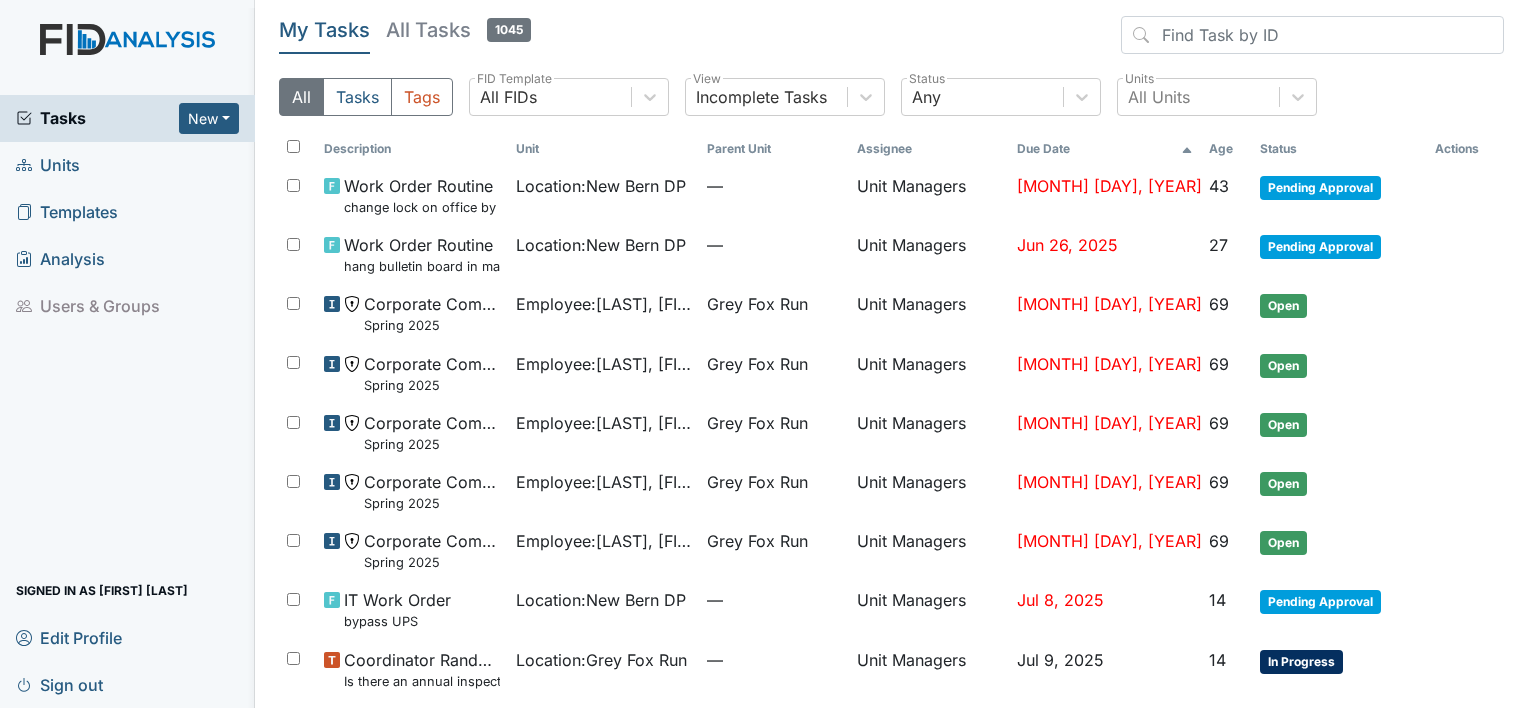 click on "Units" at bounding box center (48, 165) 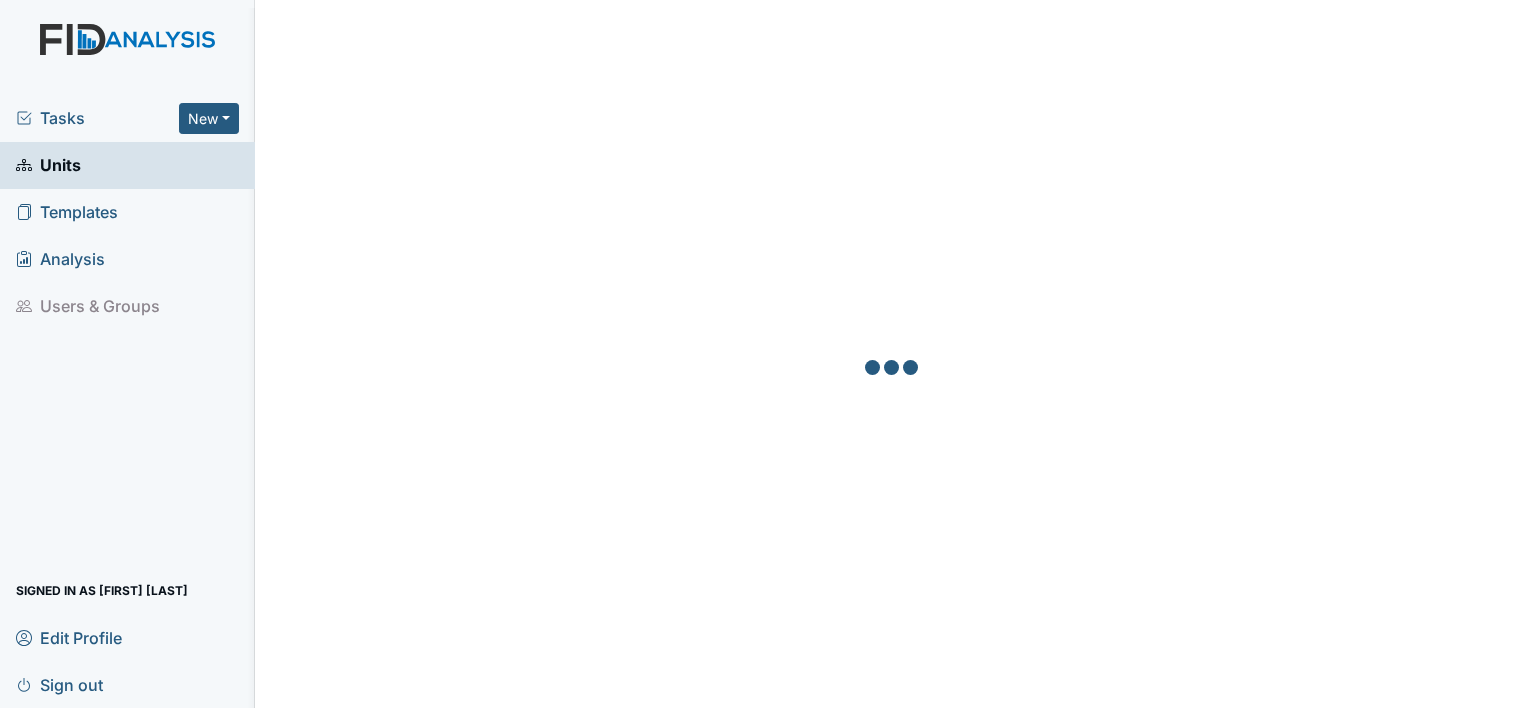 scroll, scrollTop: 0, scrollLeft: 0, axis: both 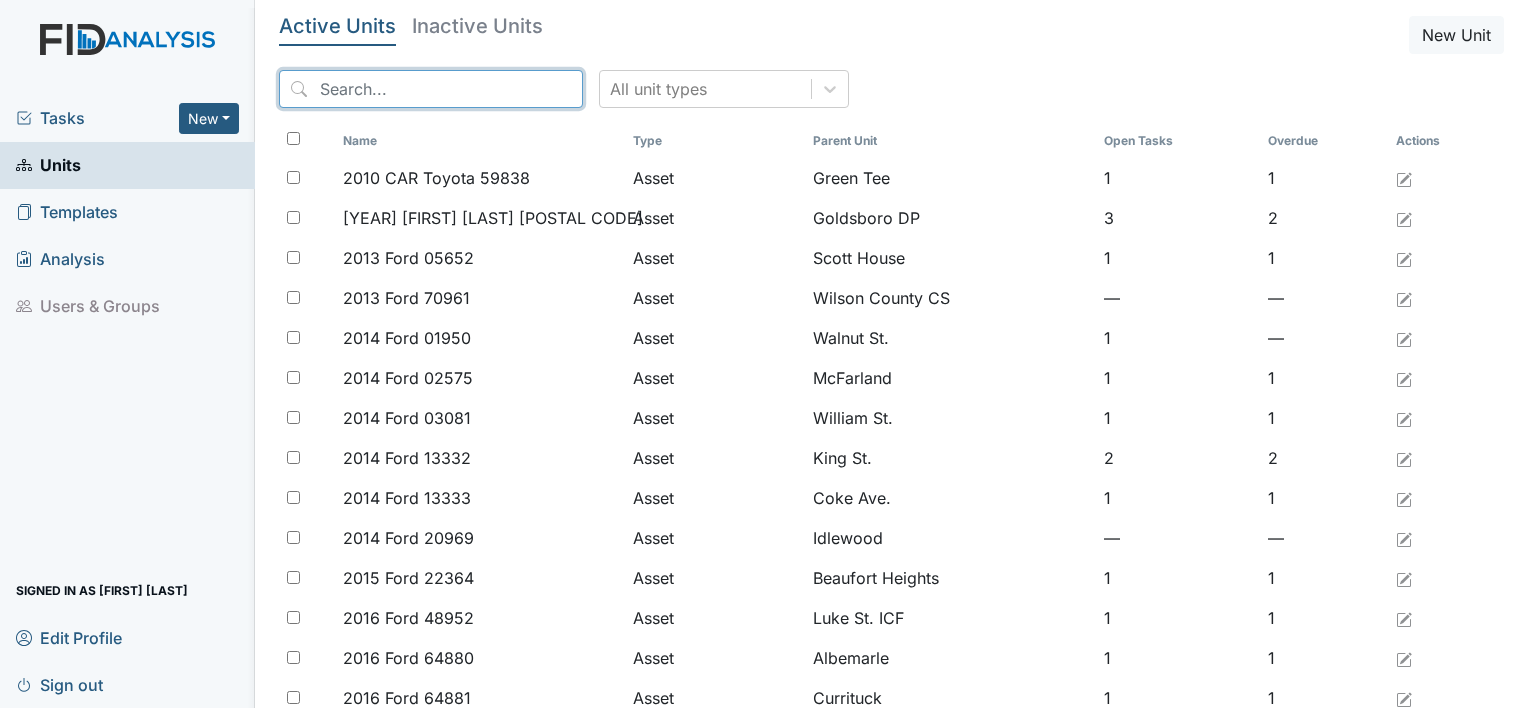 click at bounding box center [431, 89] 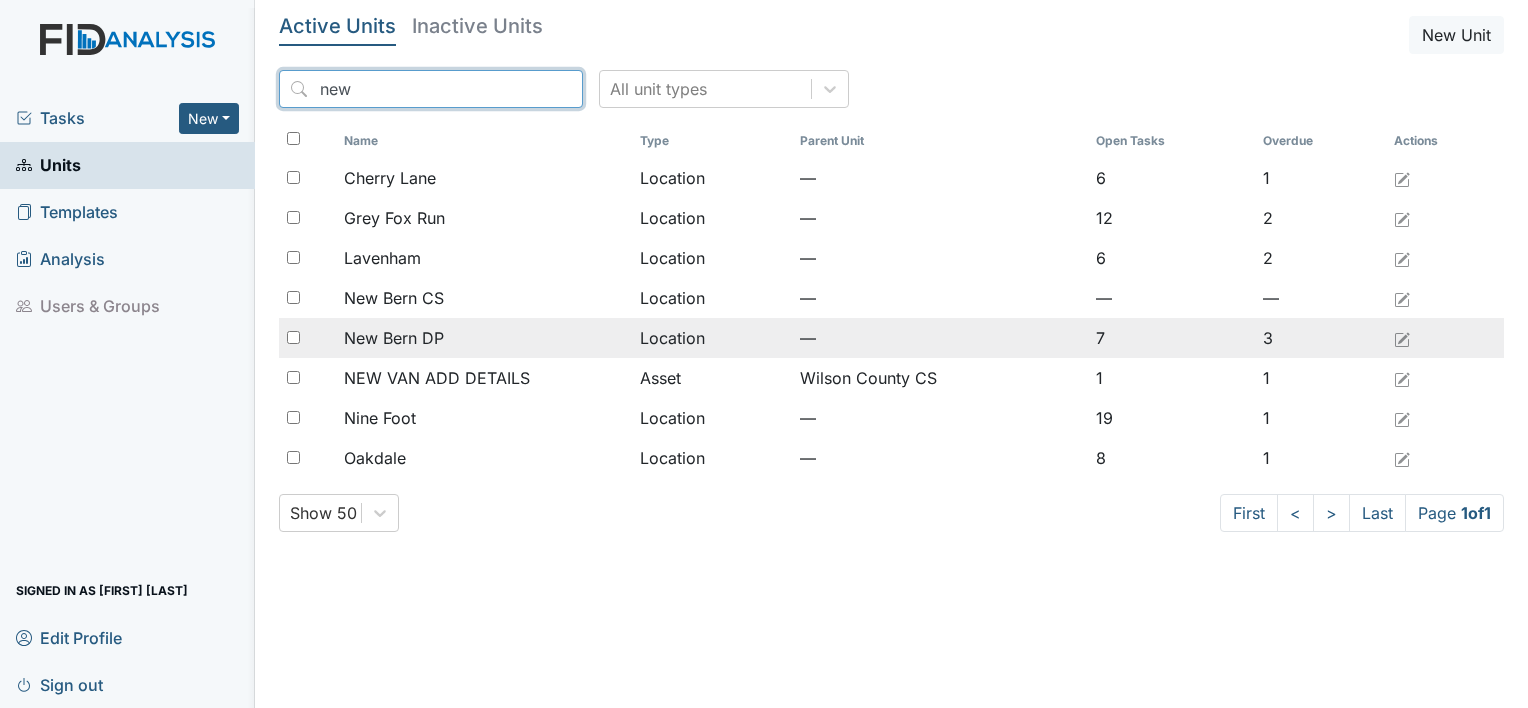 type on "new" 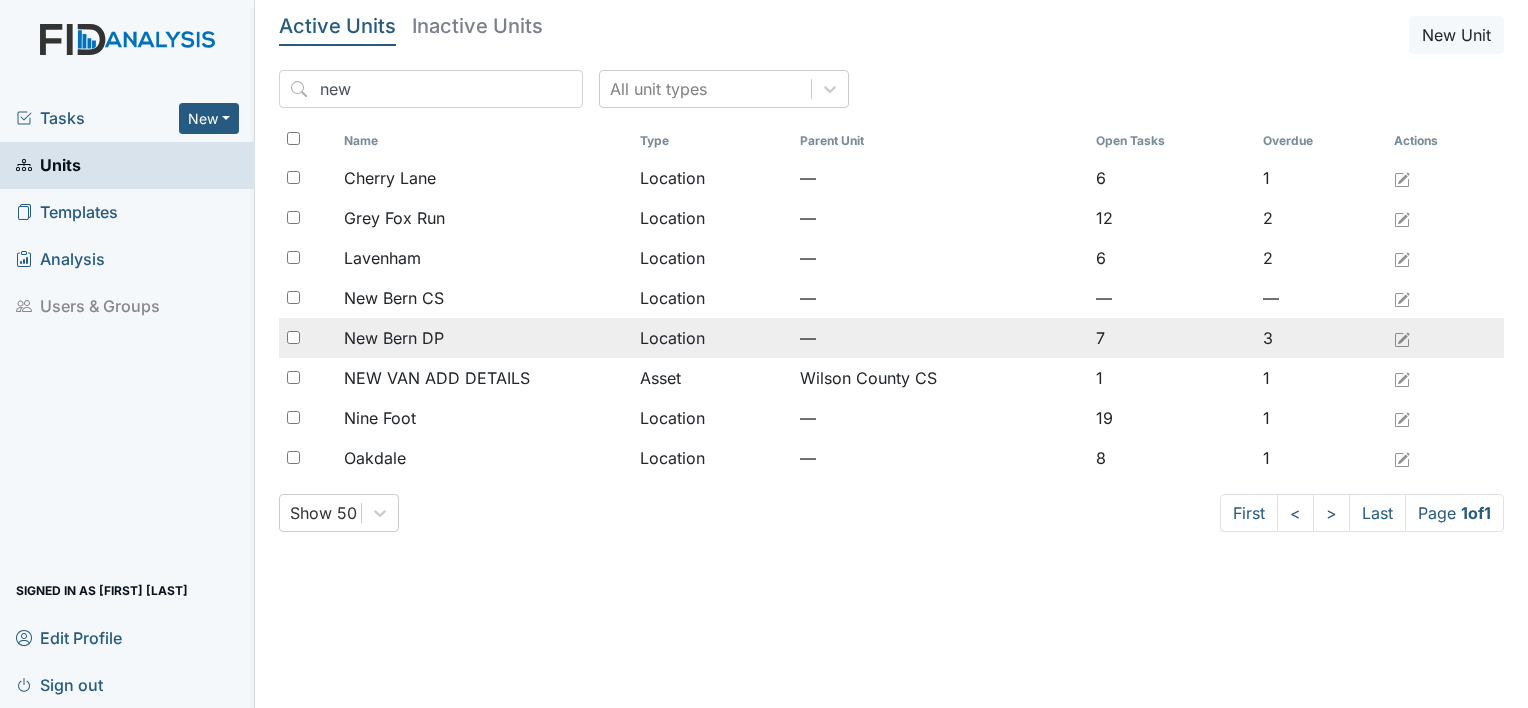 click on "New Bern DP" at bounding box center [390, 178] 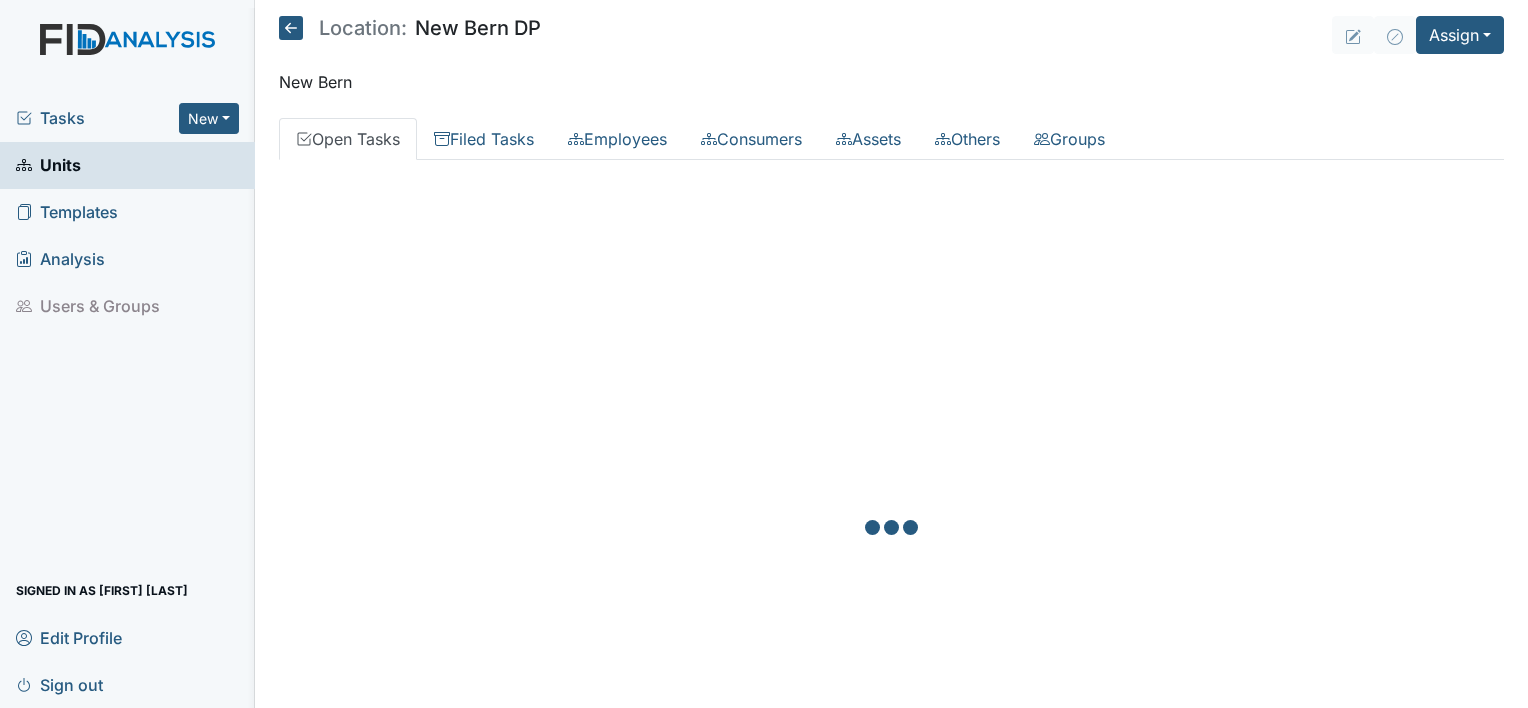 scroll, scrollTop: 0, scrollLeft: 0, axis: both 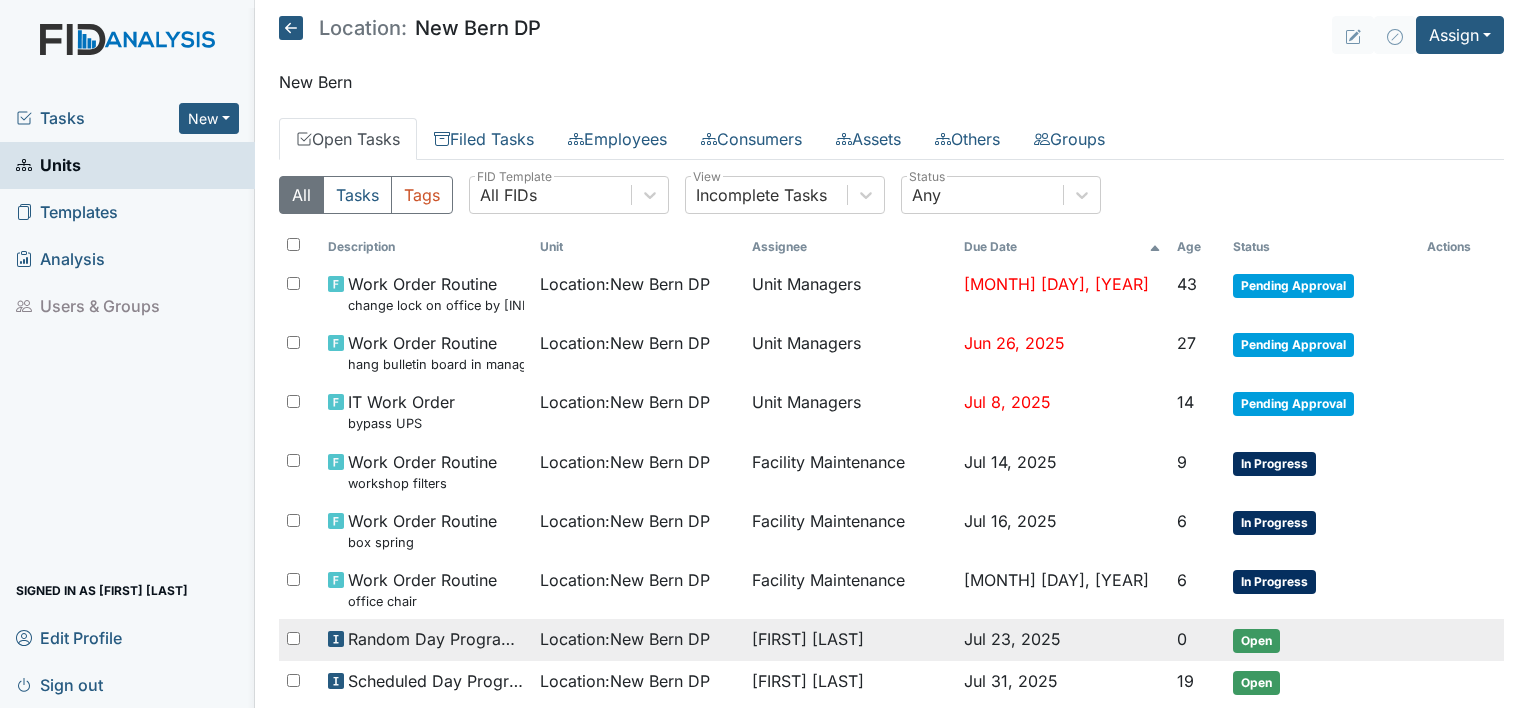 click on "[FIRST] [LAST]" at bounding box center (850, 293) 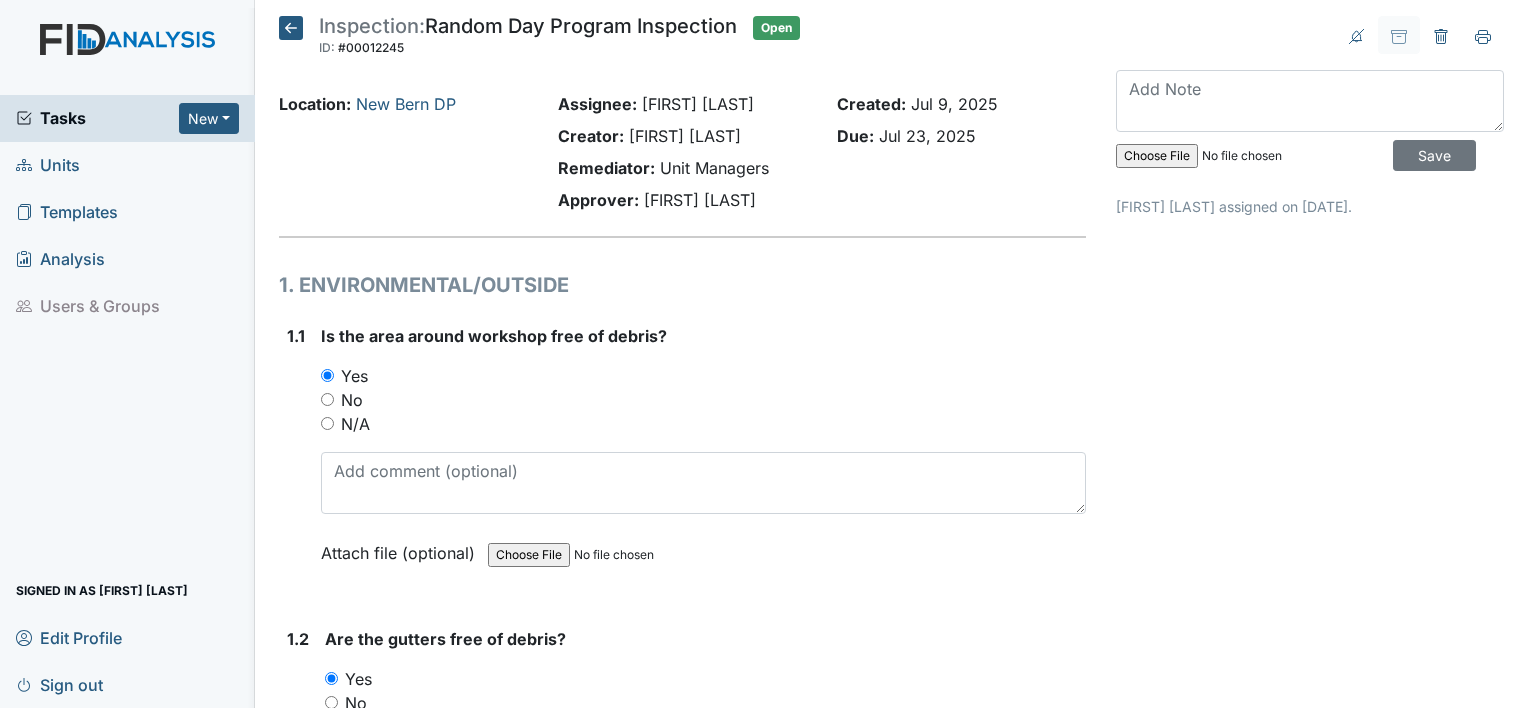 scroll, scrollTop: 0, scrollLeft: 0, axis: both 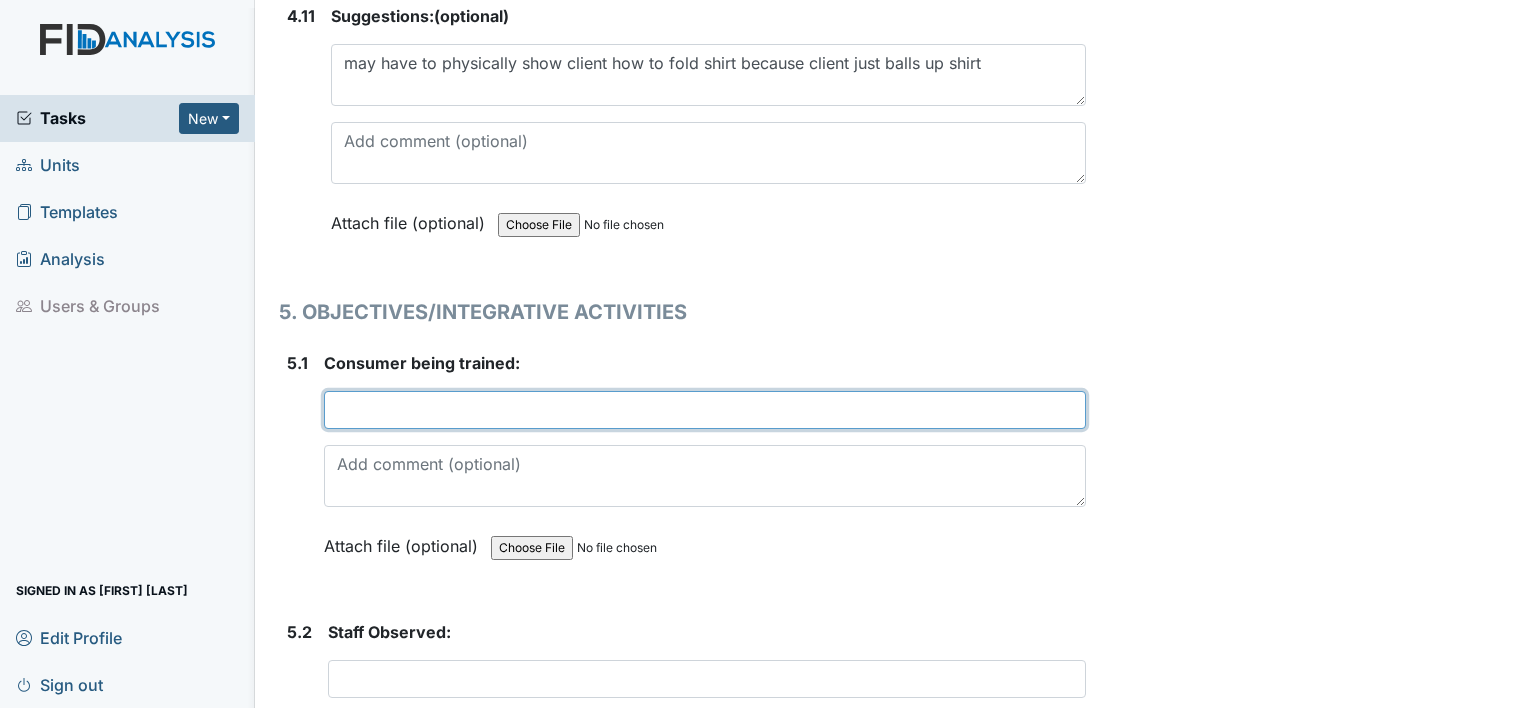 click at bounding box center (705, 410) 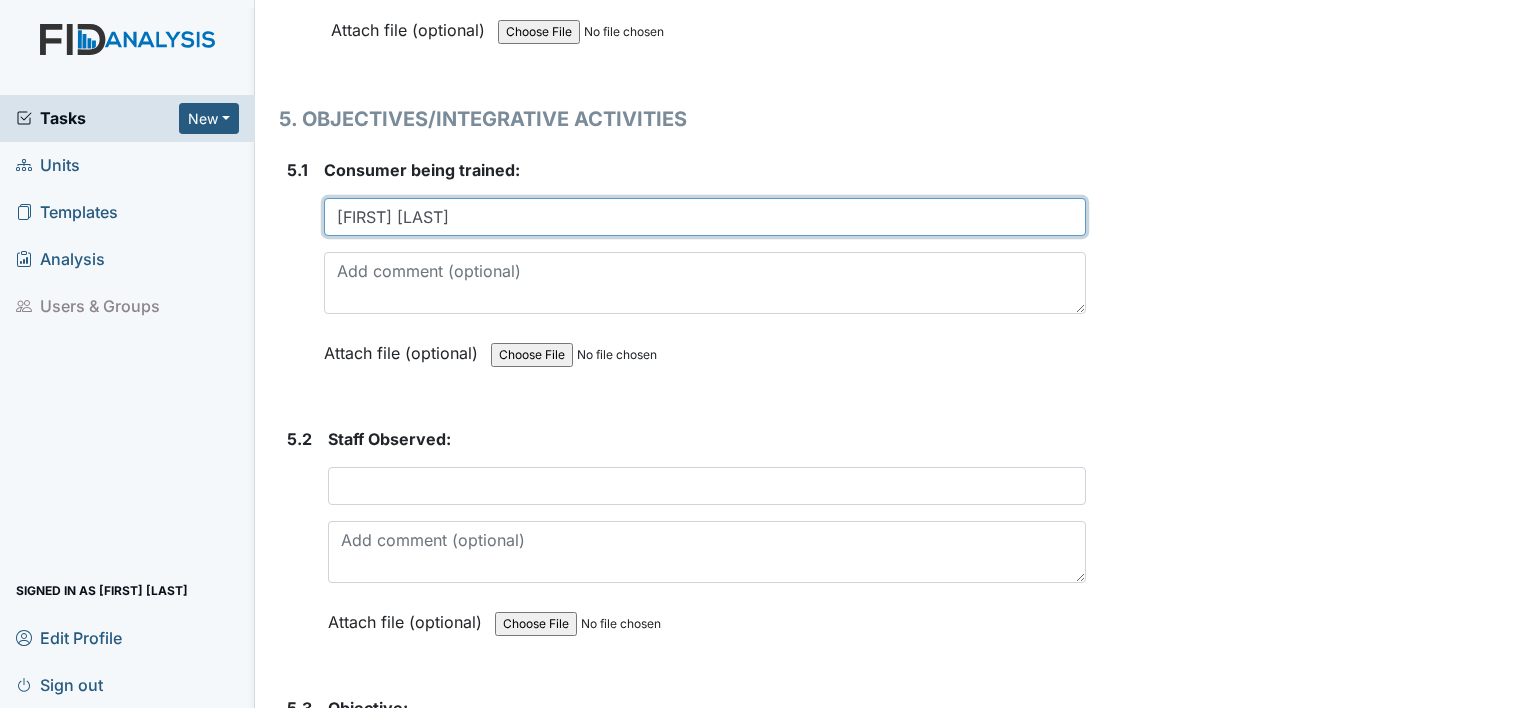 scroll, scrollTop: 12237, scrollLeft: 0, axis: vertical 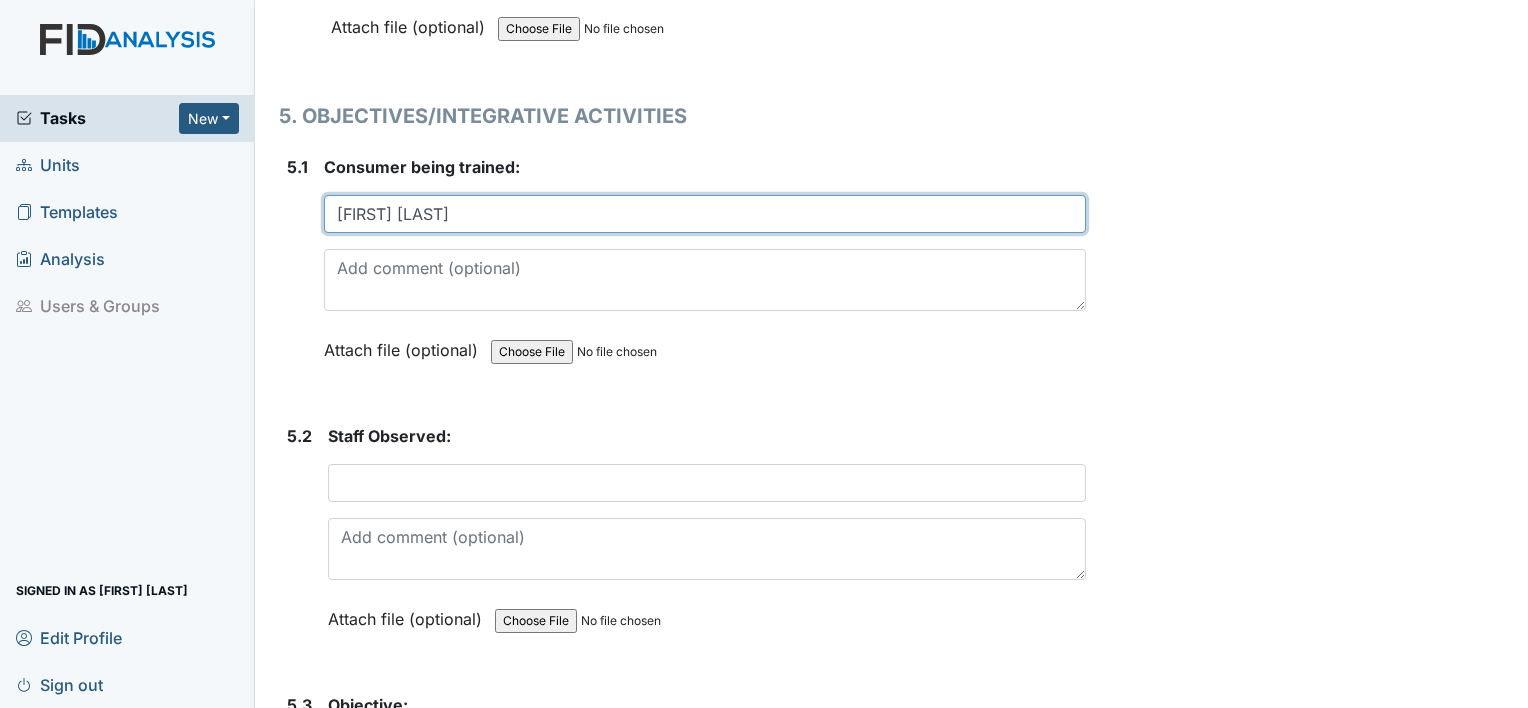 type on "[FIRST] [LAST]" 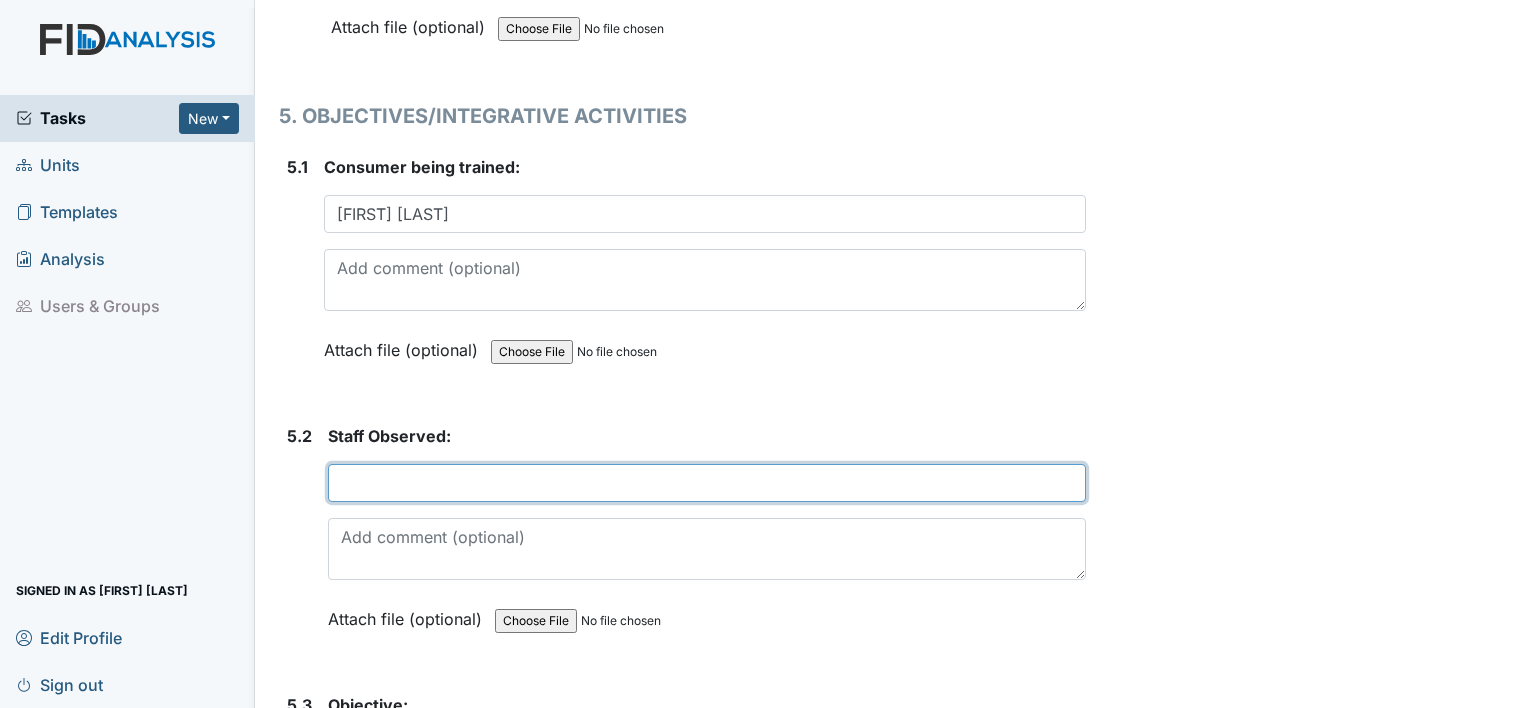 click at bounding box center (707, 483) 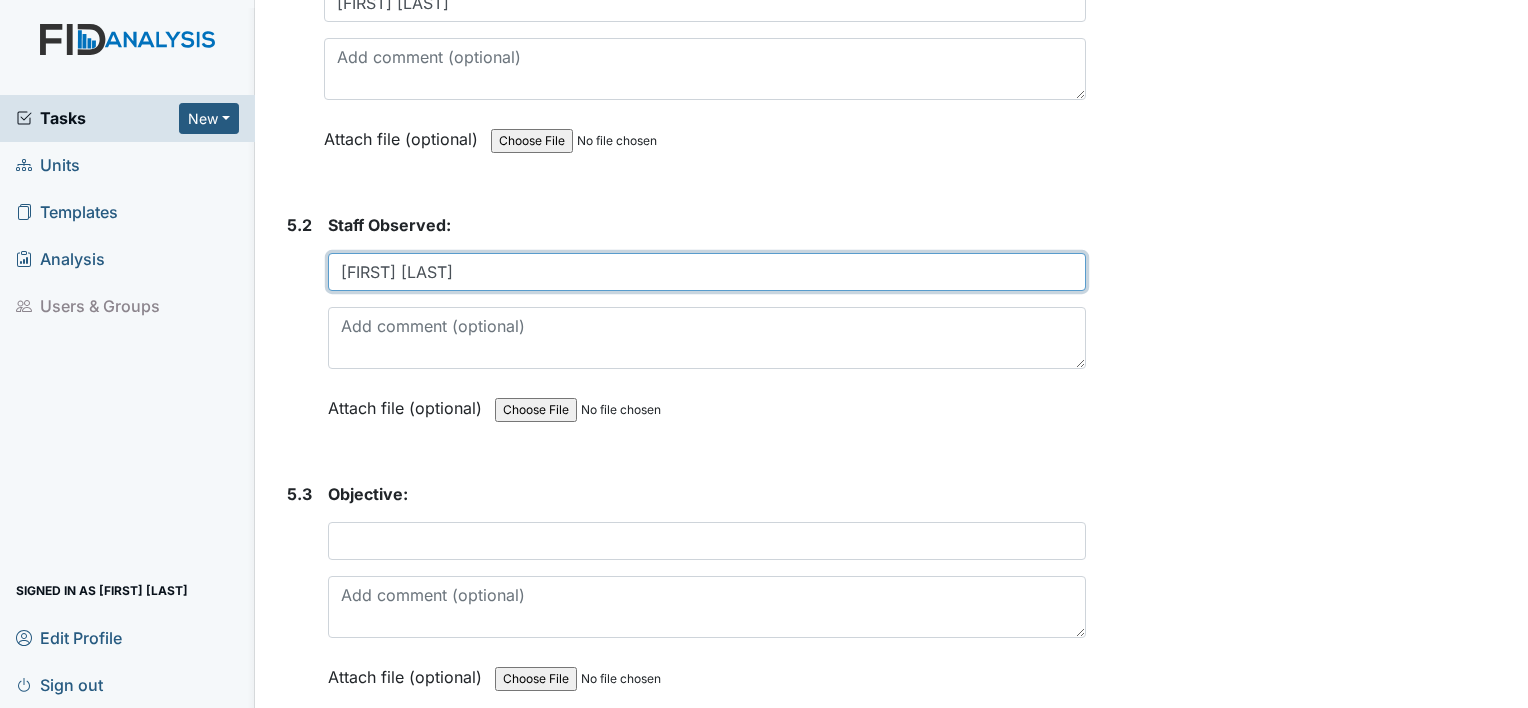 scroll, scrollTop: 12472, scrollLeft: 0, axis: vertical 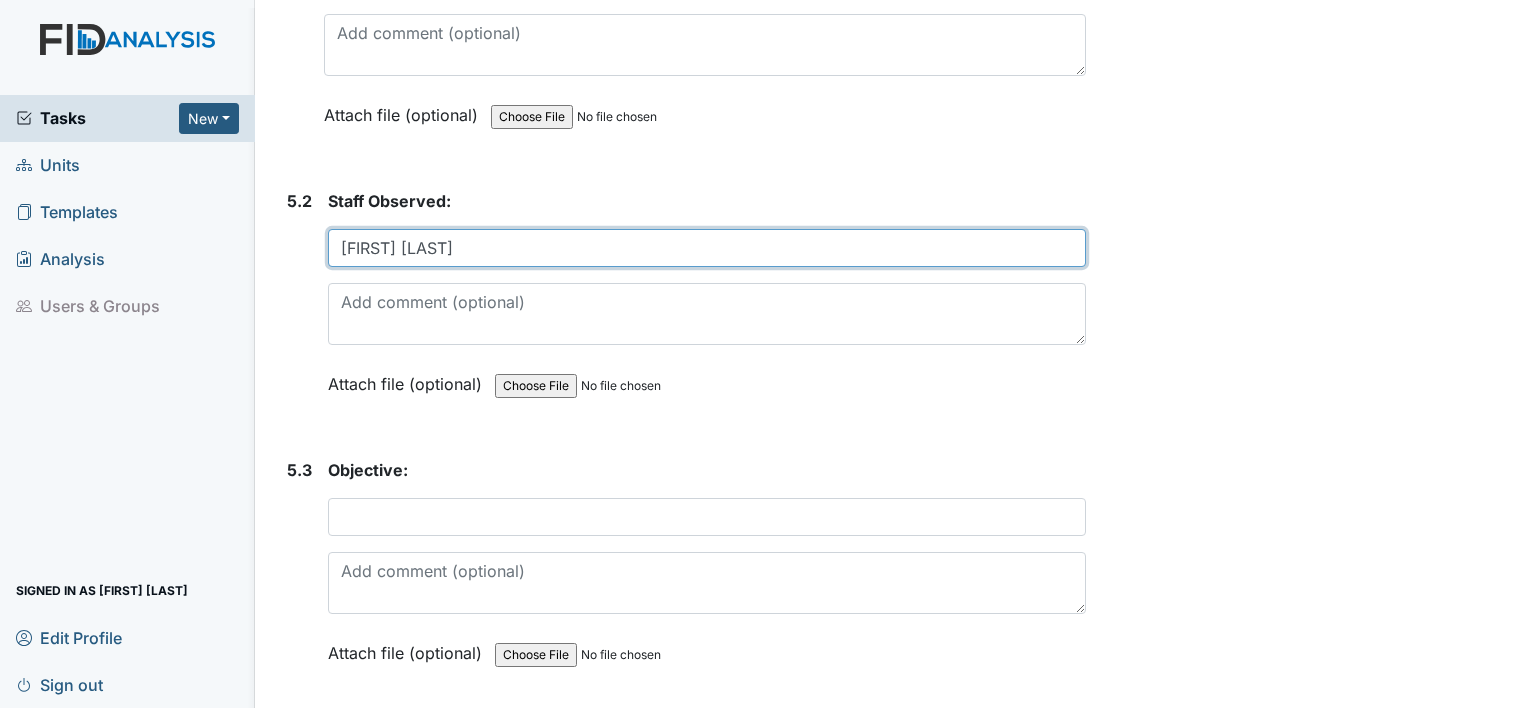 type on "[FIRST] [LAST]" 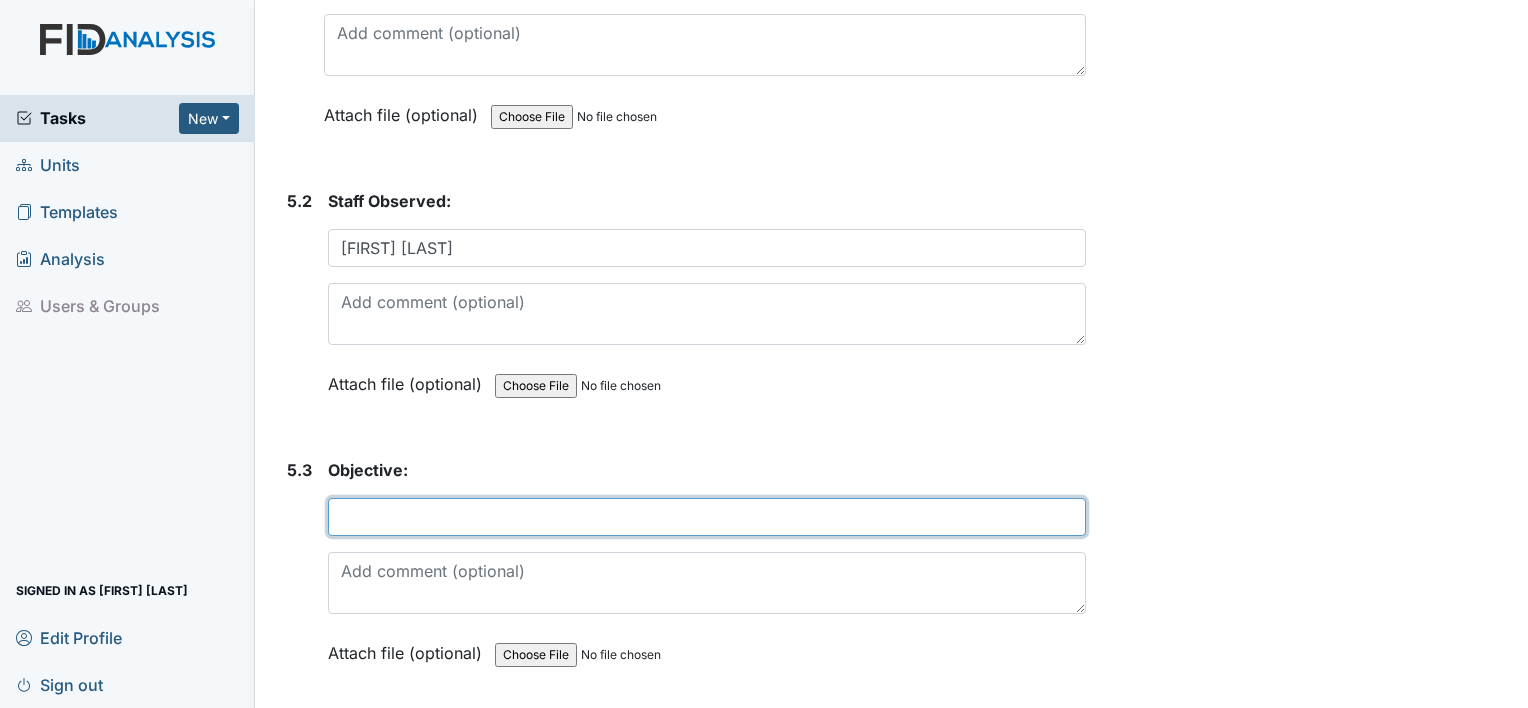 click at bounding box center (707, 517) 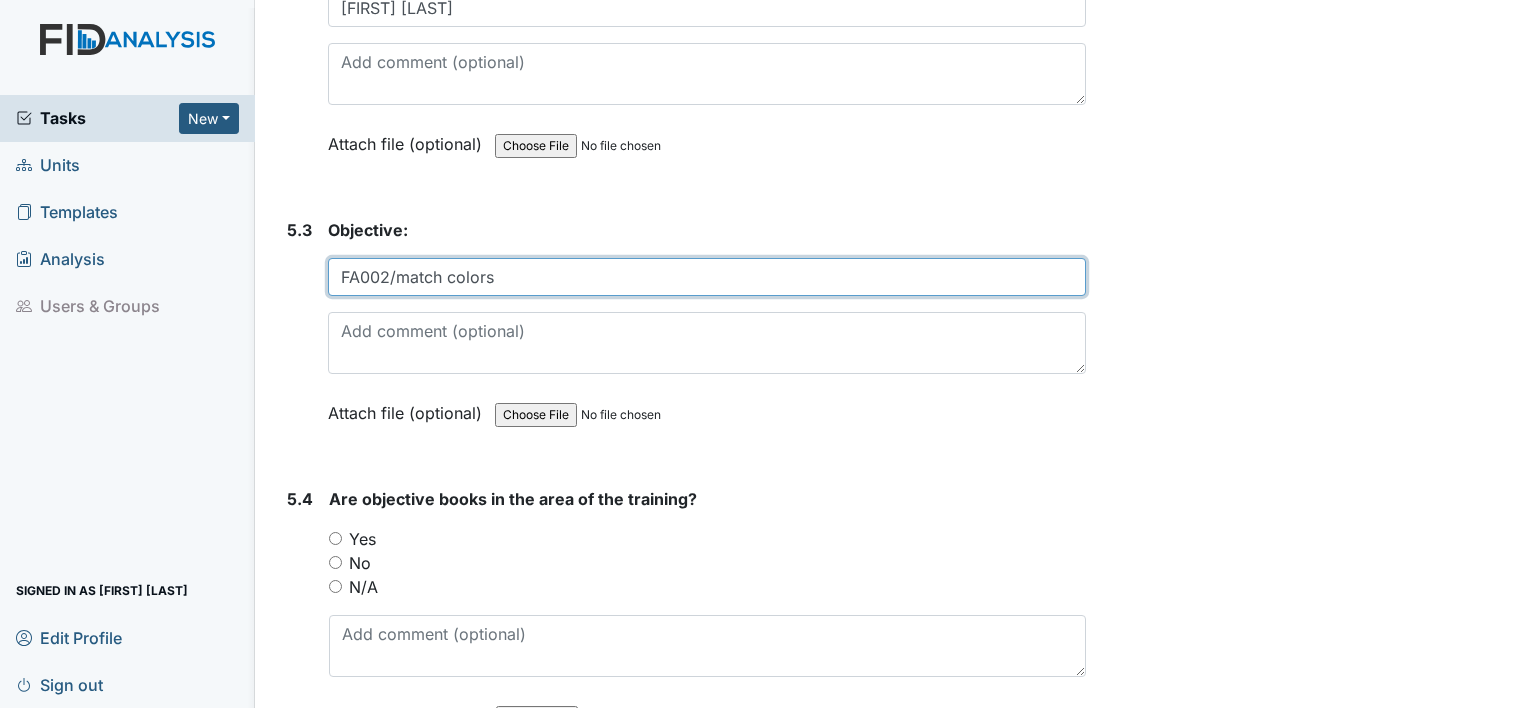 scroll, scrollTop: 12713, scrollLeft: 0, axis: vertical 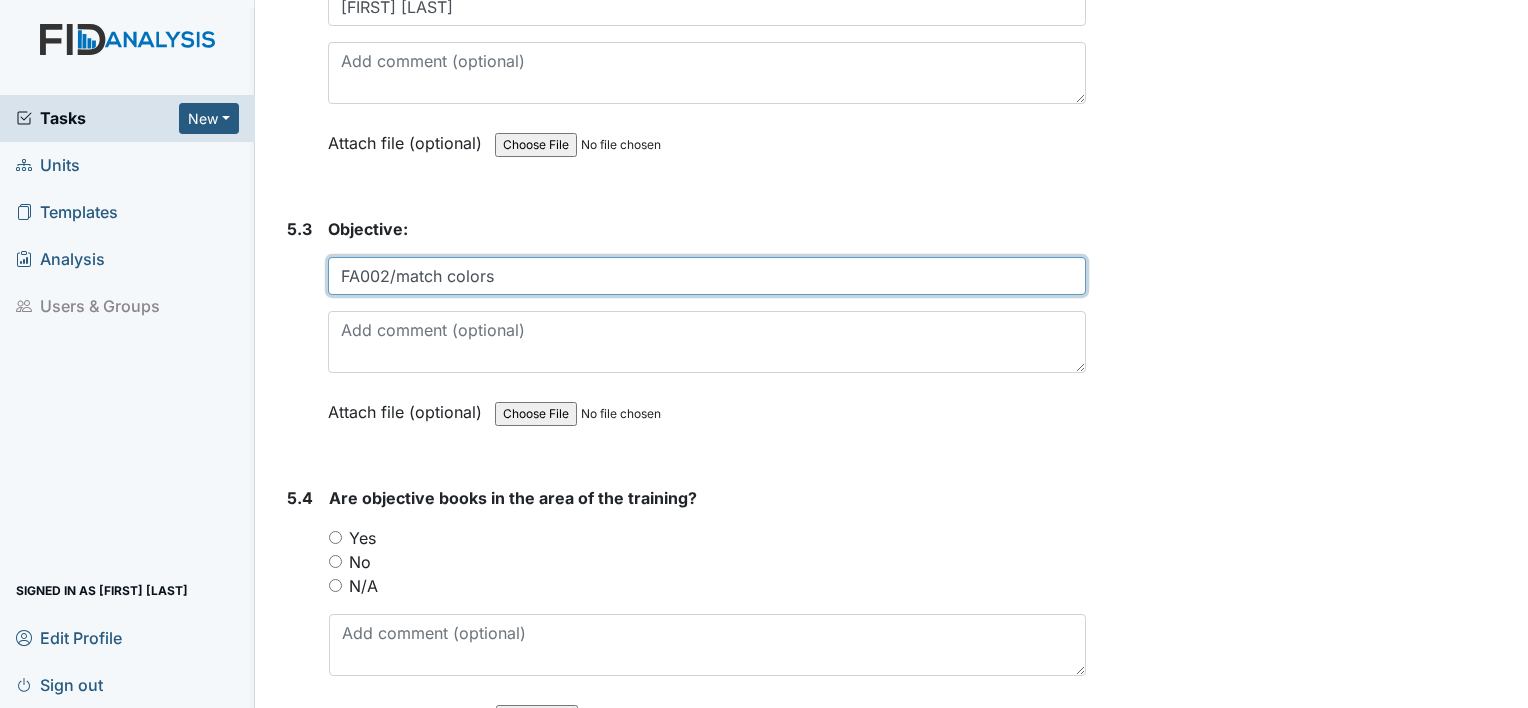 type on "FA002/match colors" 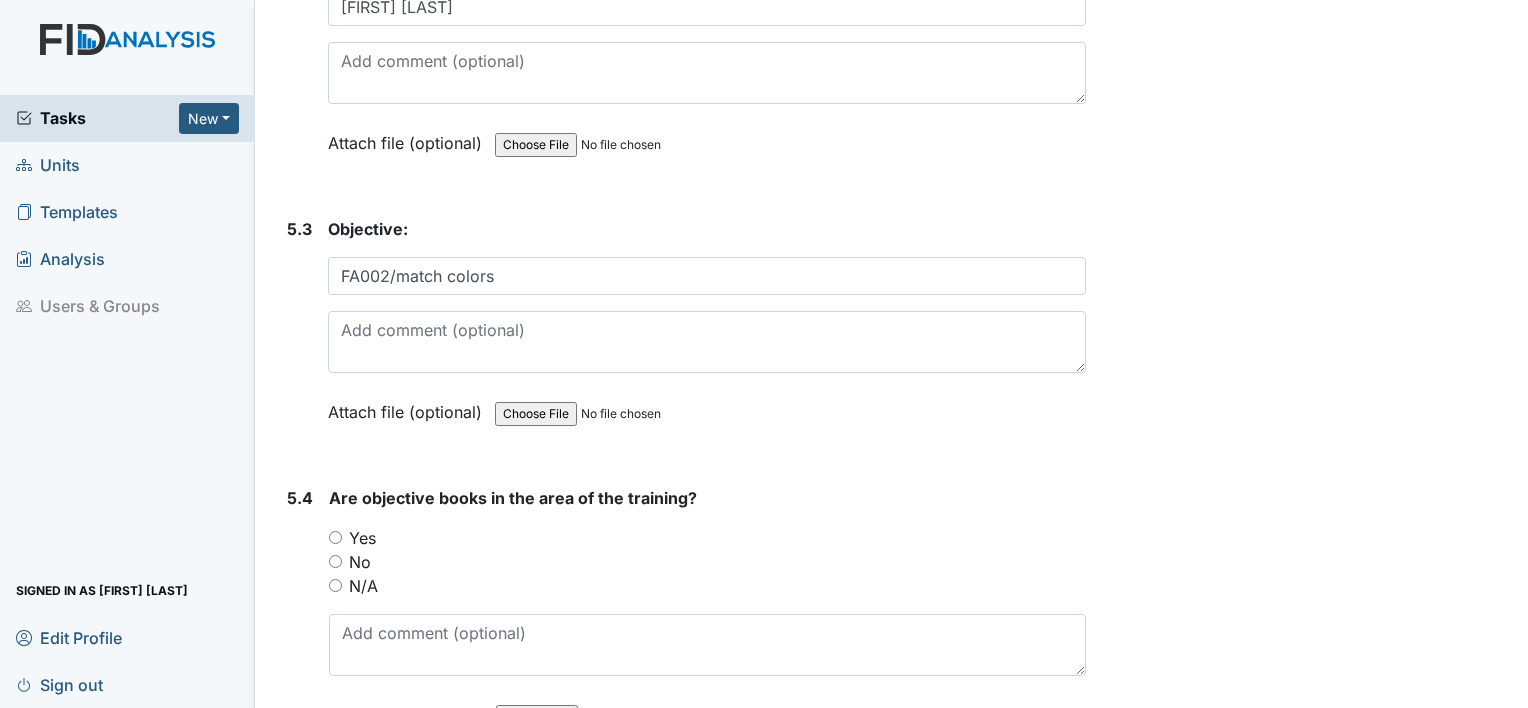 click on "Yes" at bounding box center (707, 538) 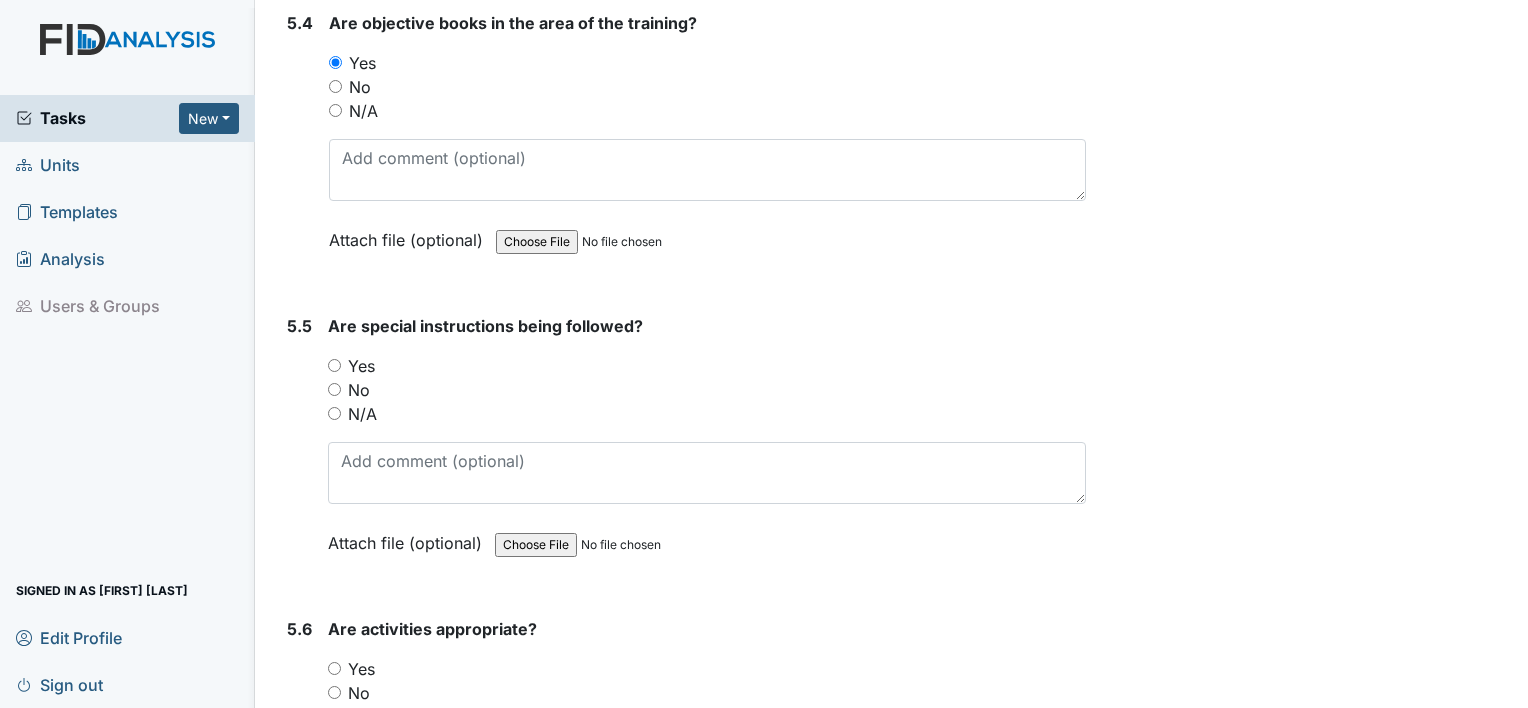 scroll, scrollTop: 13195, scrollLeft: 0, axis: vertical 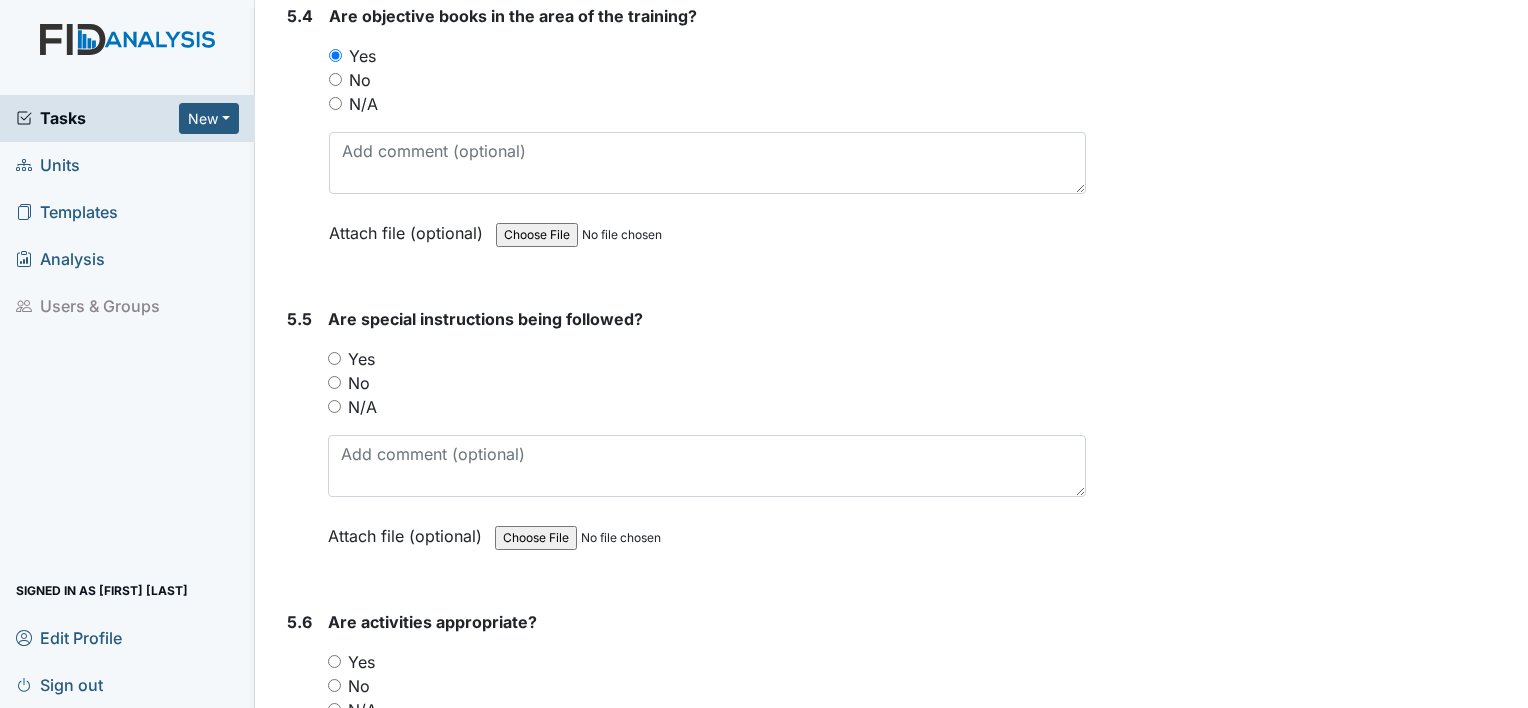 click on "Yes" at bounding box center [334, 358] 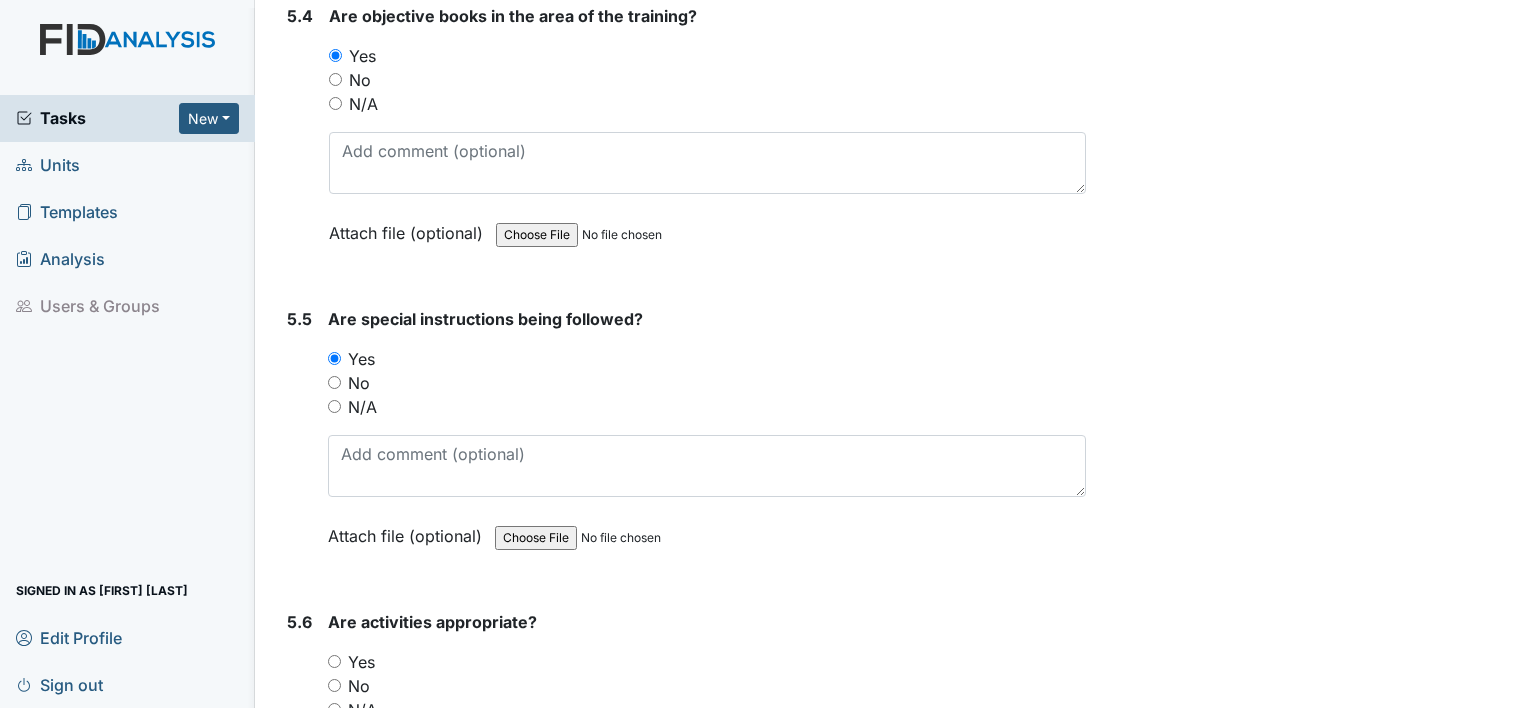 click on "Yes" at bounding box center (334, 661) 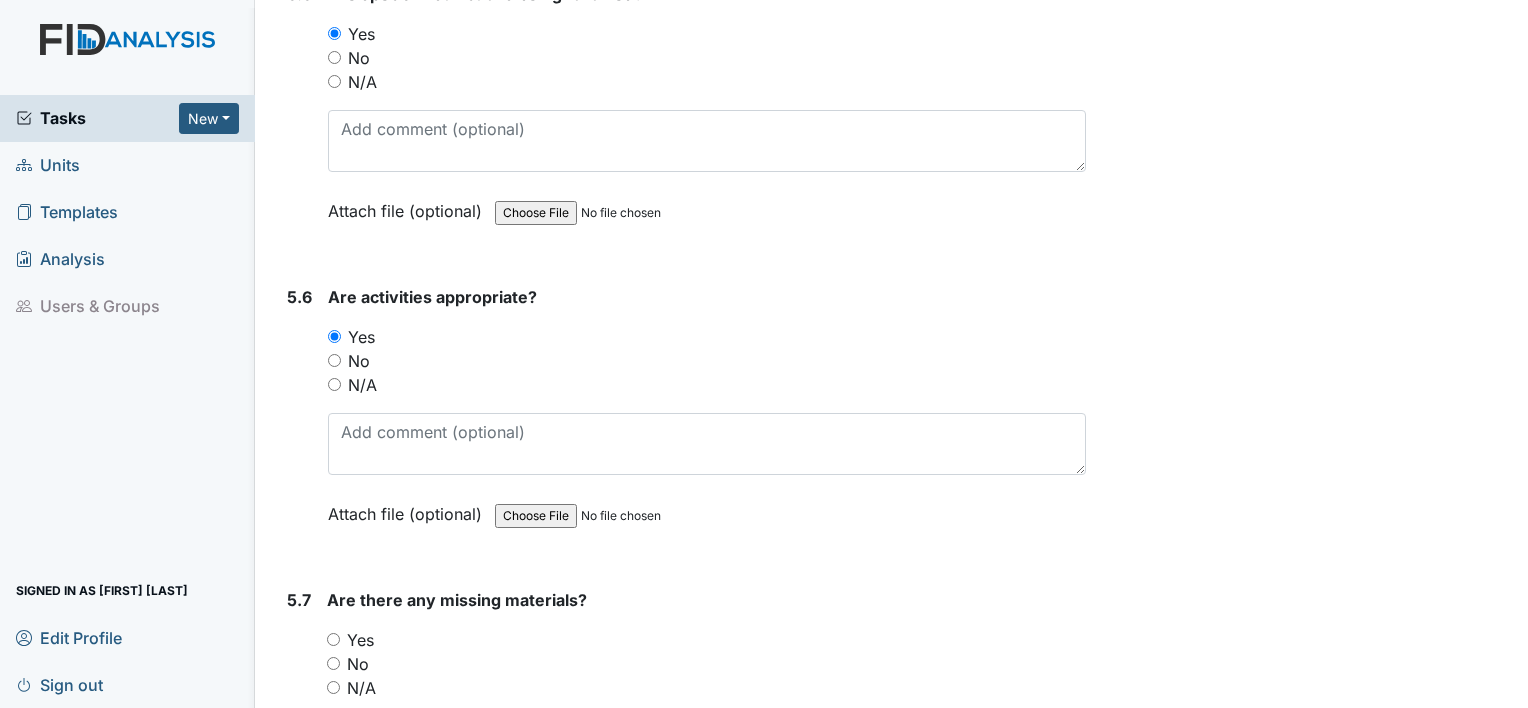 scroll, scrollTop: 13571, scrollLeft: 0, axis: vertical 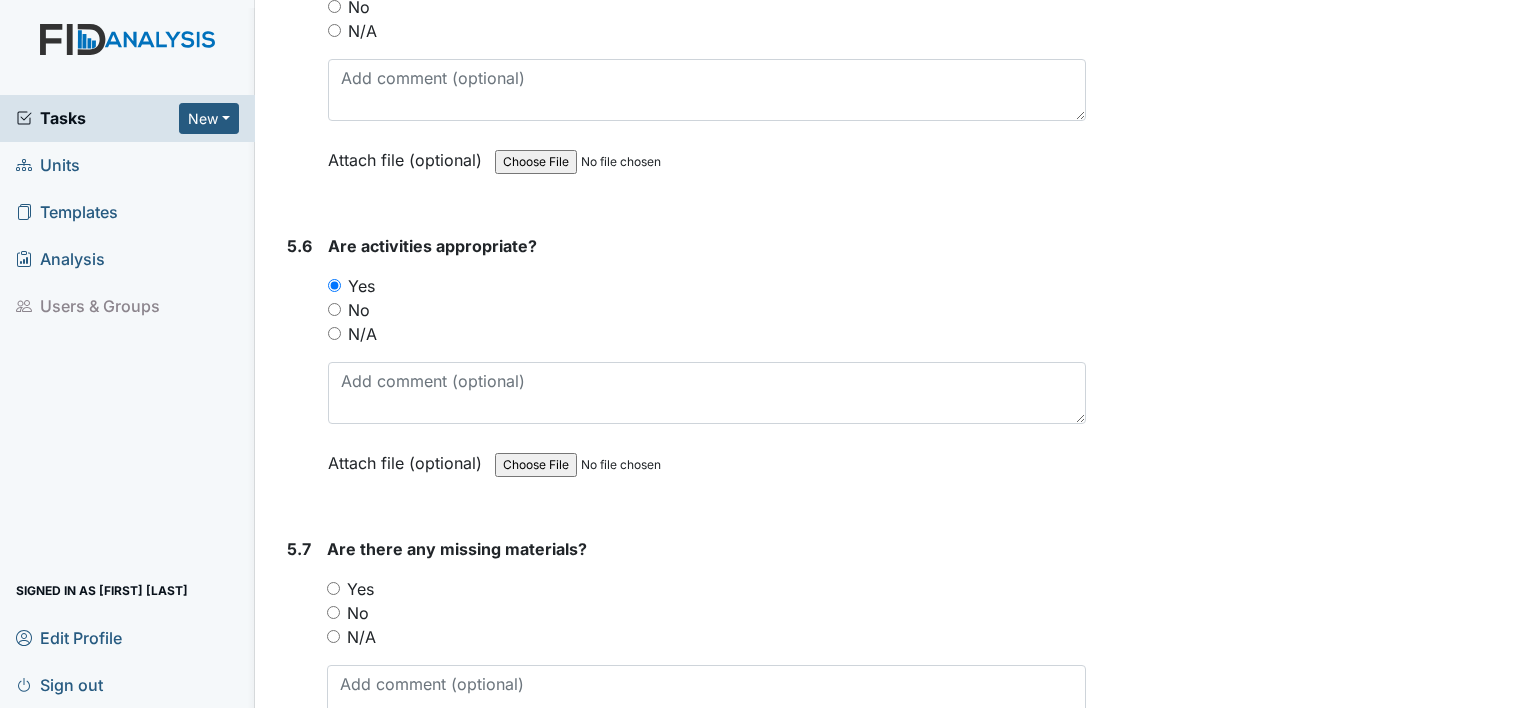 click on "No" at bounding box center [333, 612] 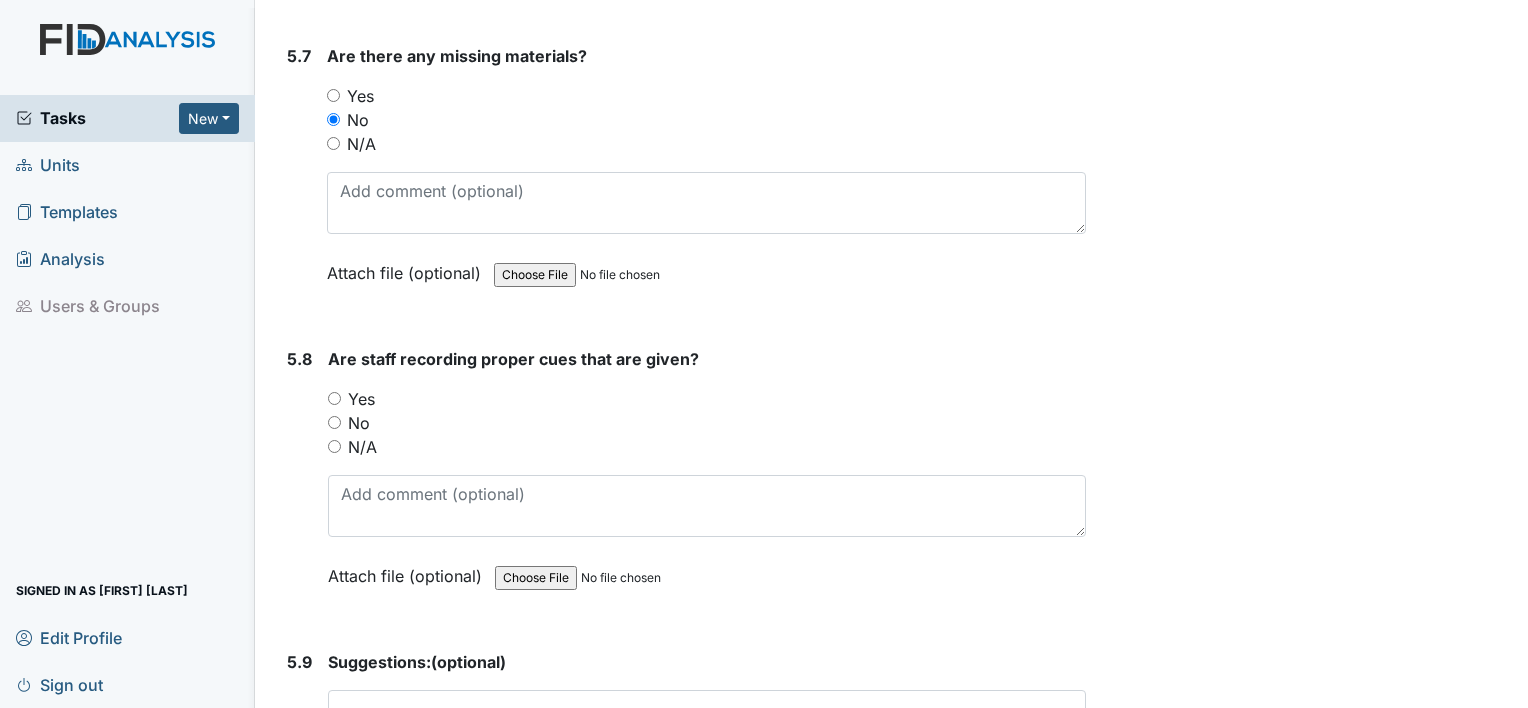 scroll, scrollTop: 14104, scrollLeft: 0, axis: vertical 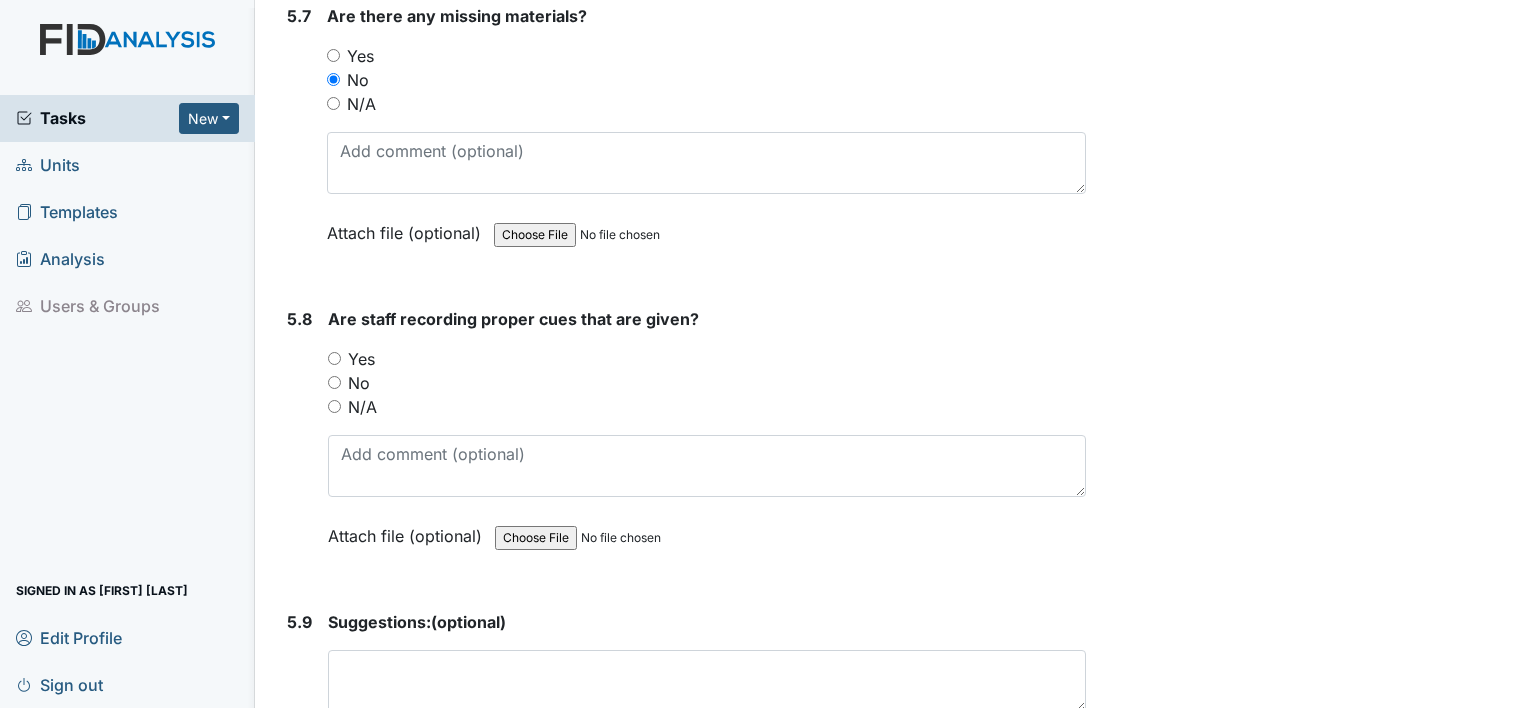click on "Yes" at bounding box center [334, 358] 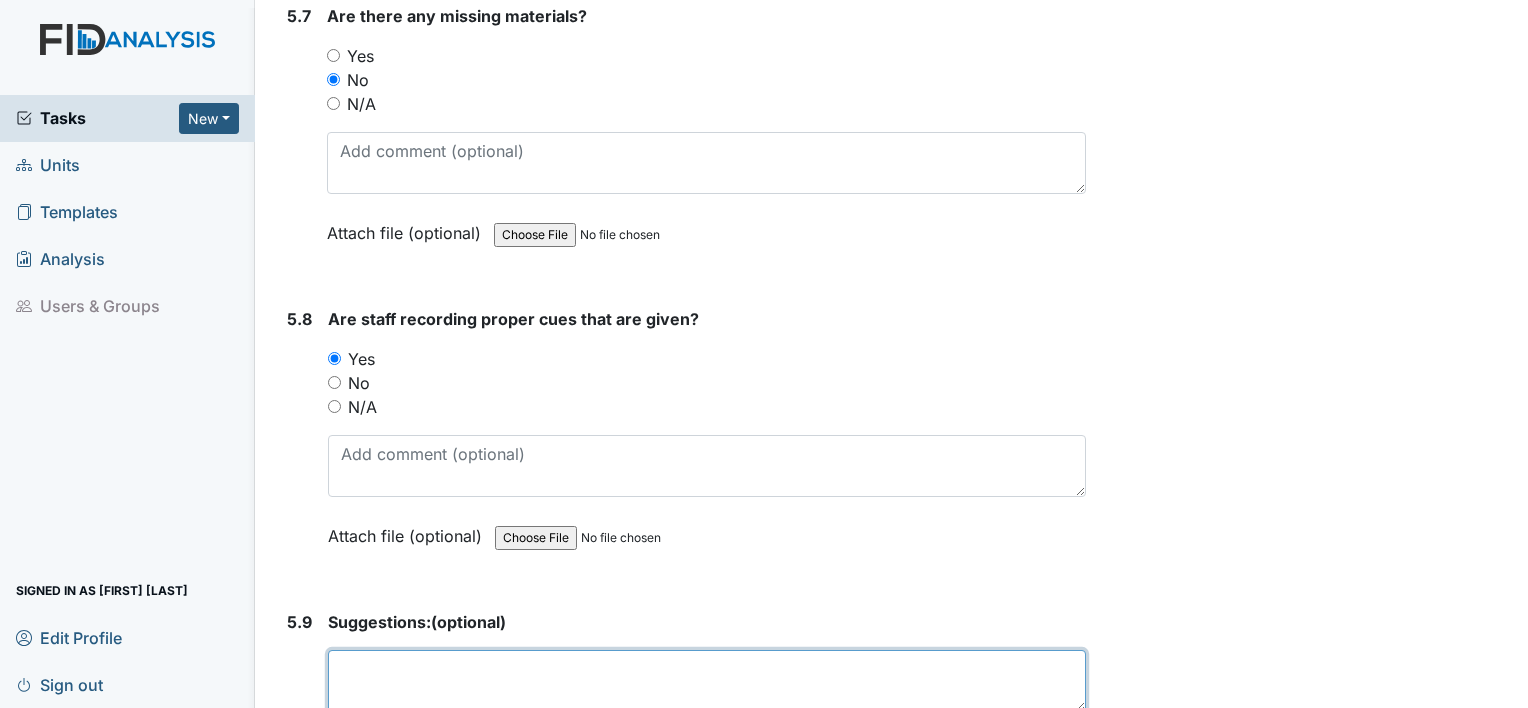 click at bounding box center [707, 681] 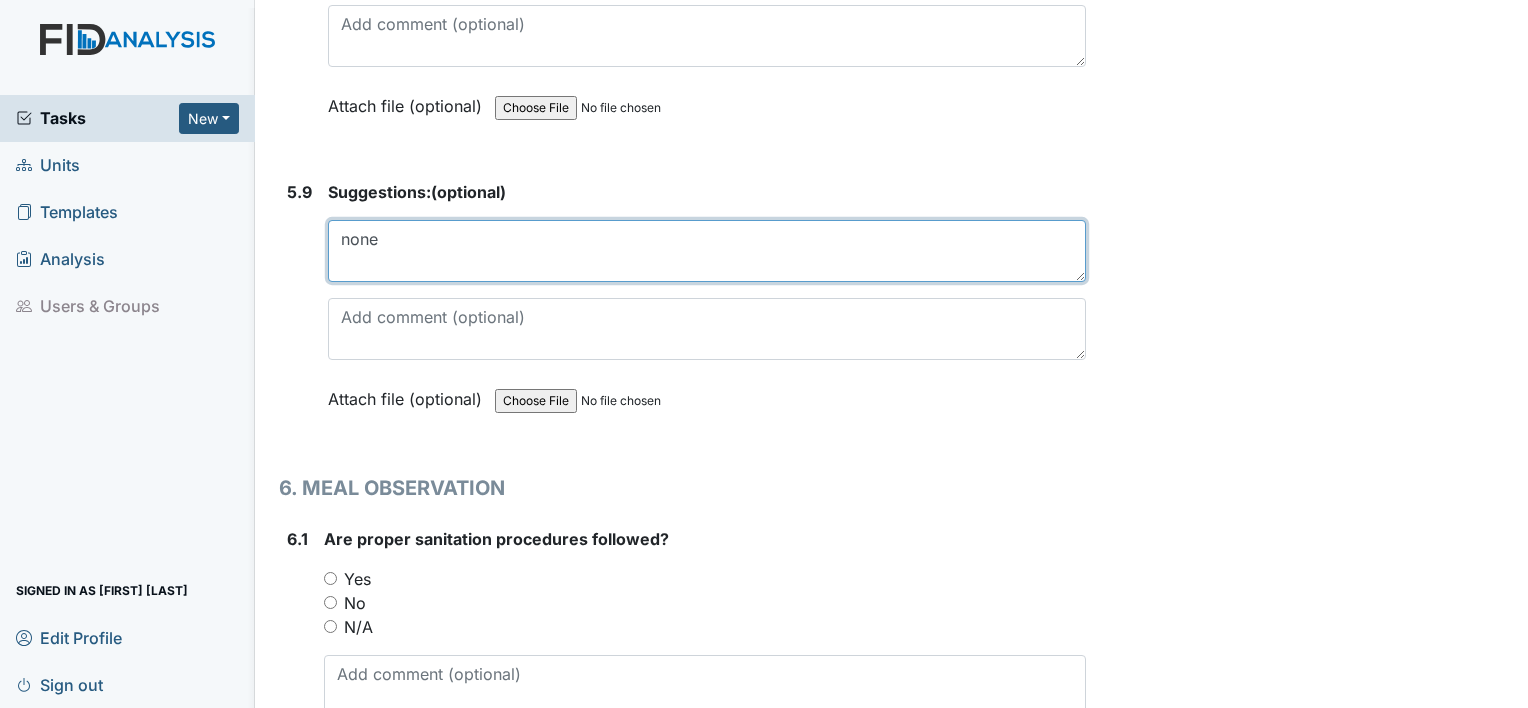 scroll, scrollTop: 14535, scrollLeft: 0, axis: vertical 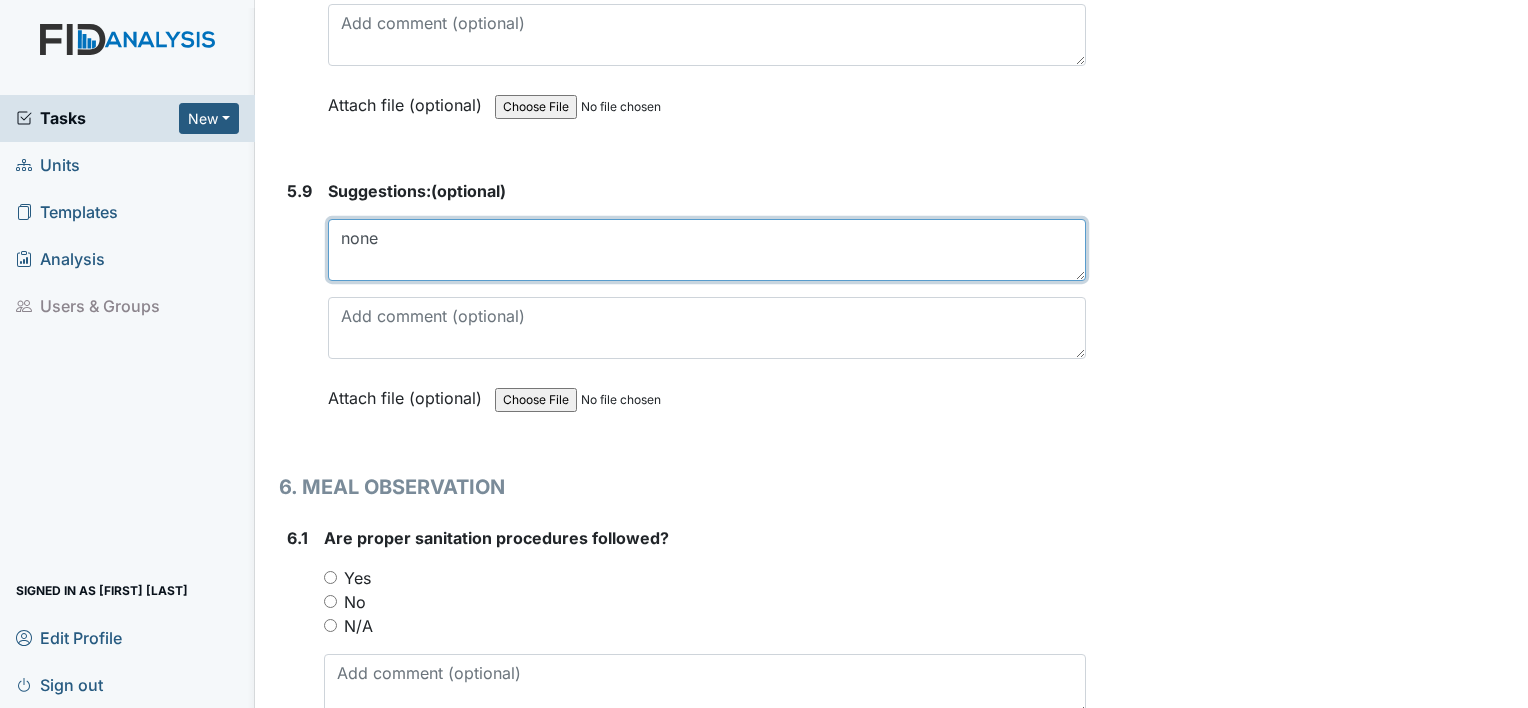 type on "none" 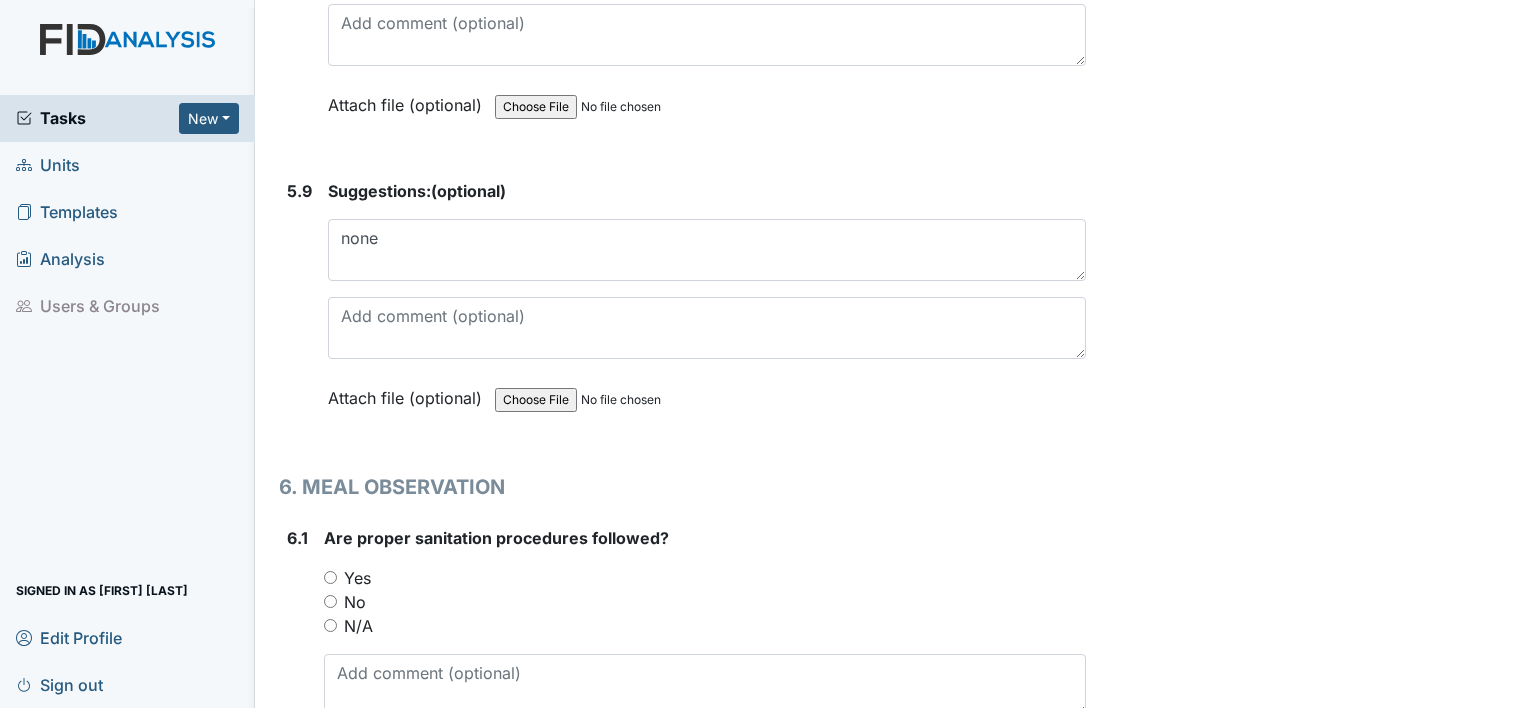 click on "Yes" at bounding box center (330, 577) 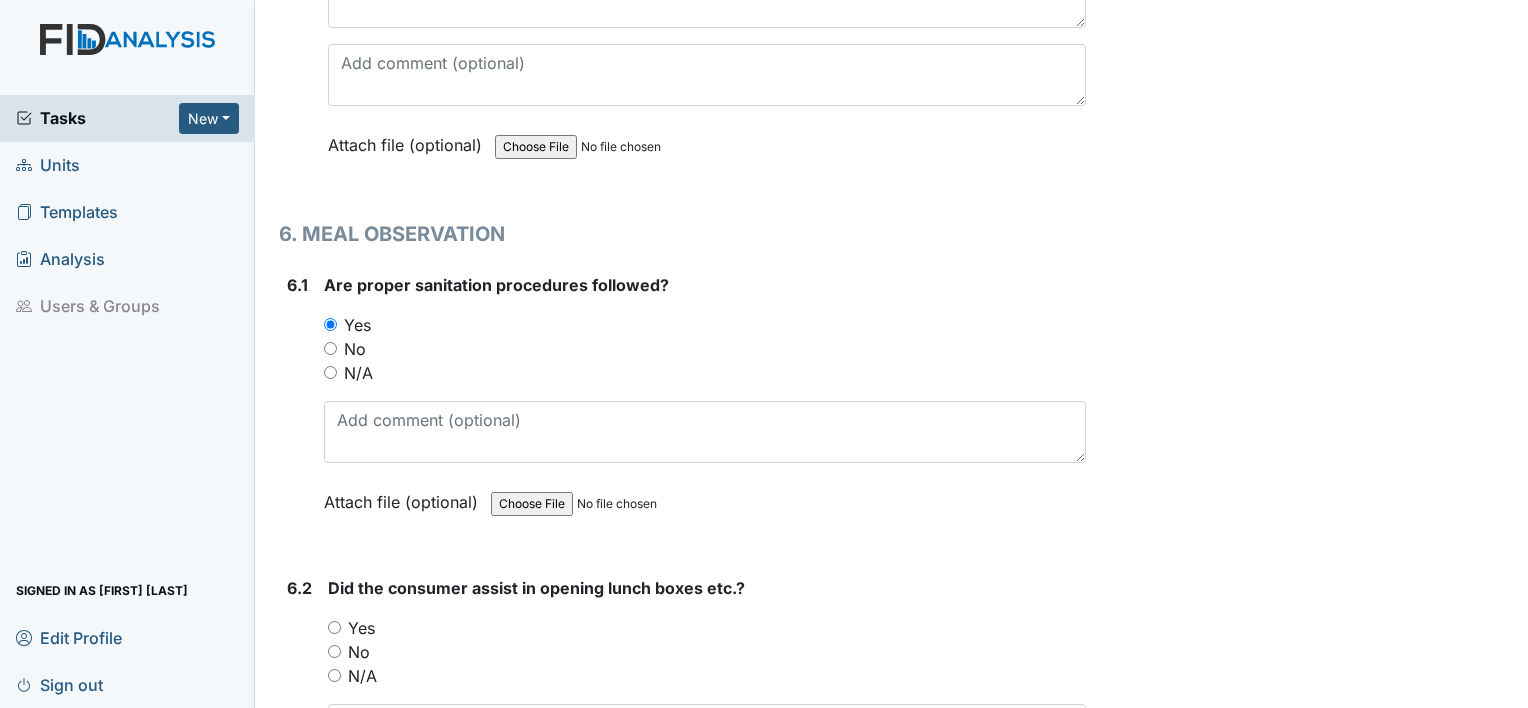 scroll, scrollTop: 14833, scrollLeft: 0, axis: vertical 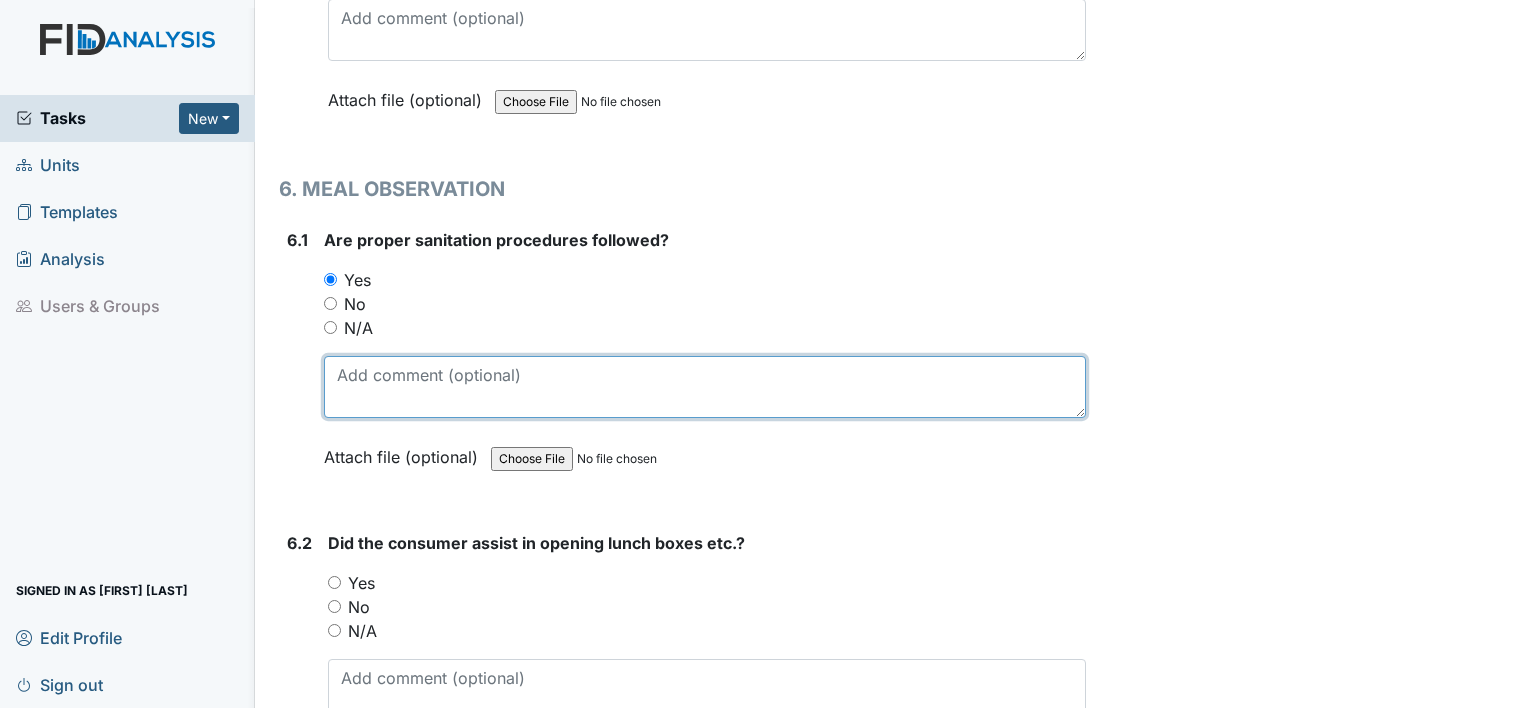 click at bounding box center [705, 387] 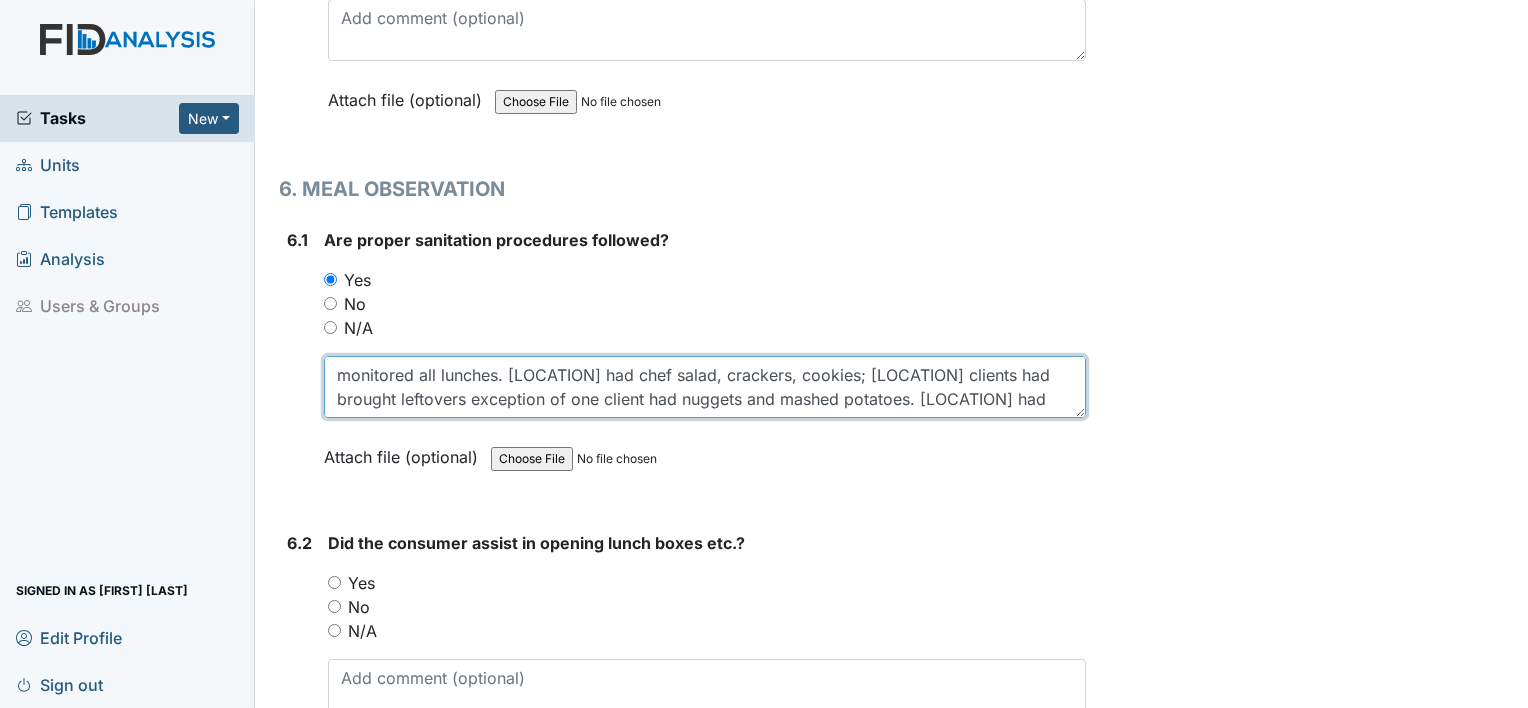 scroll, scrollTop: 16, scrollLeft: 0, axis: vertical 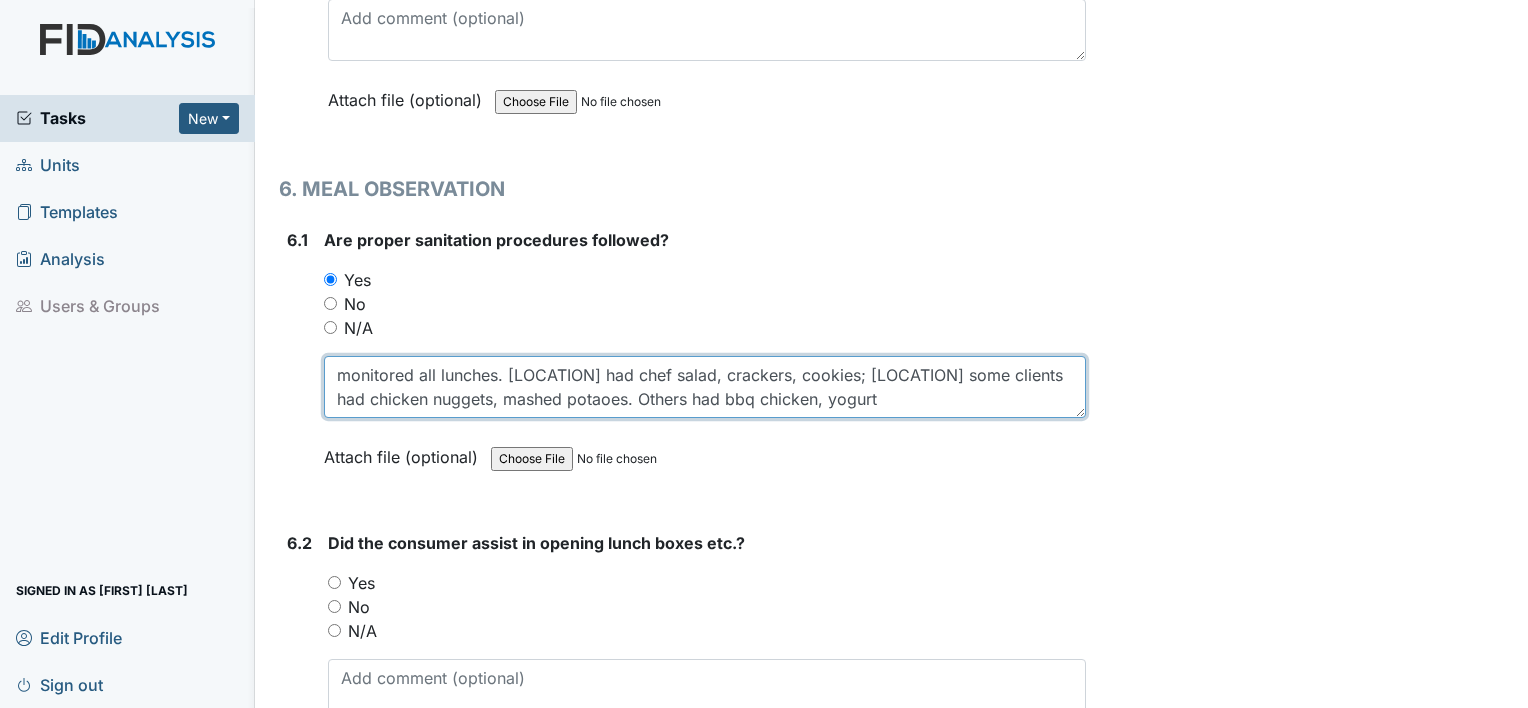 type on "monitored all lunches. [LOCATION] had chef salad, crackers, cookies; [LOCATION] some clients had chicken nuggets, mashed potaoes. Others had bbq chicken, yogurt" 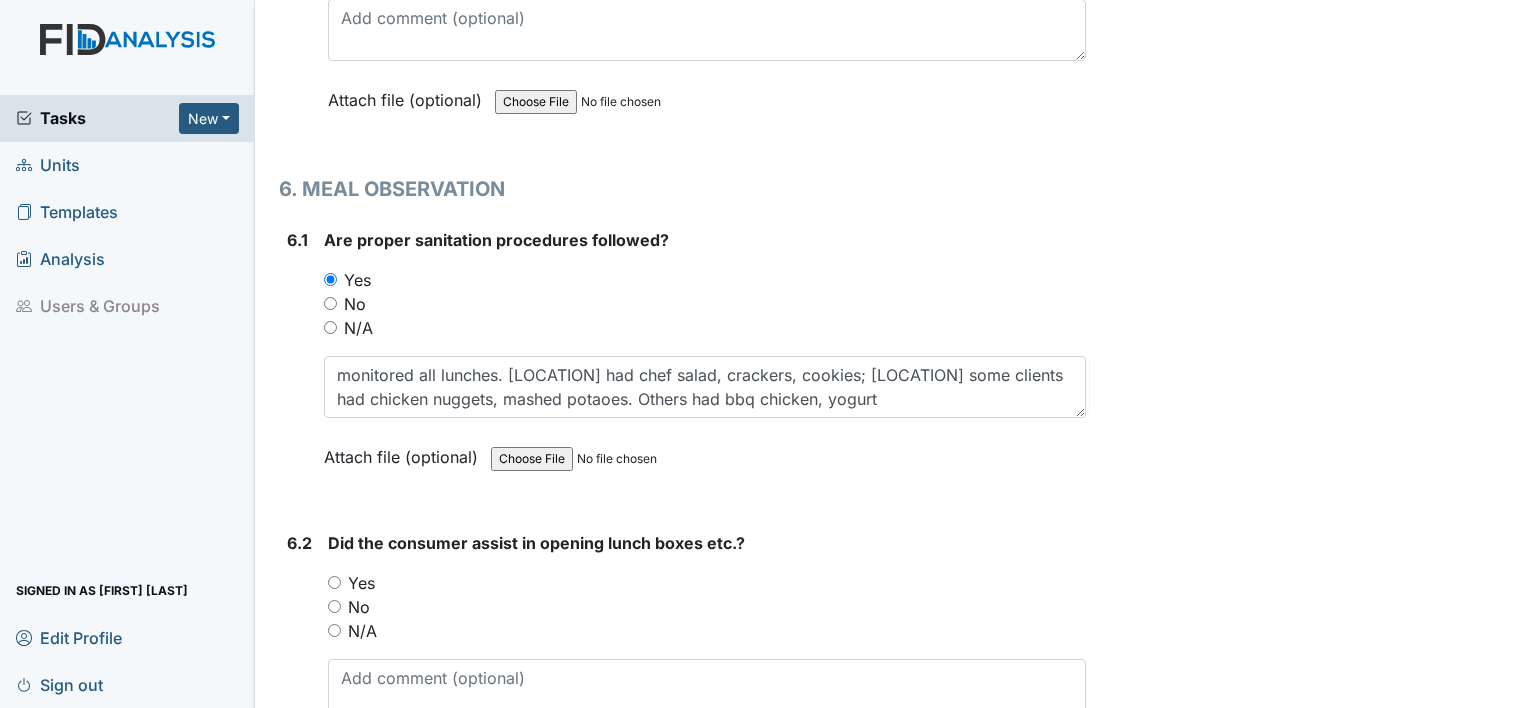 click on "Yes" at bounding box center [334, 582] 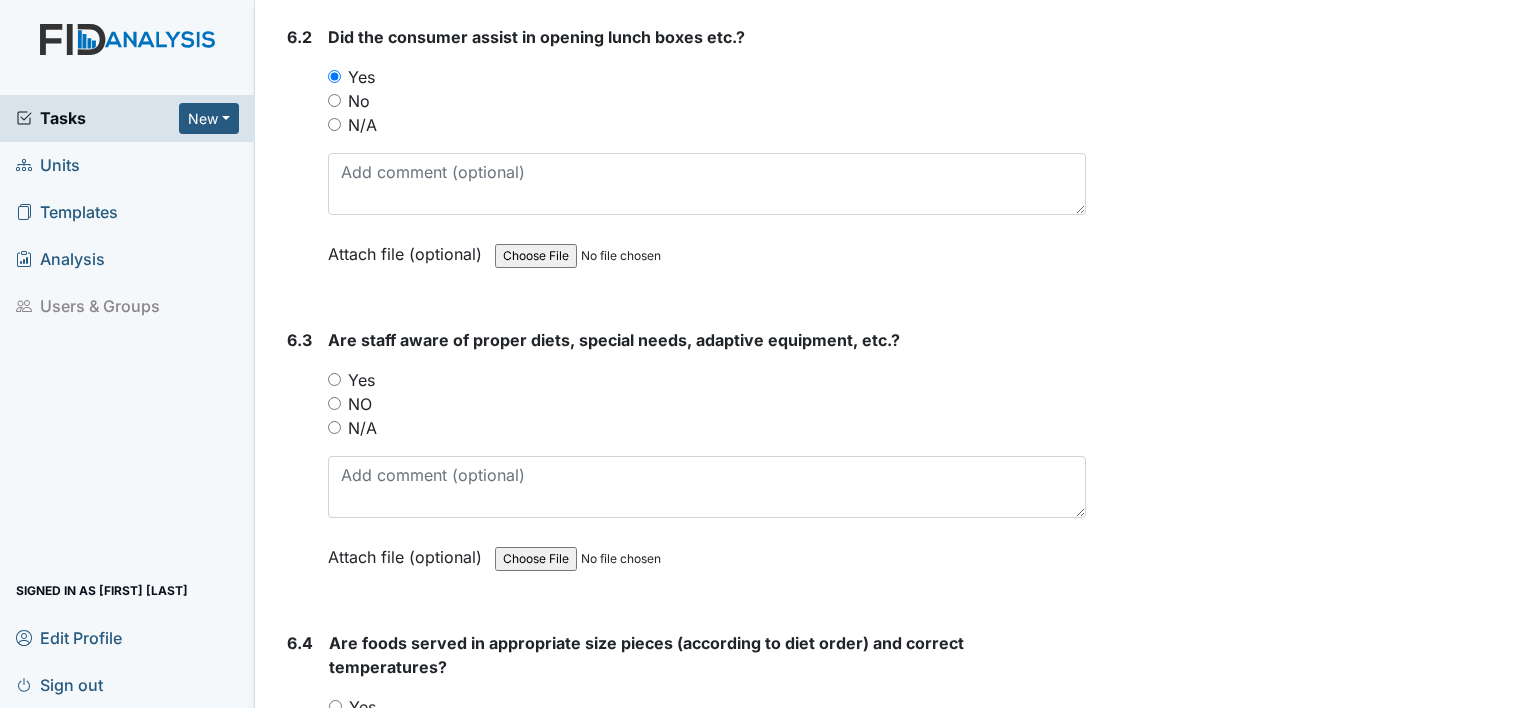 scroll, scrollTop: 15352, scrollLeft: 0, axis: vertical 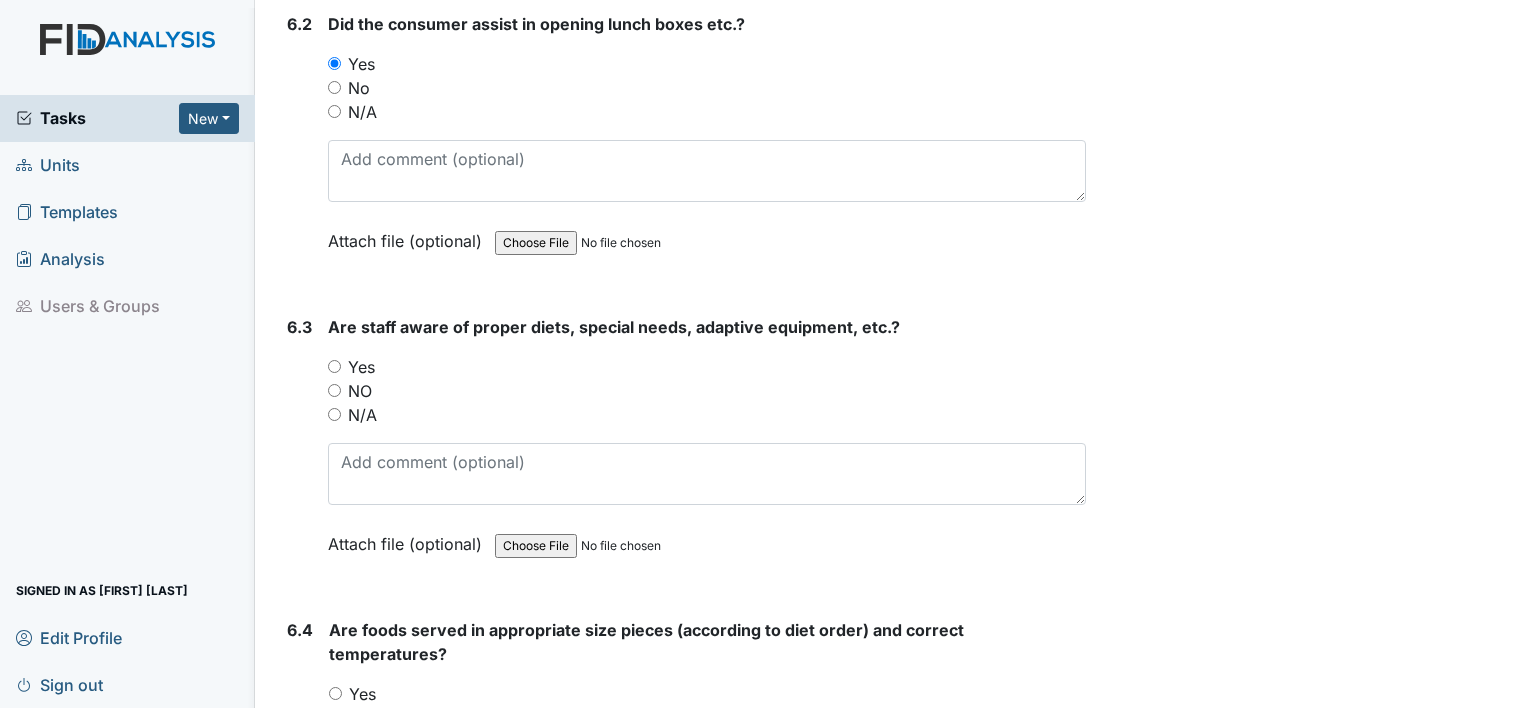 click on "Yes" at bounding box center [334, 366] 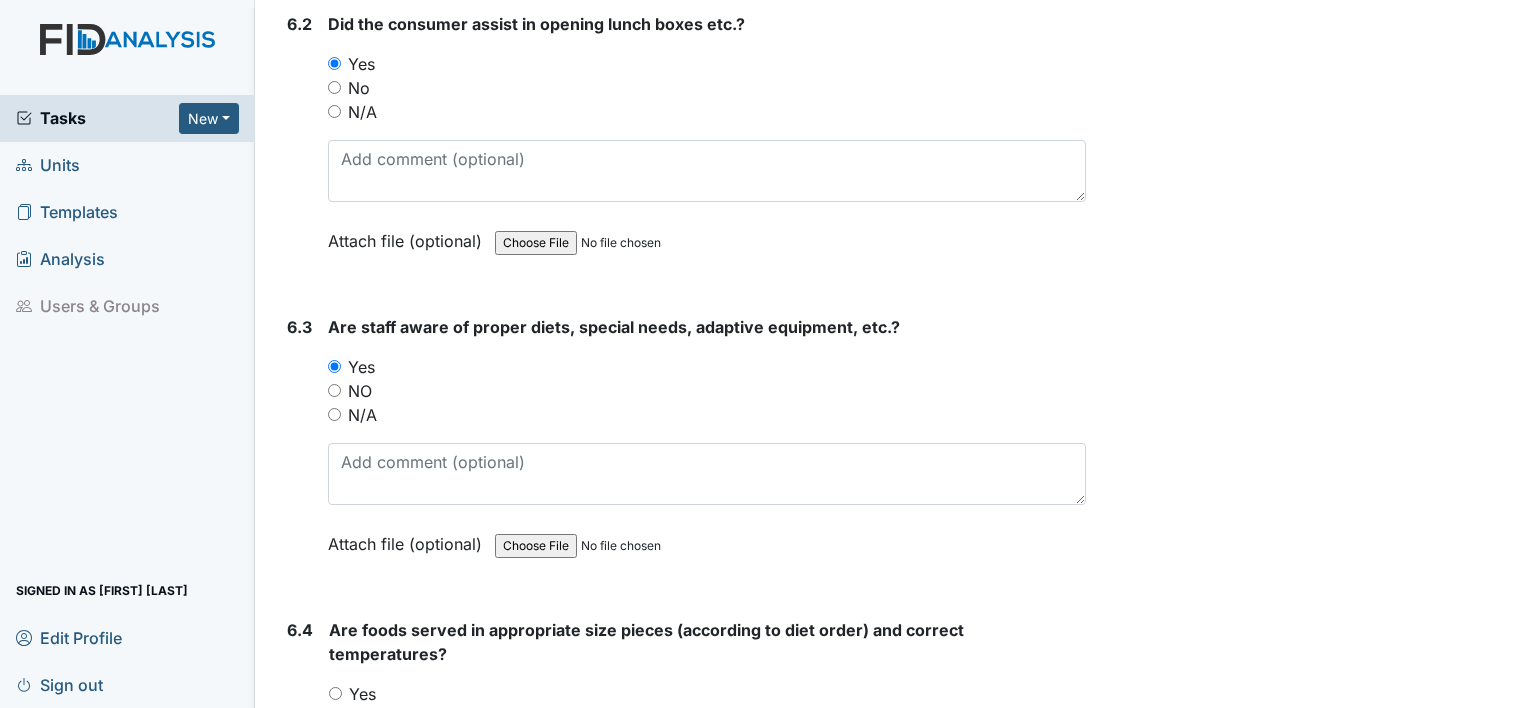 click on "Yes" at bounding box center [335, 693] 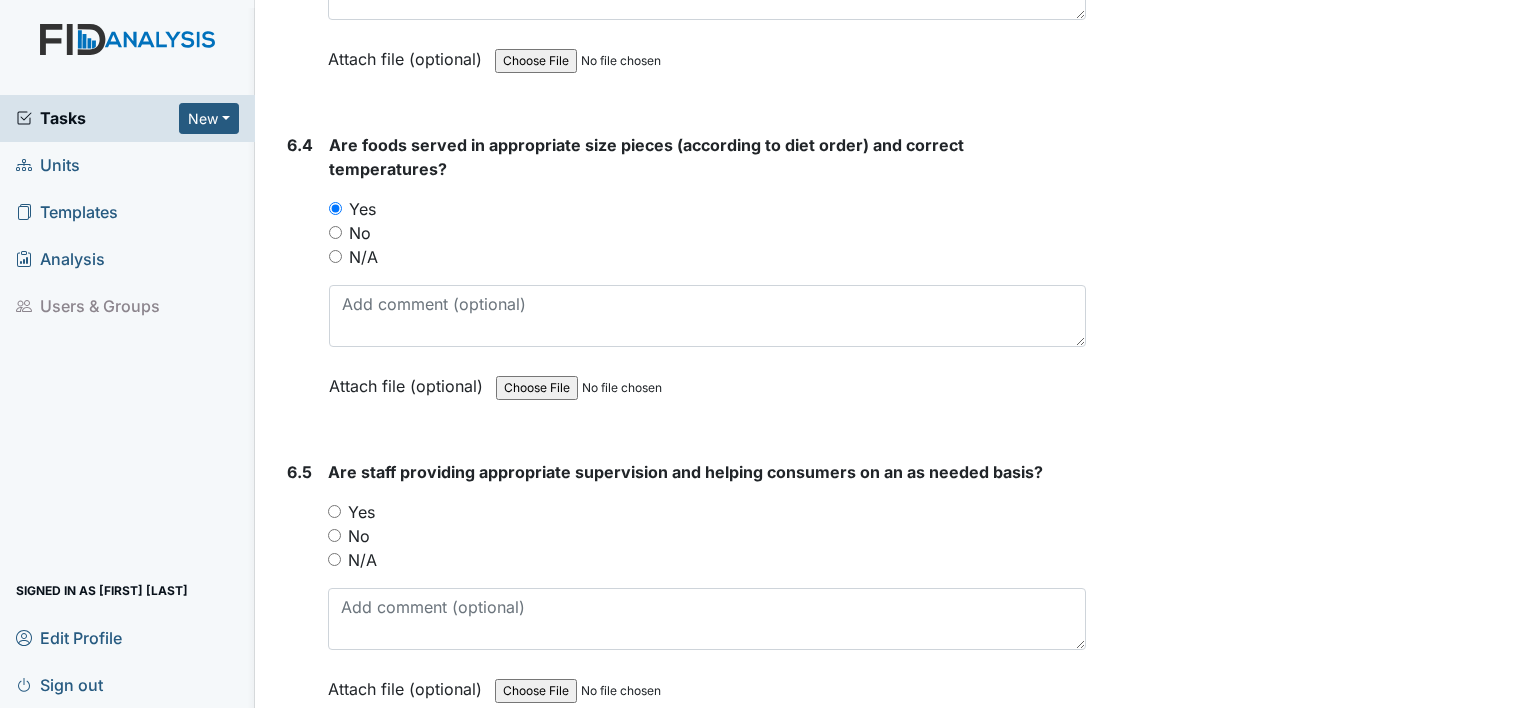 scroll, scrollTop: 15844, scrollLeft: 0, axis: vertical 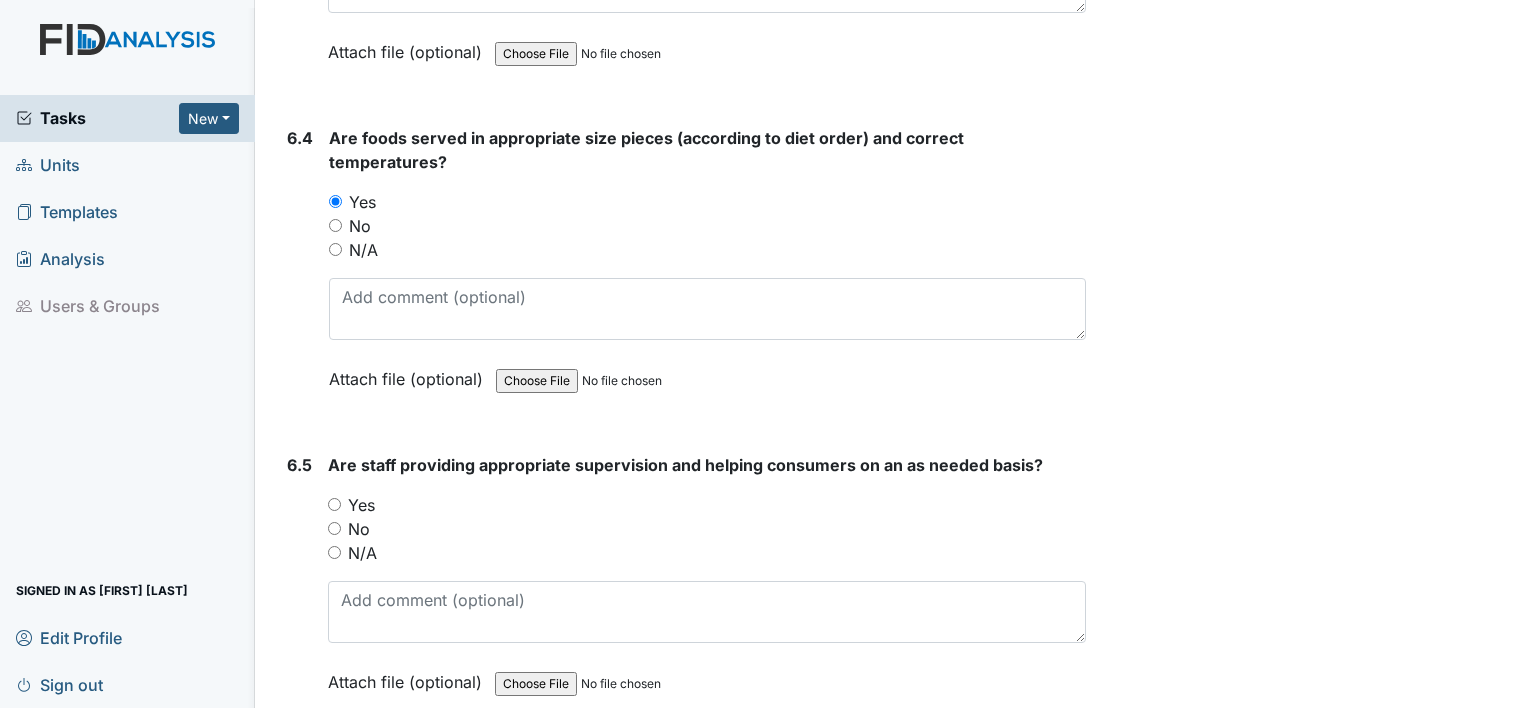 click on "Yes" at bounding box center (707, 505) 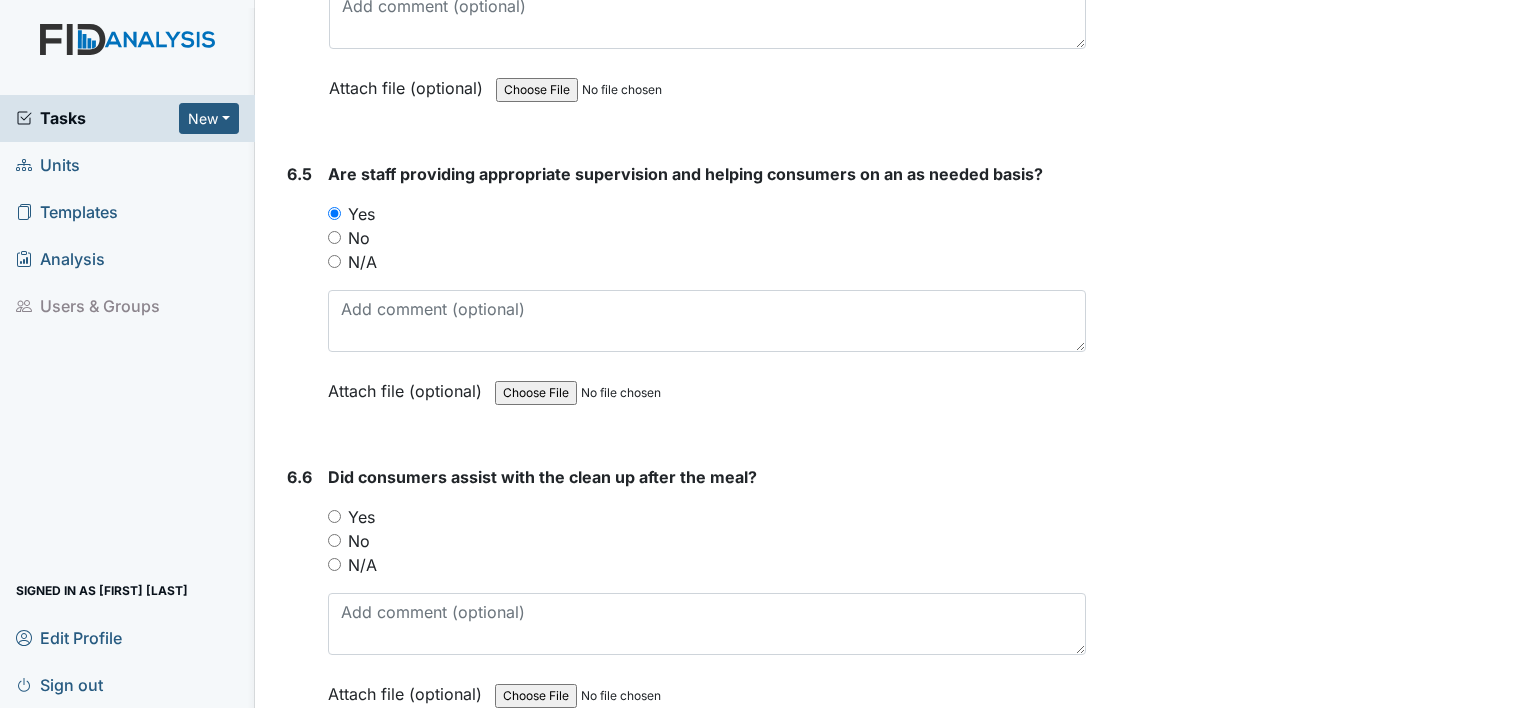 scroll, scrollTop: 16137, scrollLeft: 0, axis: vertical 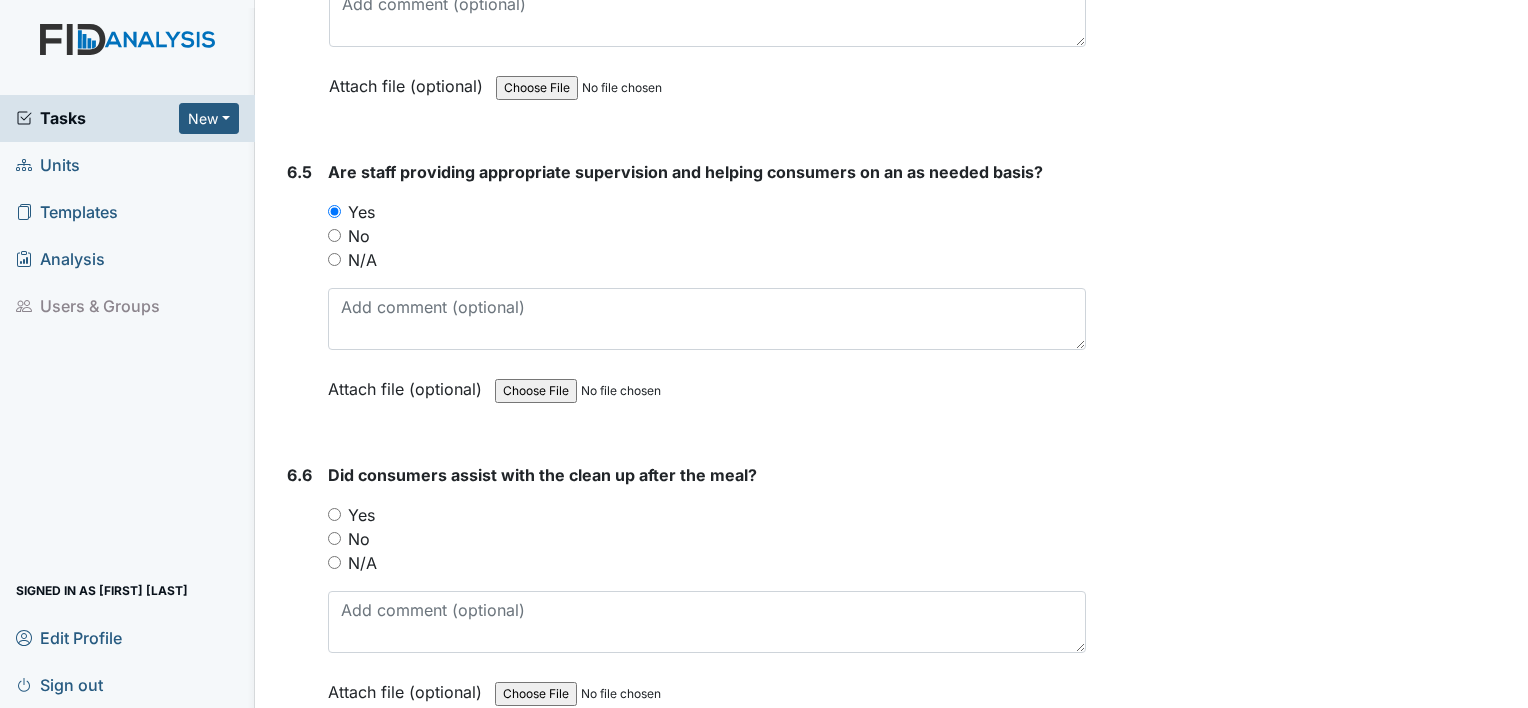 click on "Yes" at bounding box center [334, 514] 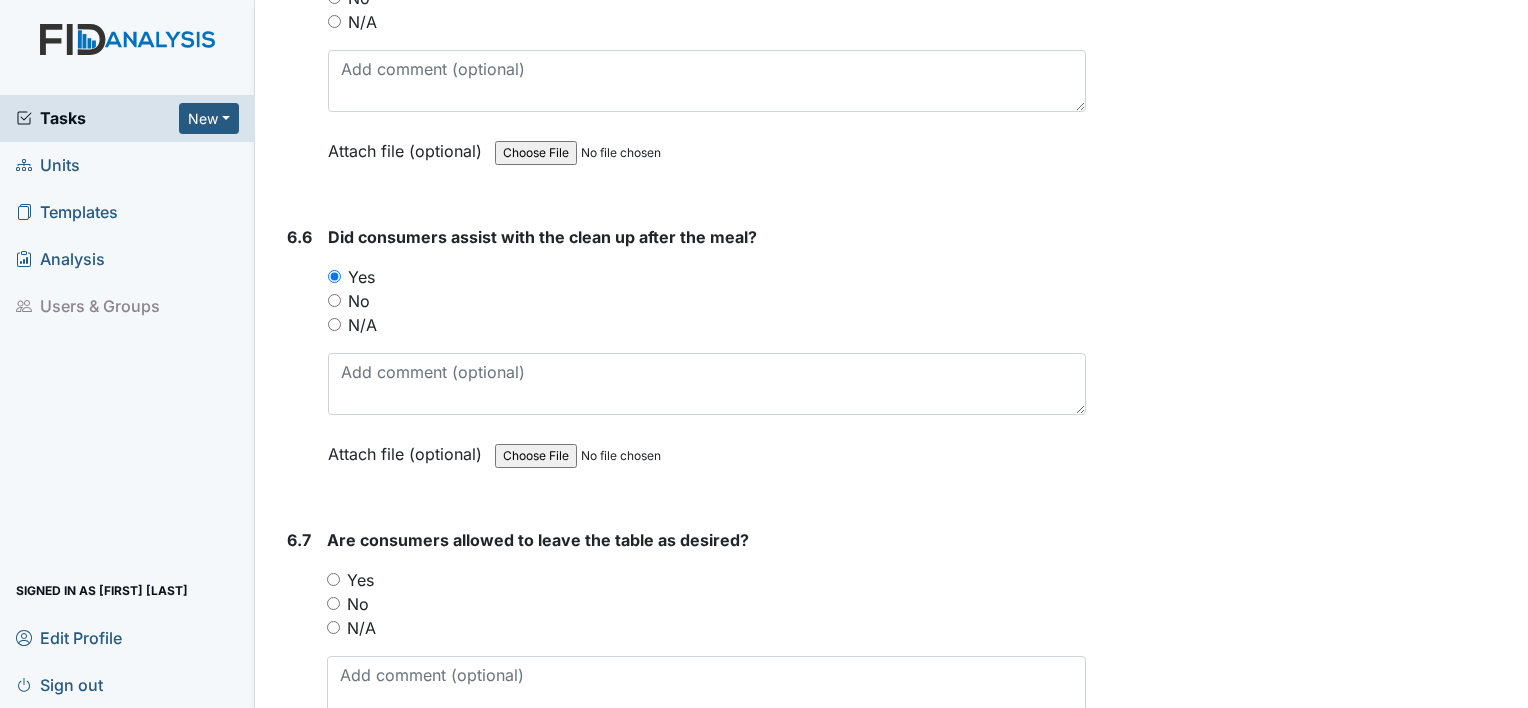 scroll, scrollTop: 16386, scrollLeft: 0, axis: vertical 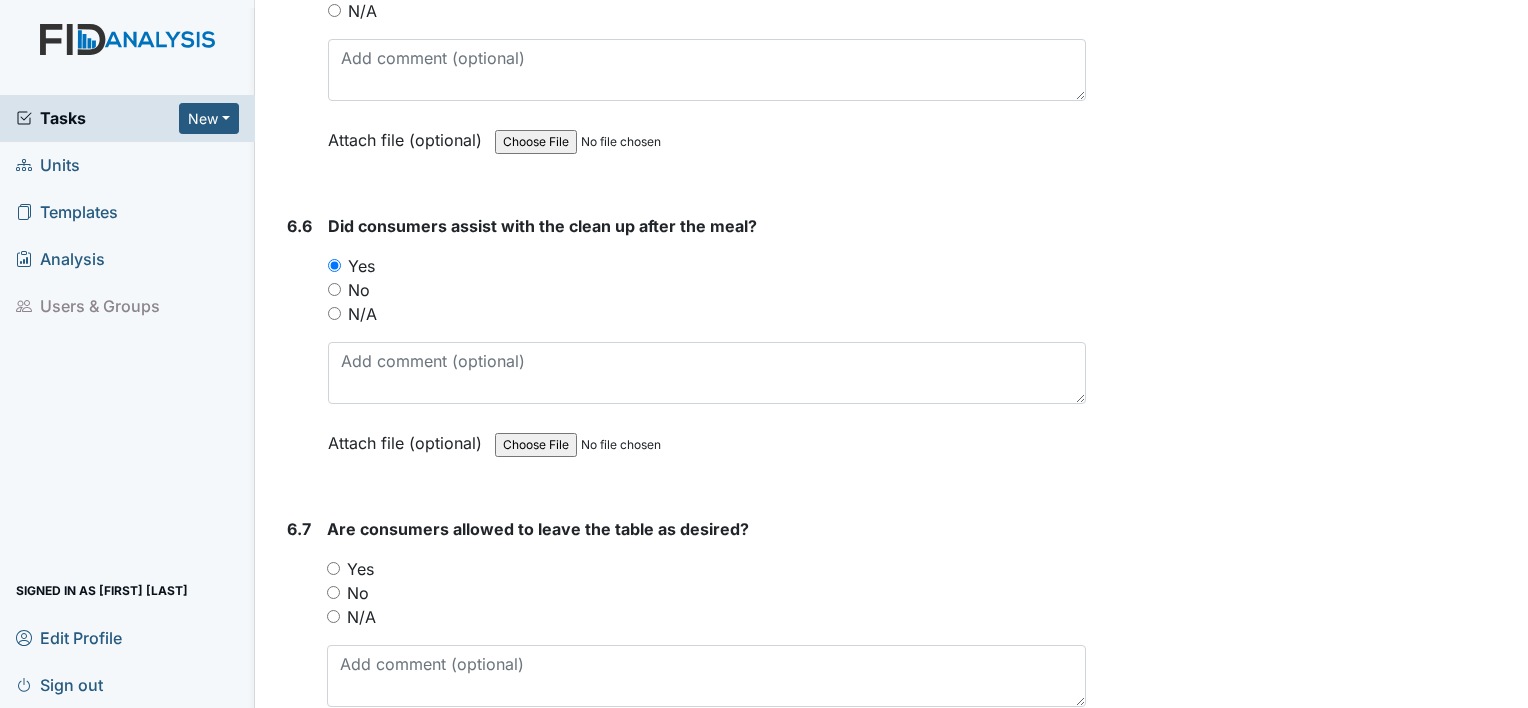 click on "Yes" at bounding box center [333, 568] 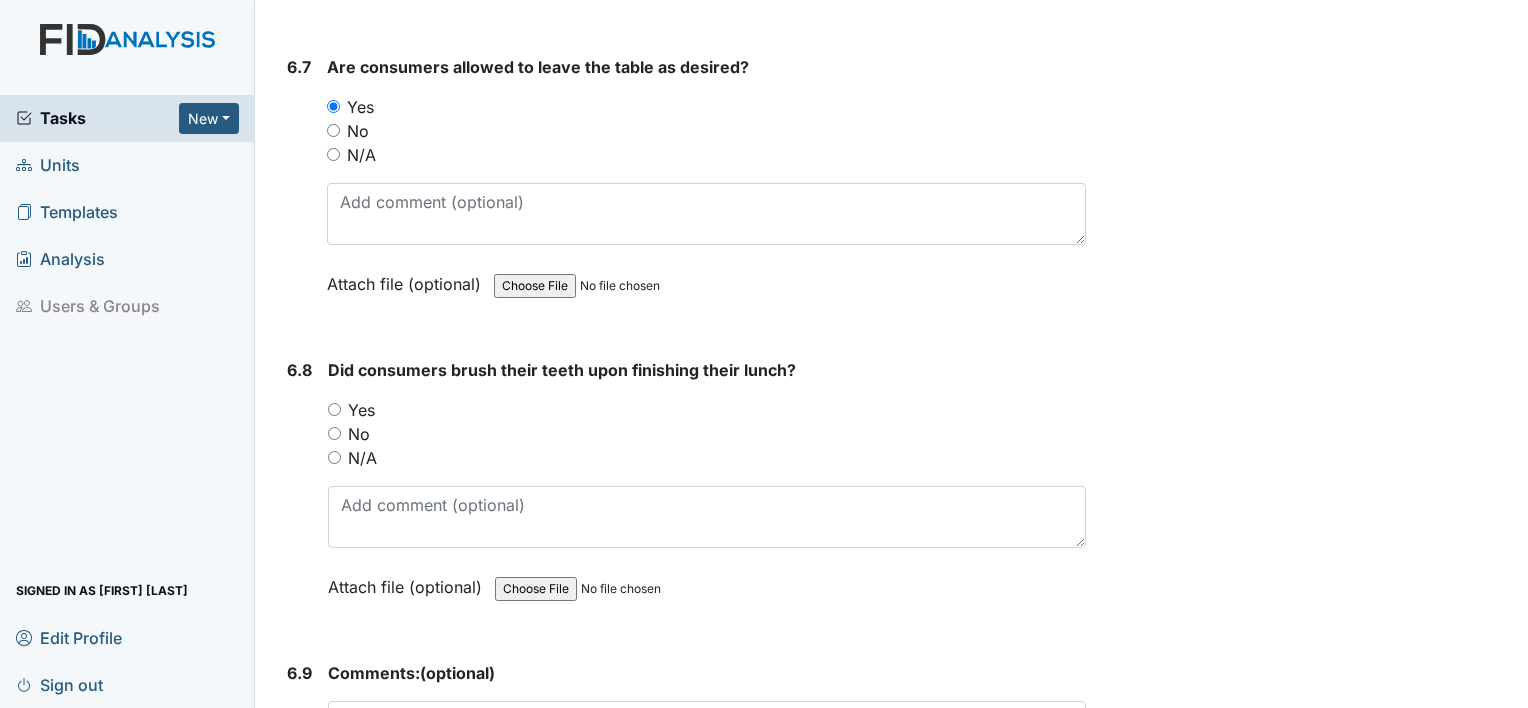 scroll, scrollTop: 16852, scrollLeft: 0, axis: vertical 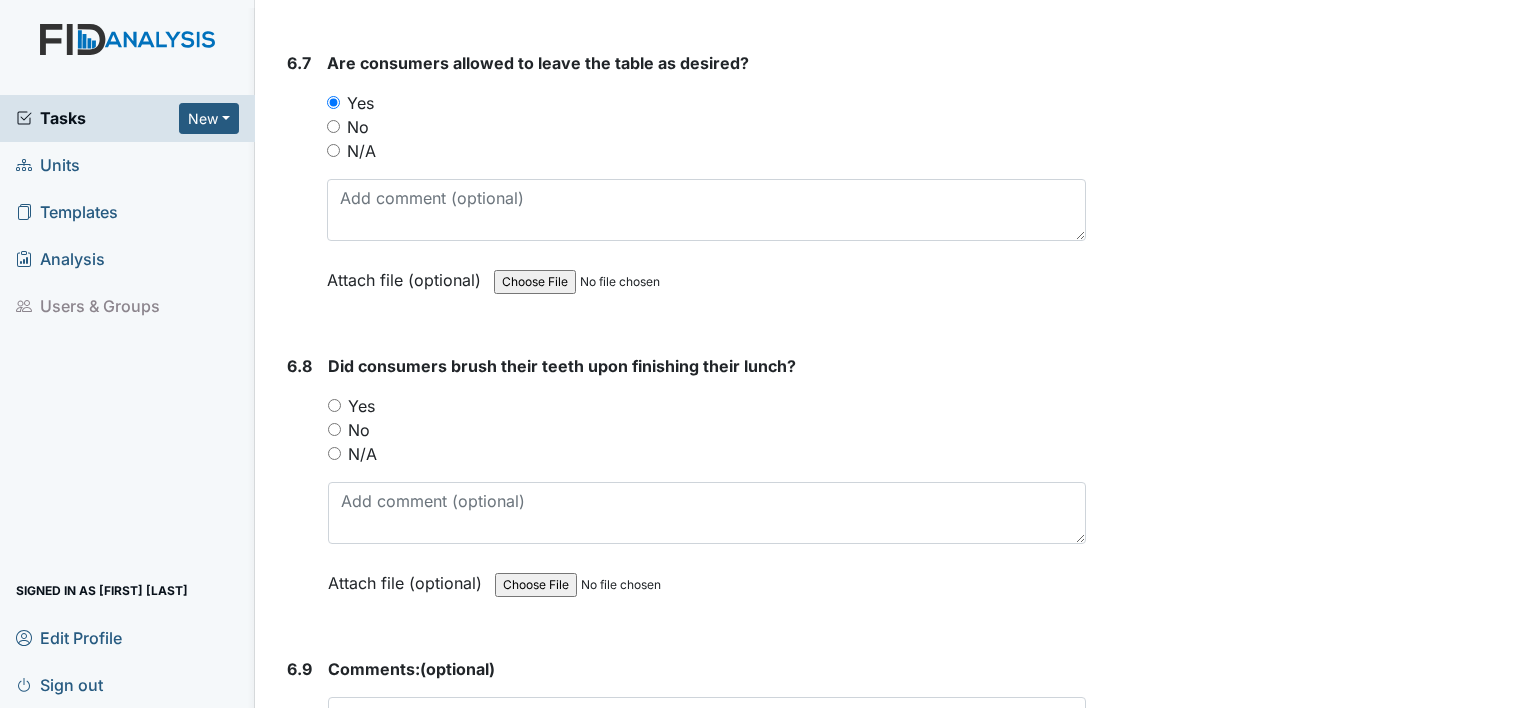 click on "Yes" at bounding box center [334, 405] 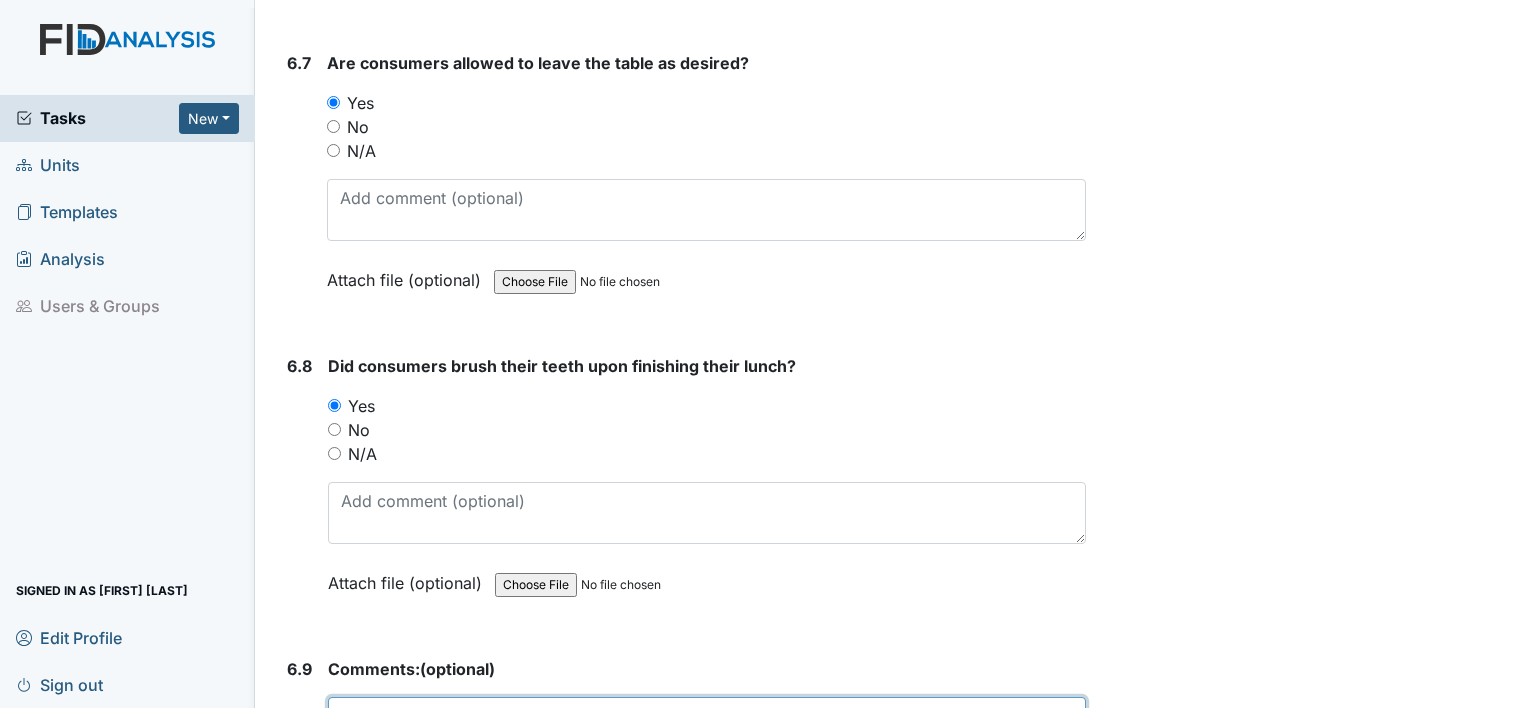 click at bounding box center [707, 728] 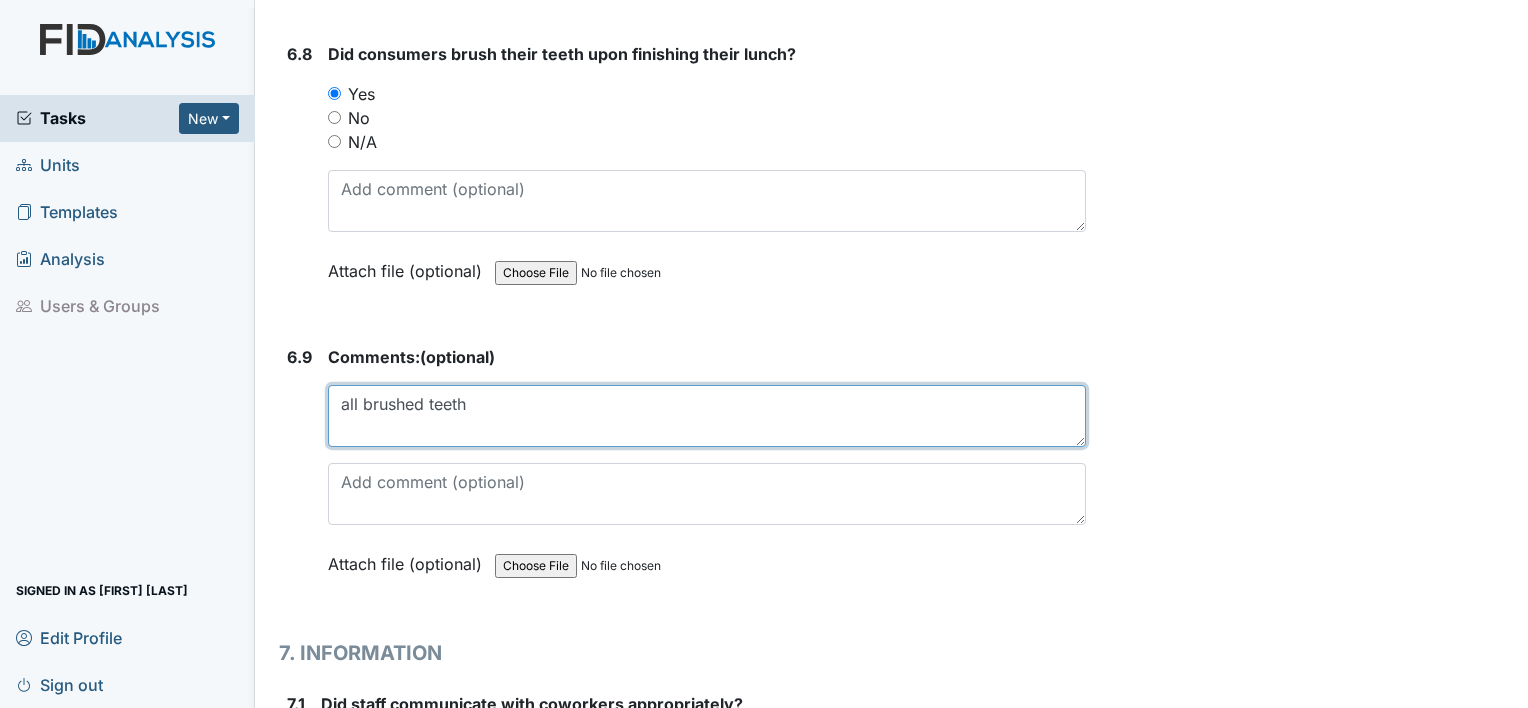 scroll, scrollTop: 17165, scrollLeft: 0, axis: vertical 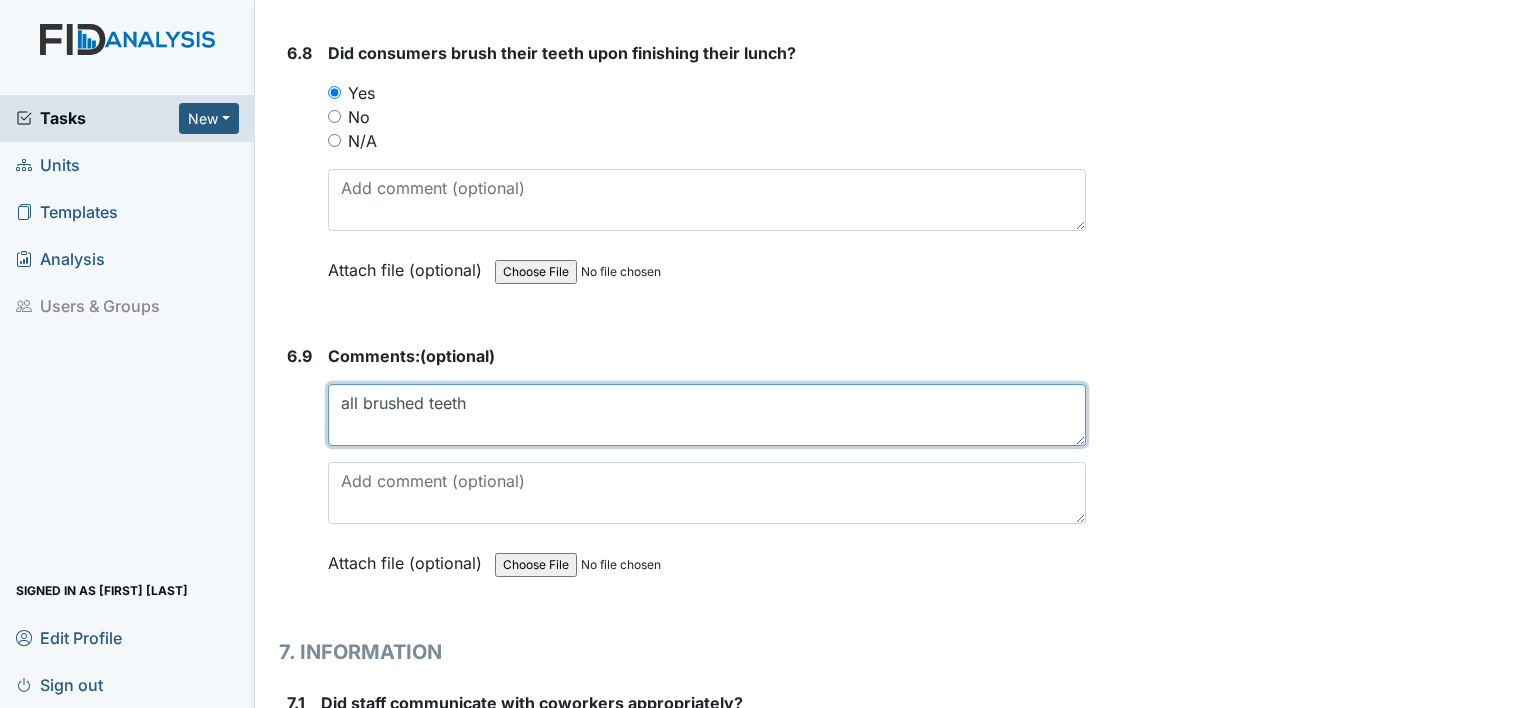 type on "all brushed teeth" 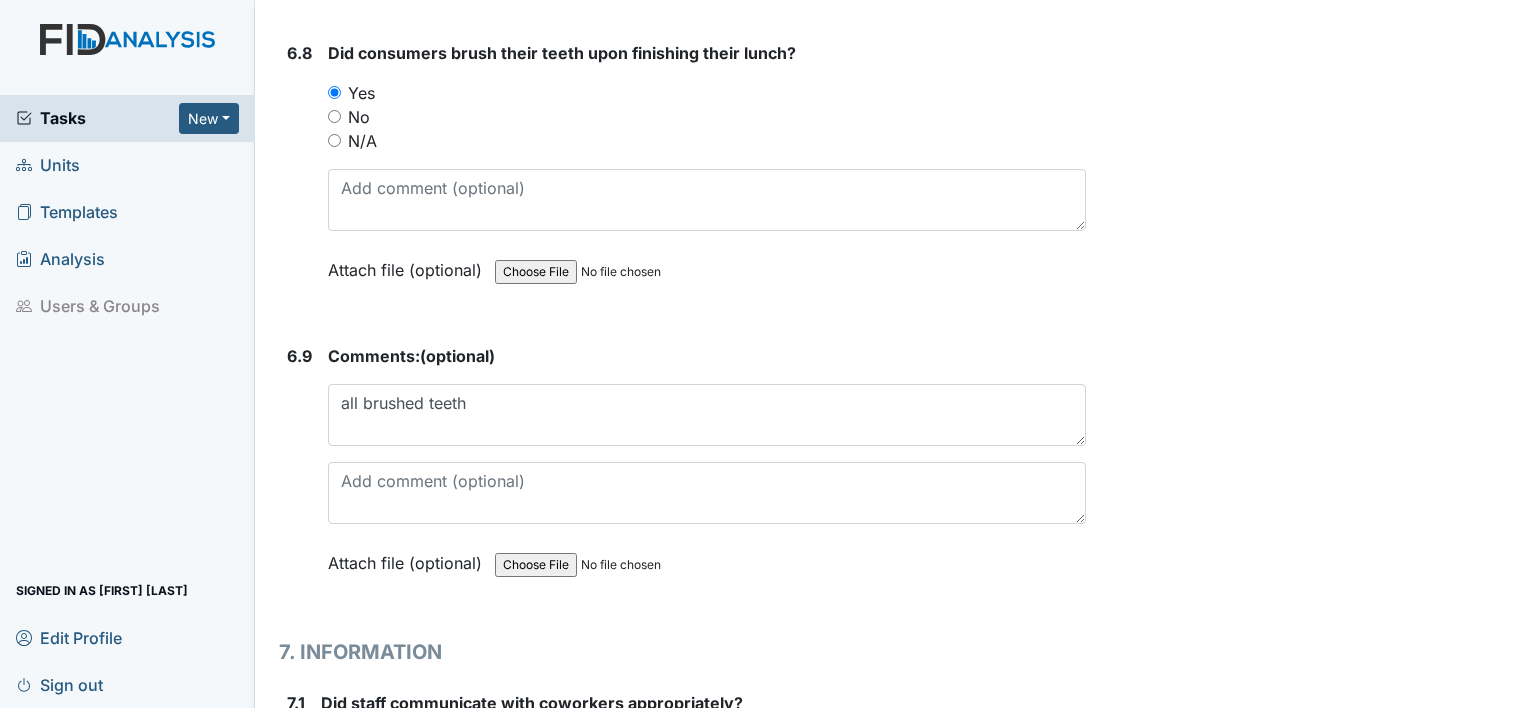 click on "Yes" at bounding box center [327, 742] 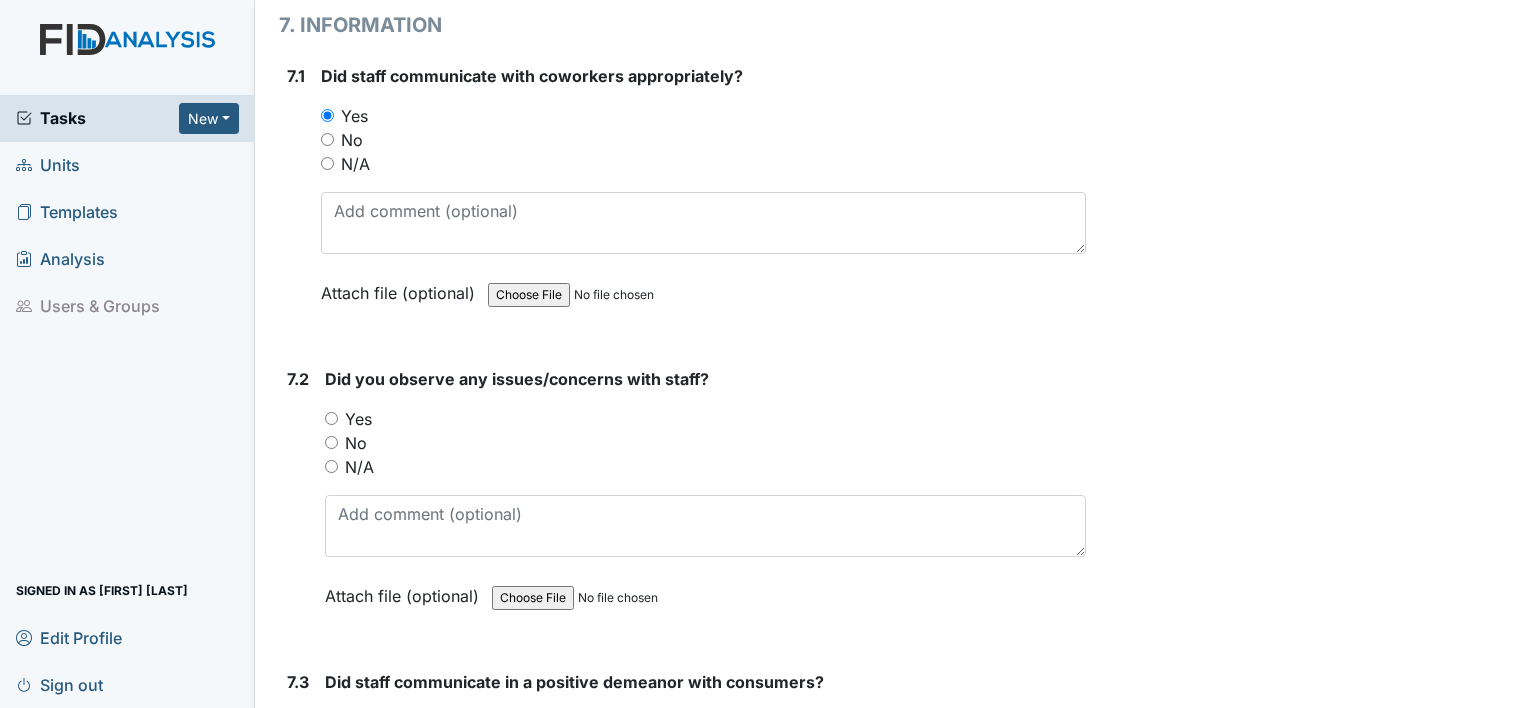 scroll, scrollTop: 17794, scrollLeft: 0, axis: vertical 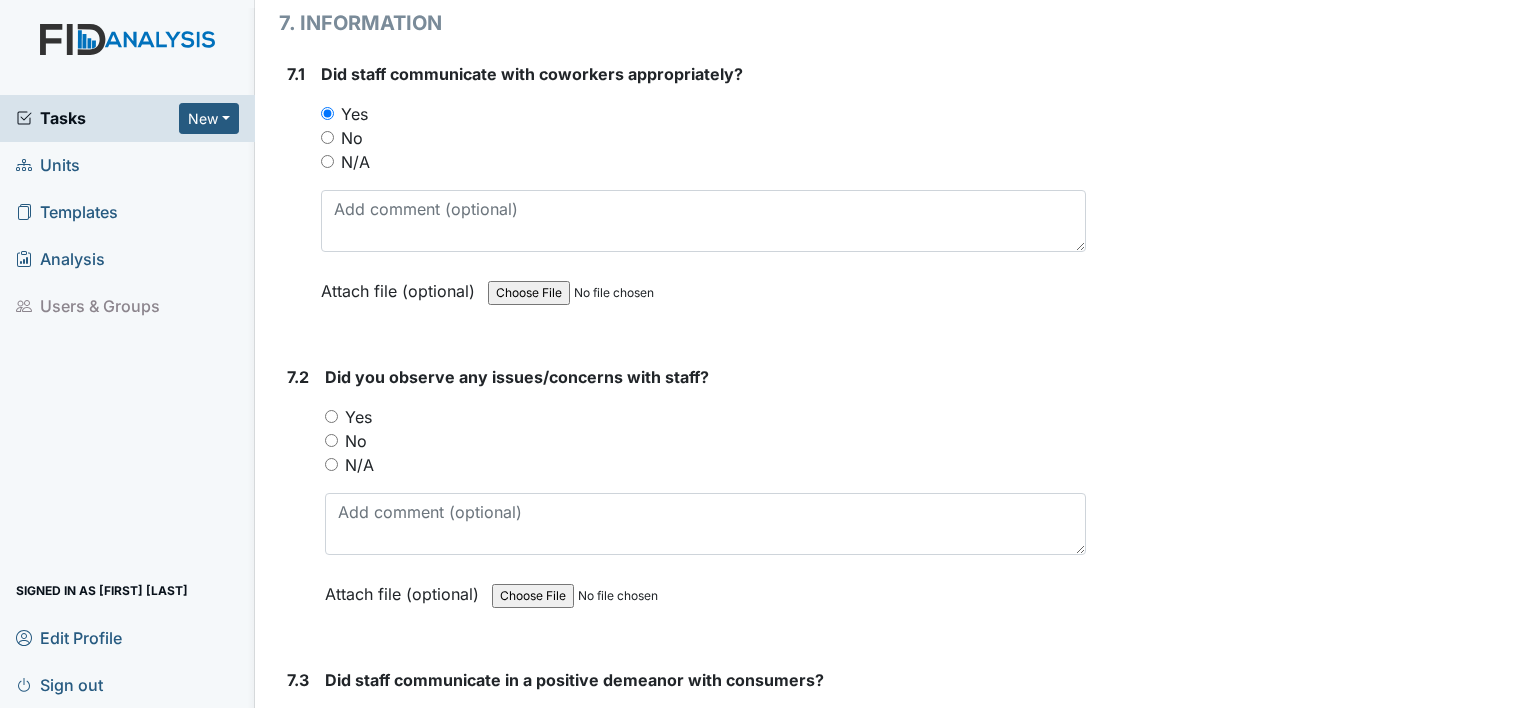 click on "No" at bounding box center [331, 440] 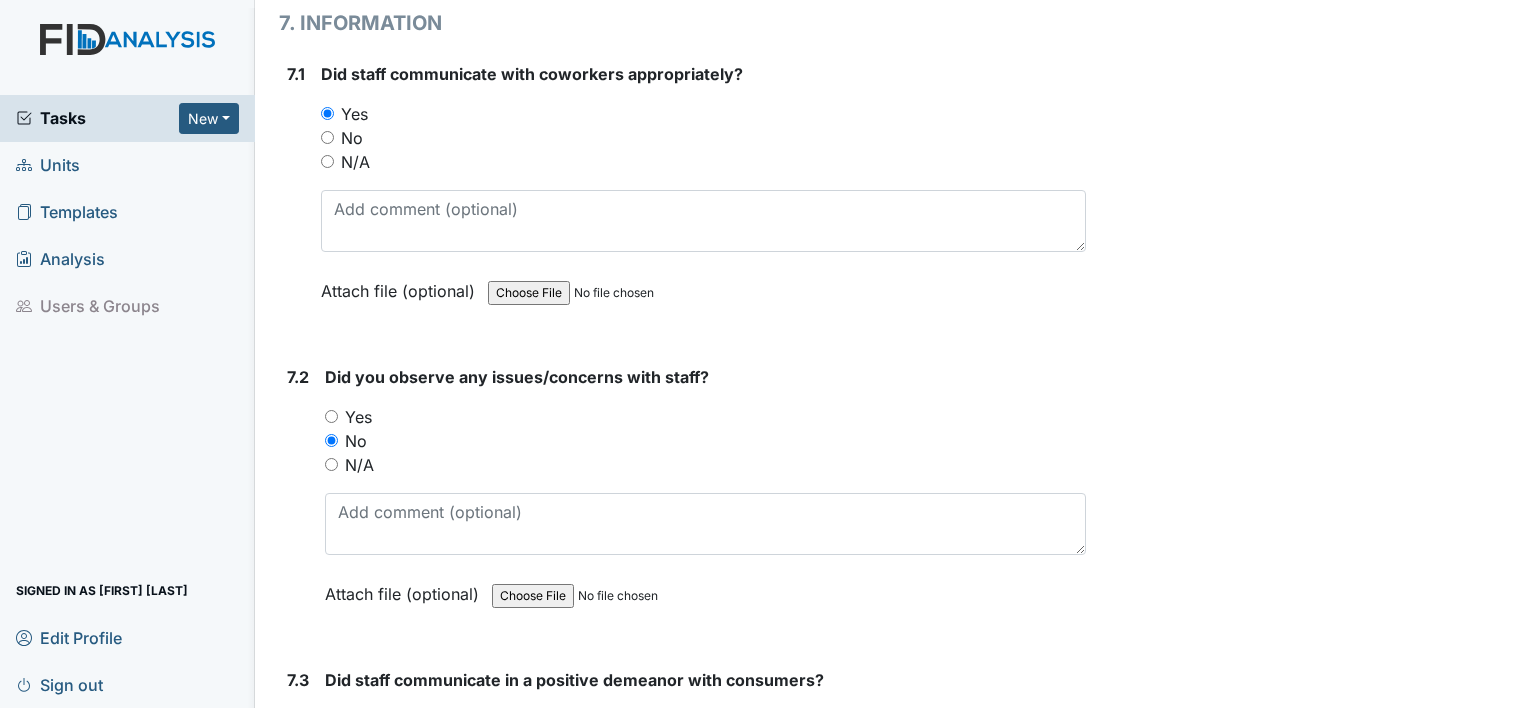 click on "Yes" at bounding box center (331, 719) 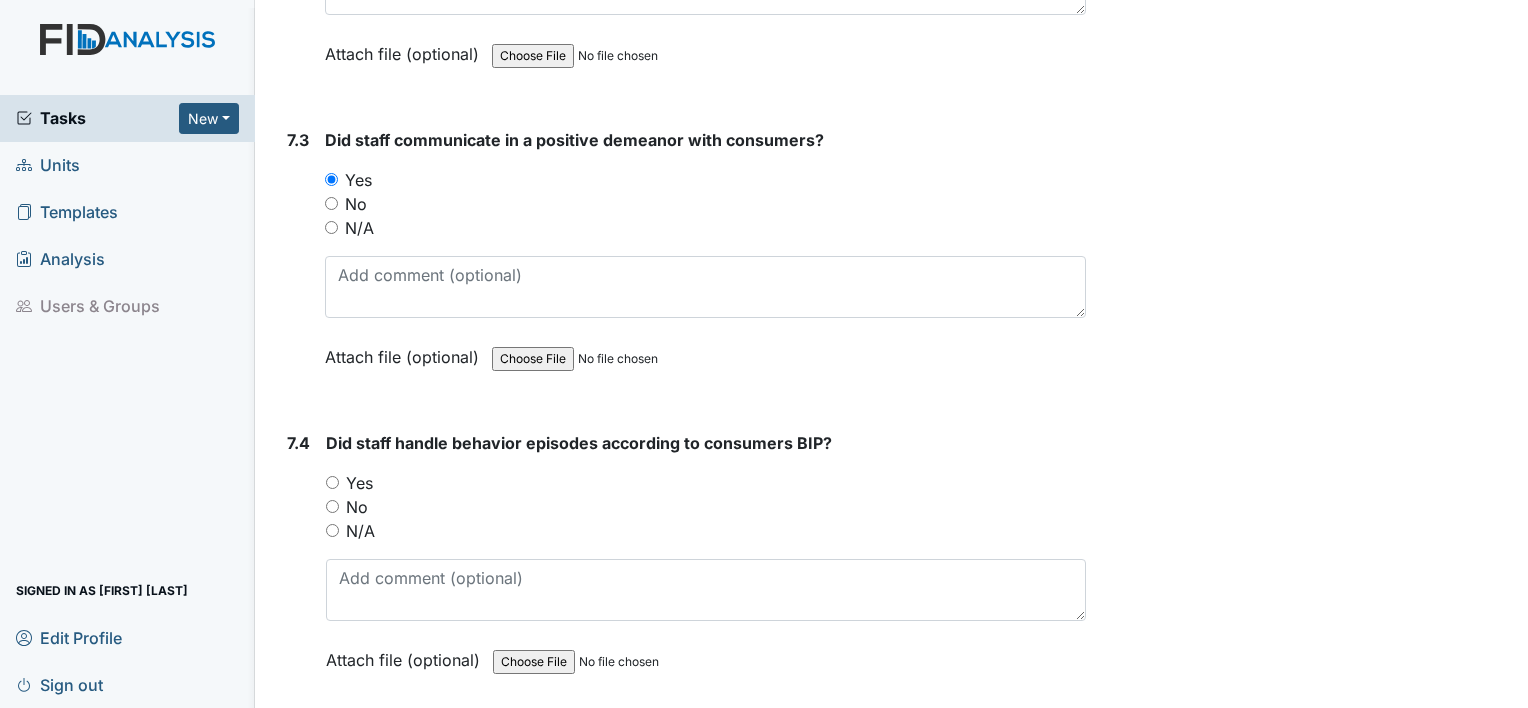 scroll, scrollTop: 18342, scrollLeft: 0, axis: vertical 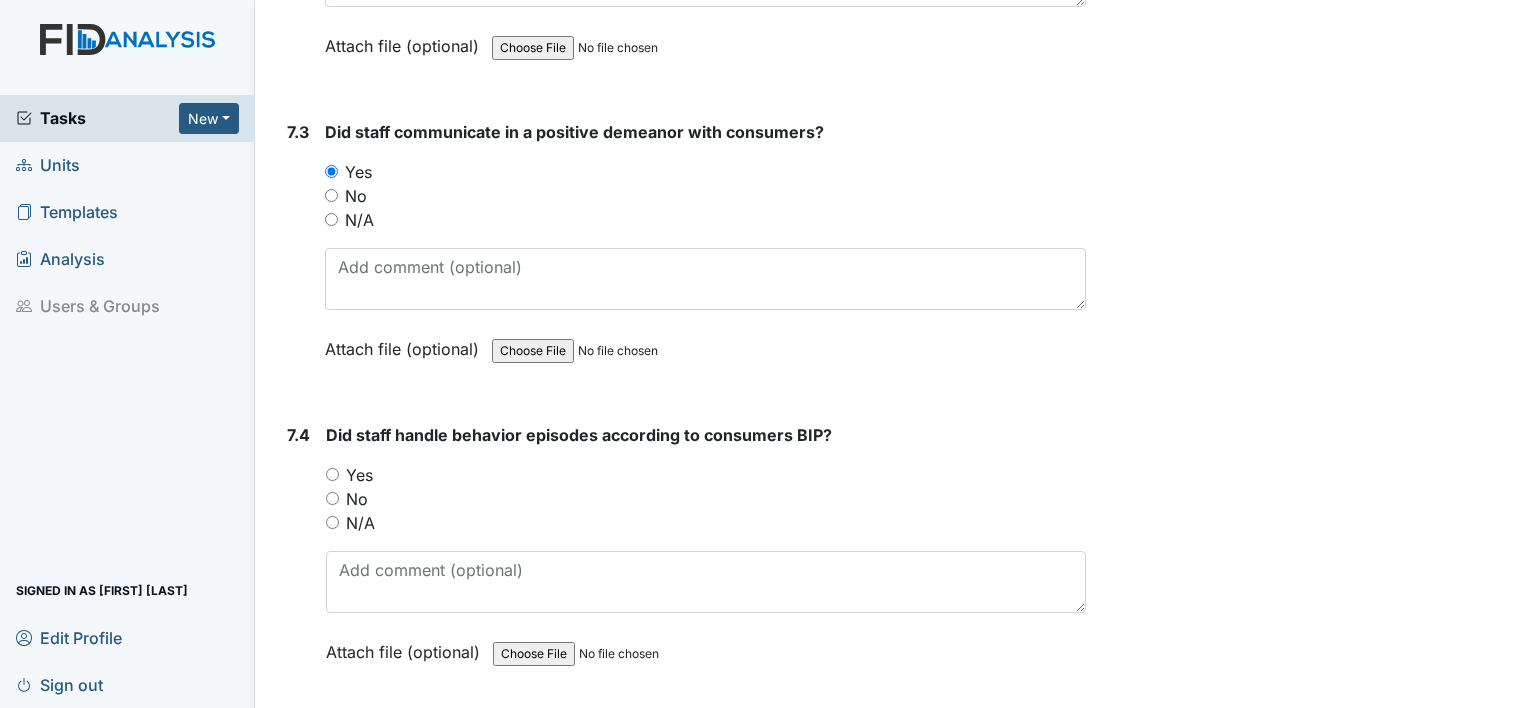 click on "N/A" at bounding box center (332, 522) 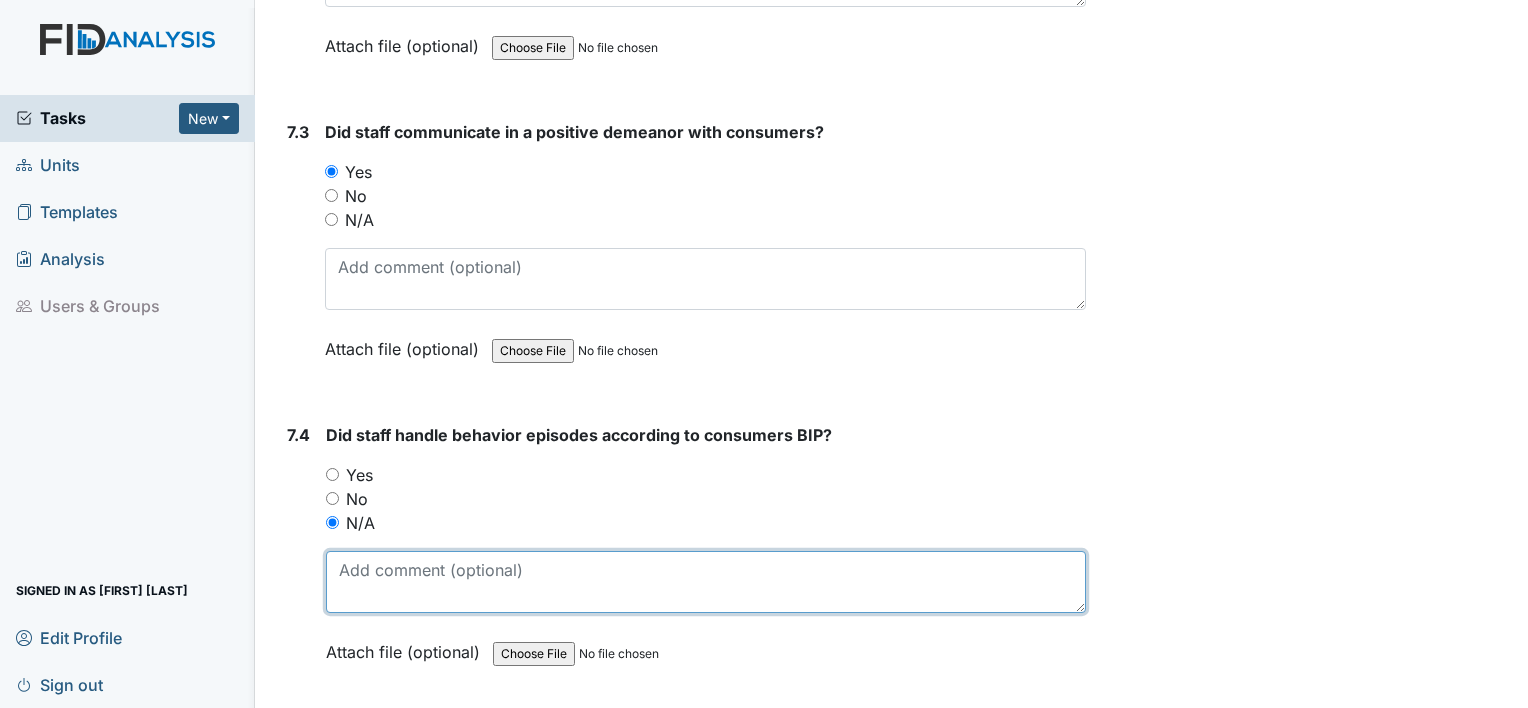 click at bounding box center [706, 582] 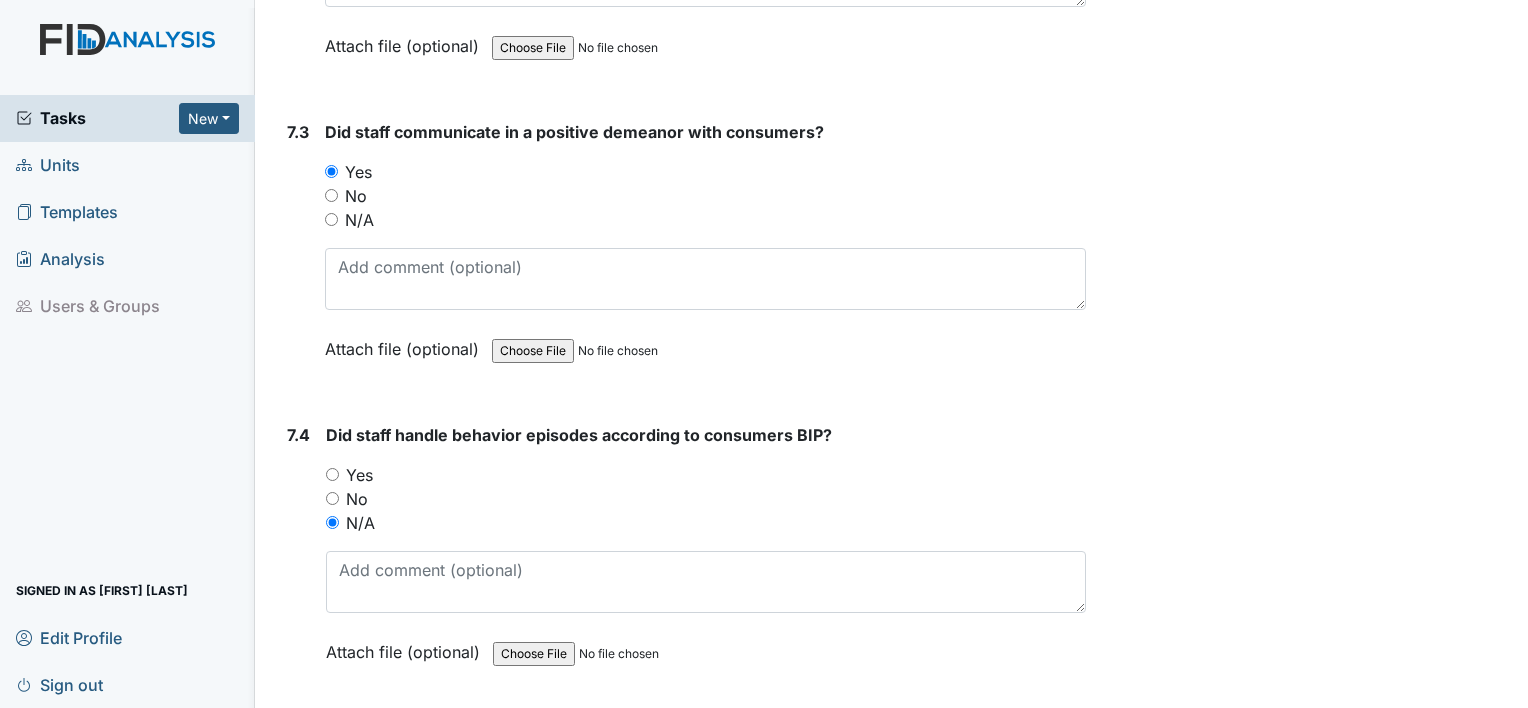 click on "Yes" at bounding box center (332, 474) 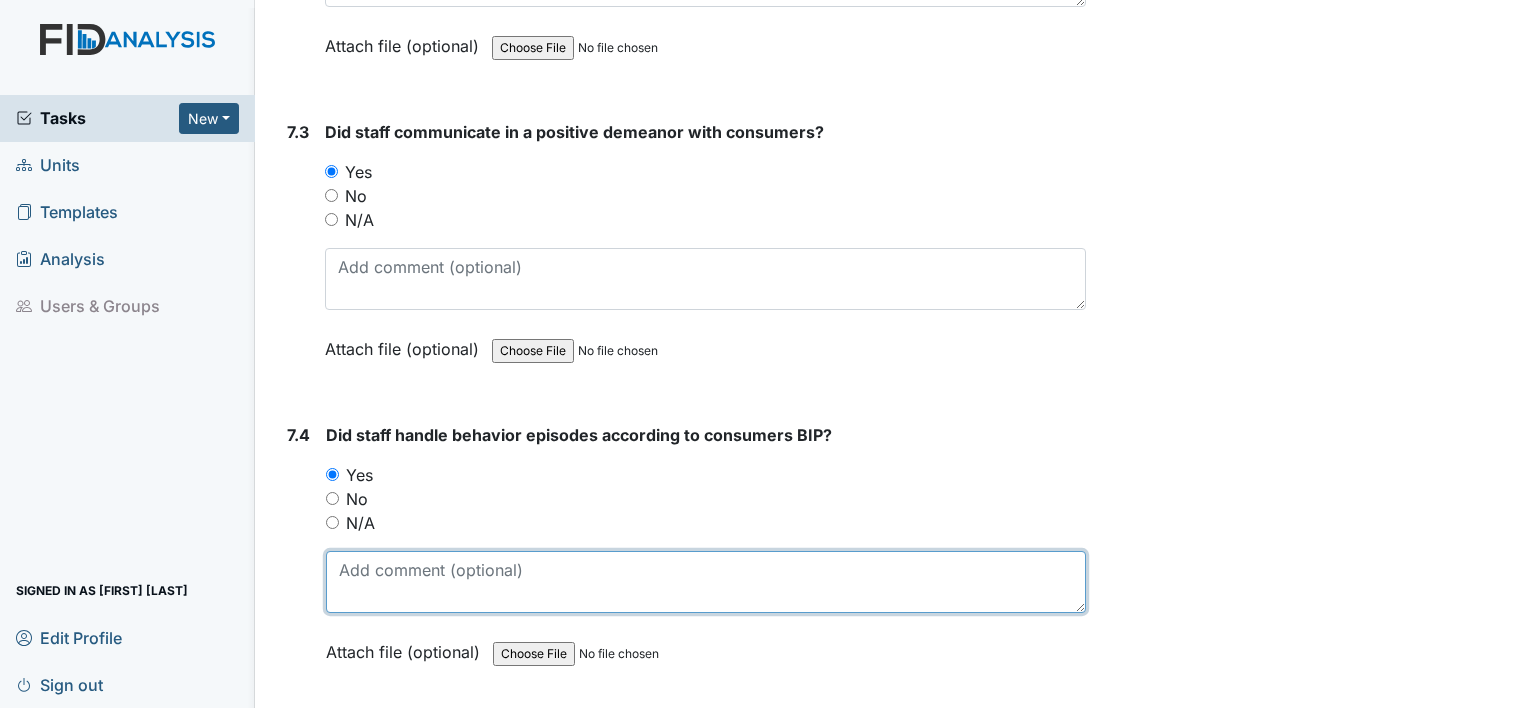 click at bounding box center [706, 582] 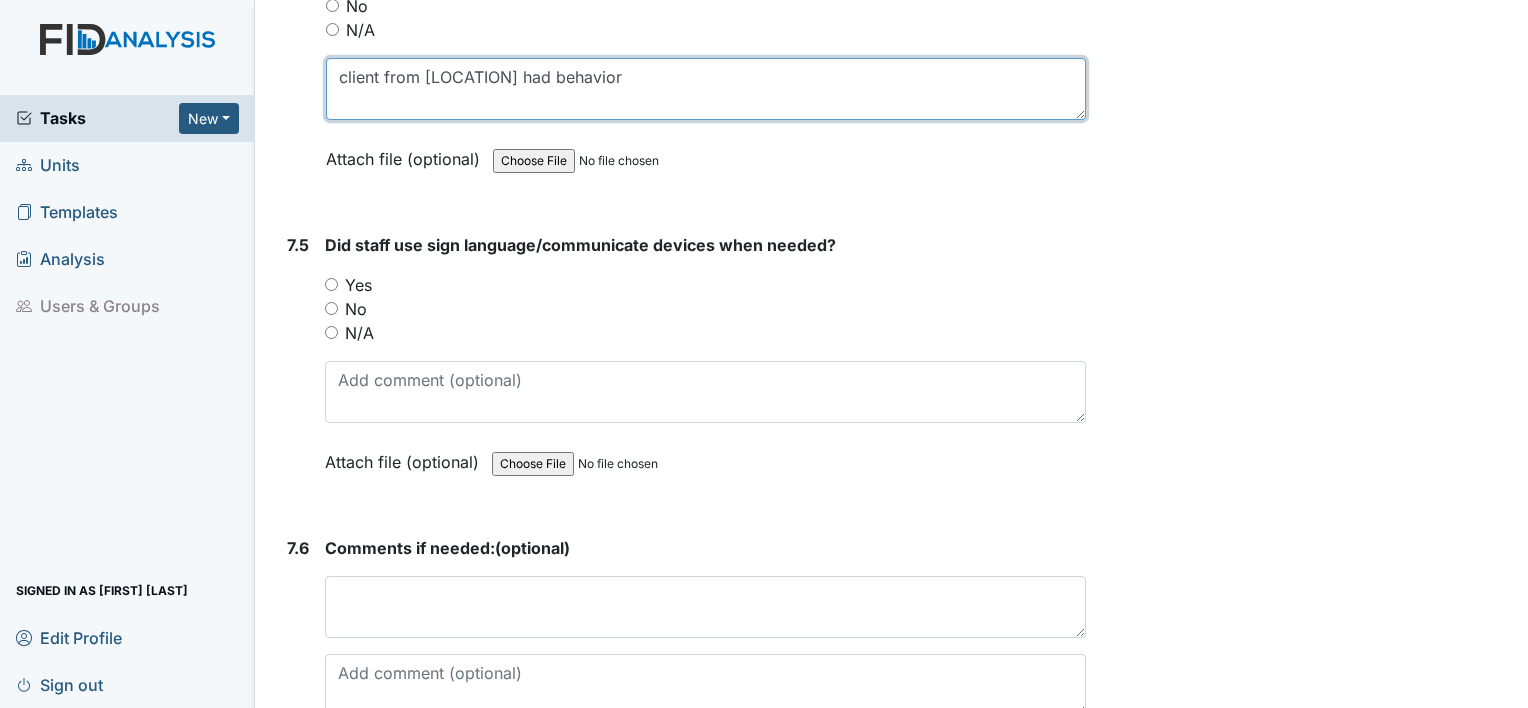 scroll, scrollTop: 18840, scrollLeft: 0, axis: vertical 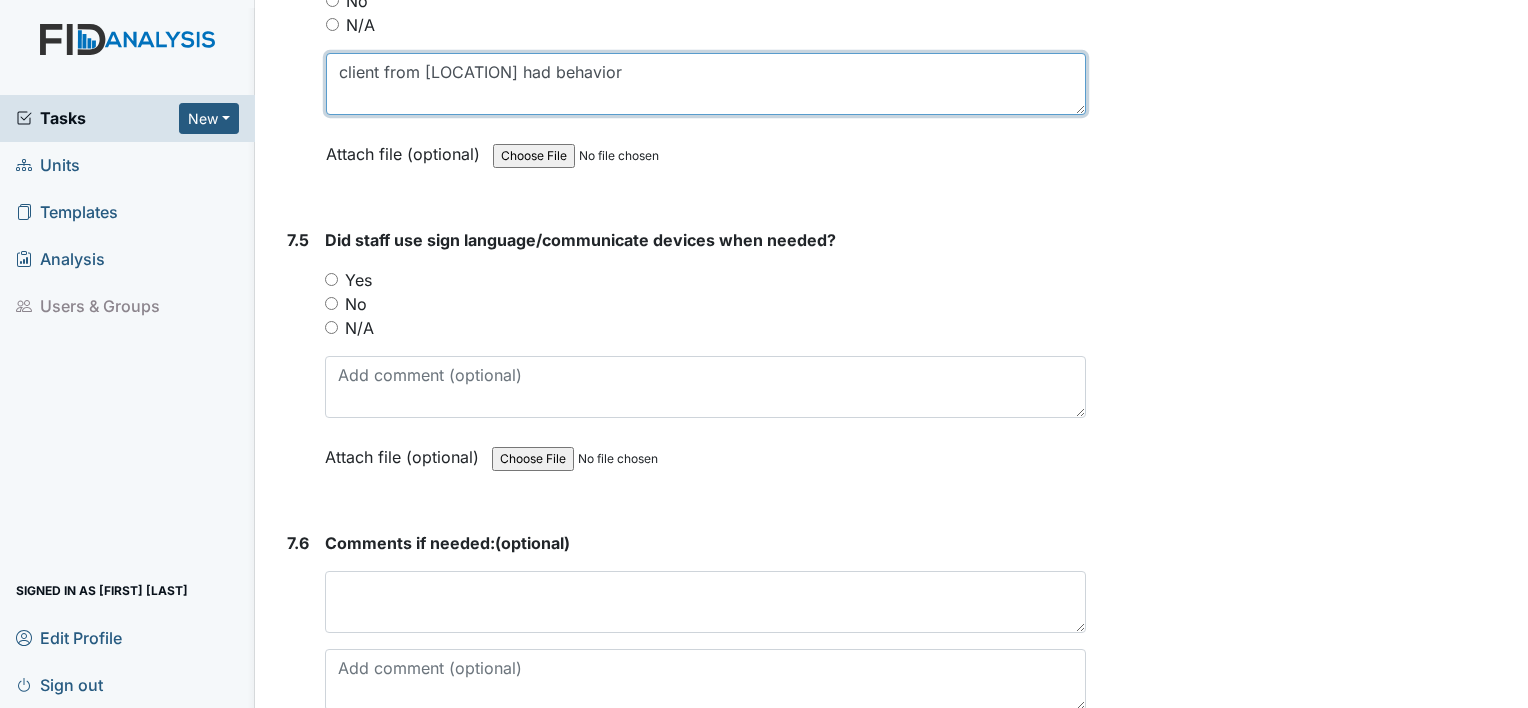 type on "client from [LOCATION] had behavior" 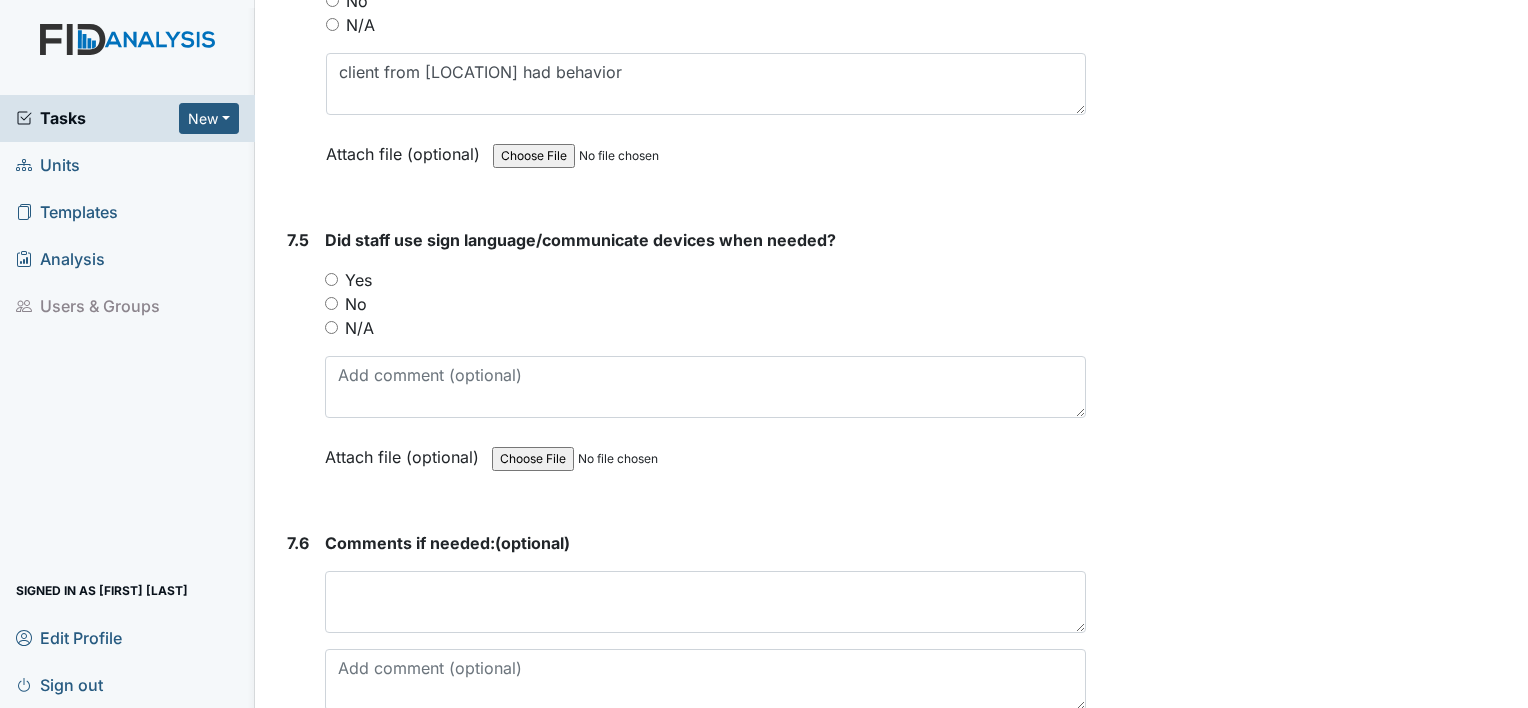 click on "Yes" at bounding box center (331, 279) 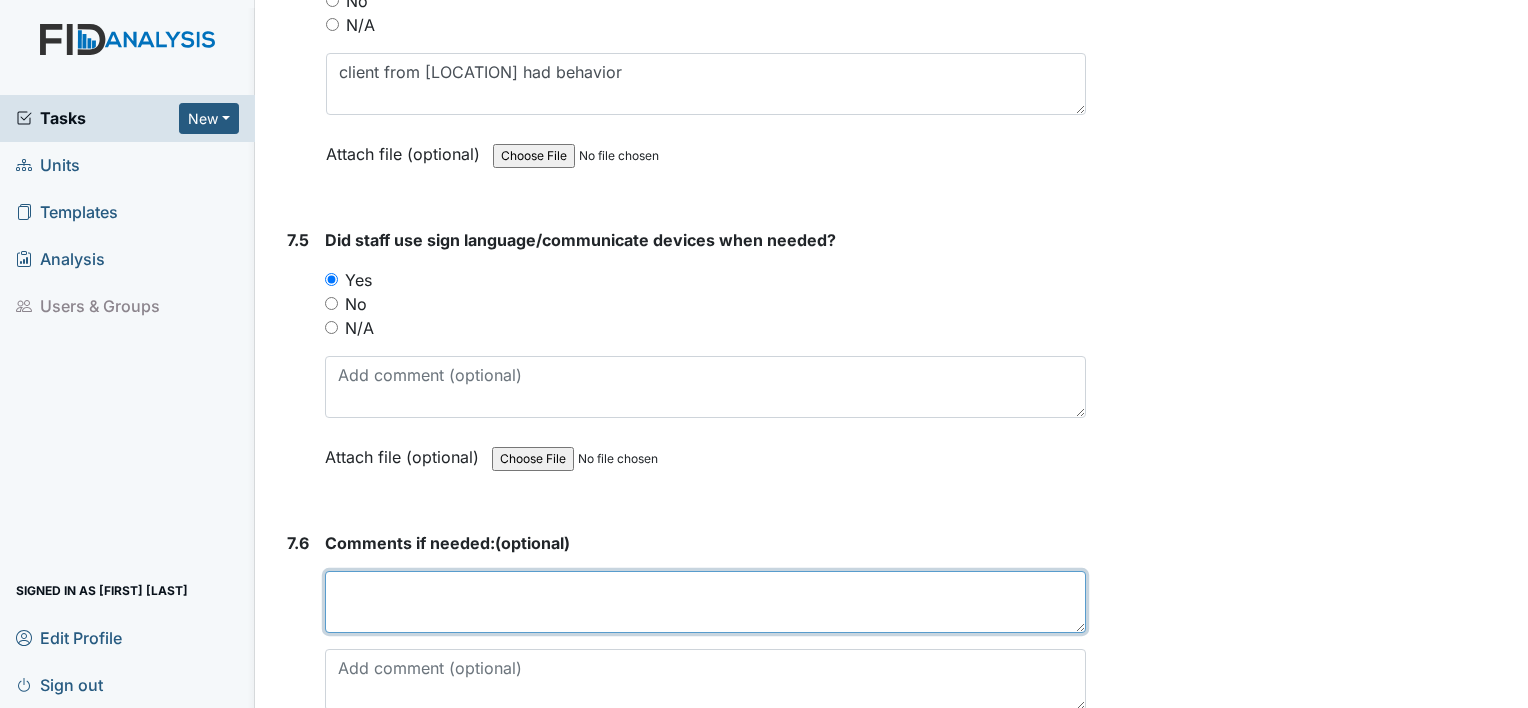 click at bounding box center [705, 602] 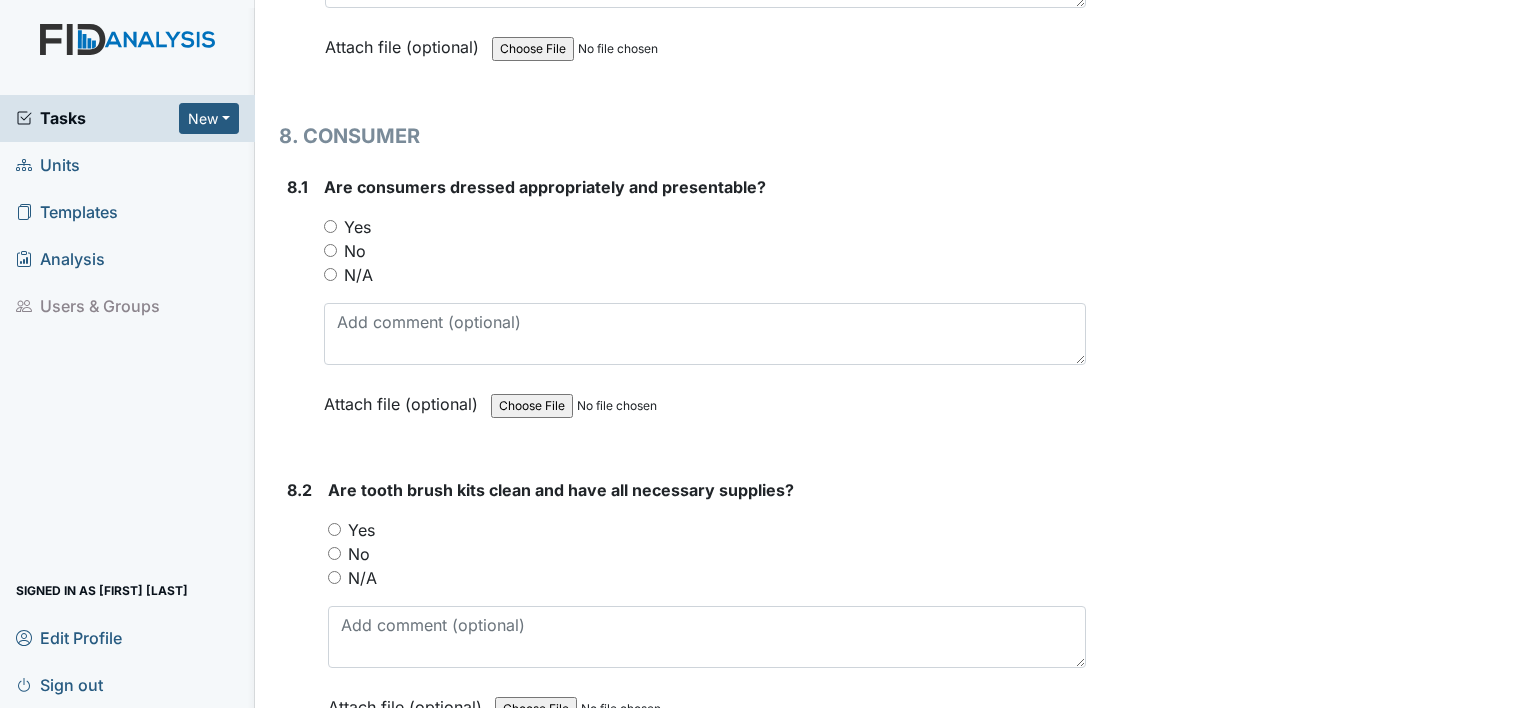 scroll, scrollTop: 19516, scrollLeft: 0, axis: vertical 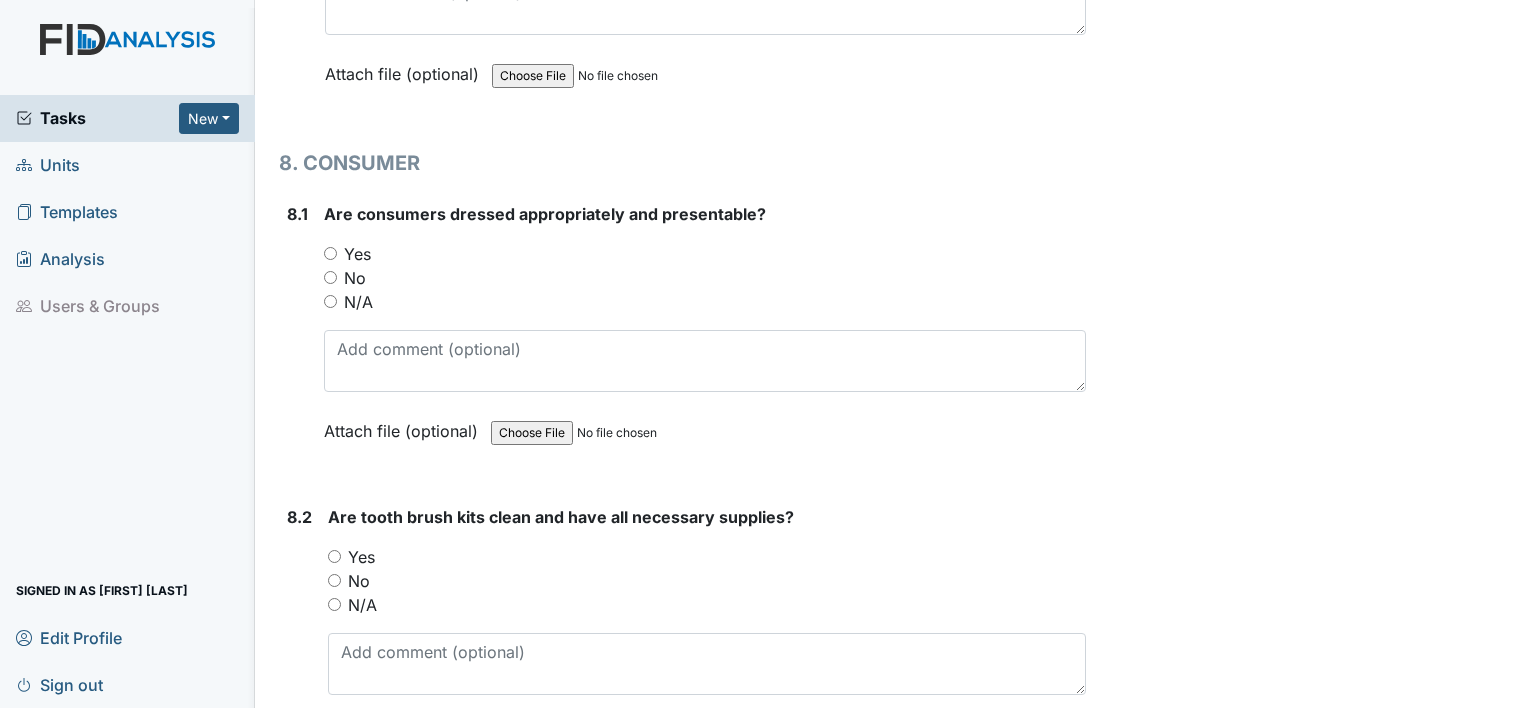 type on "signing was good from [PERSON], [PERSON], [PERSON]" 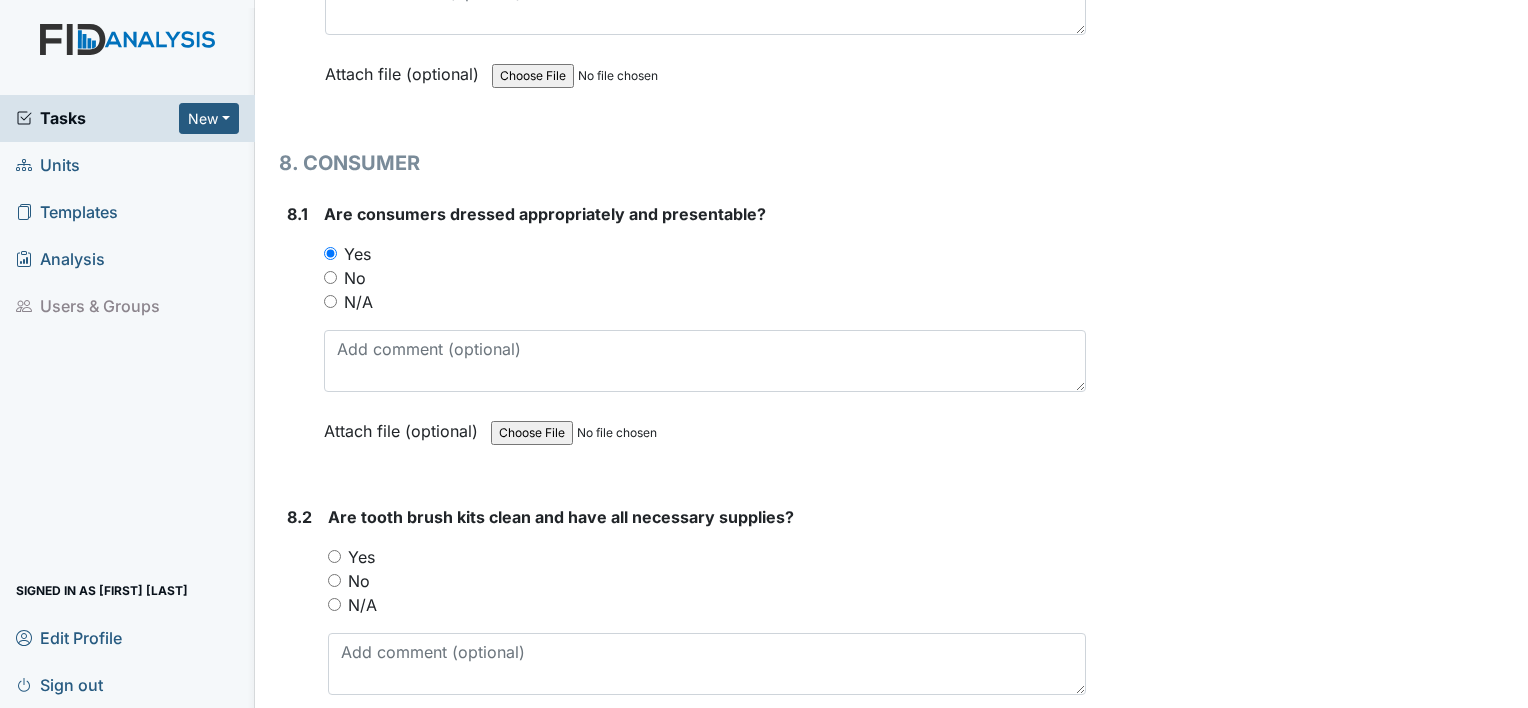 click on "Yes" at bounding box center (334, 556) 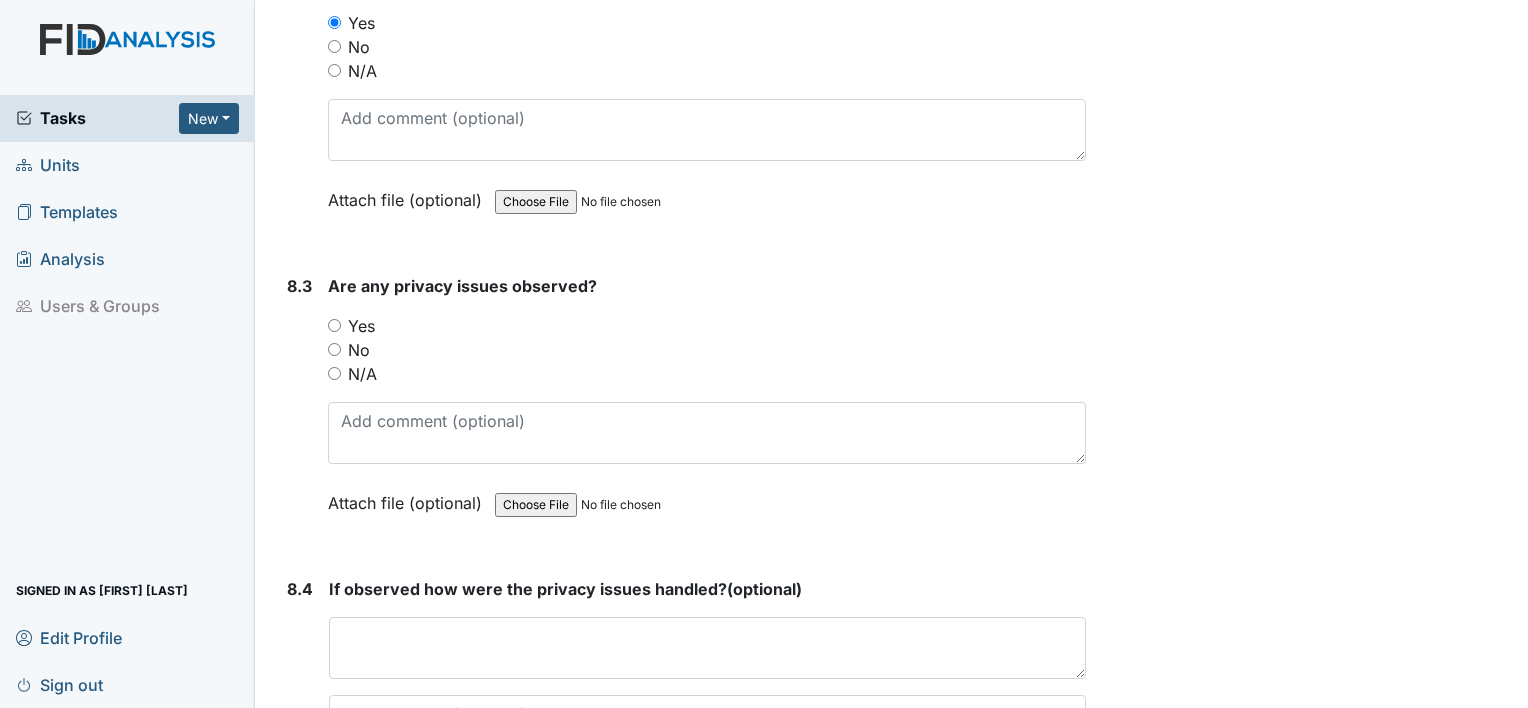 scroll, scrollTop: 20056, scrollLeft: 0, axis: vertical 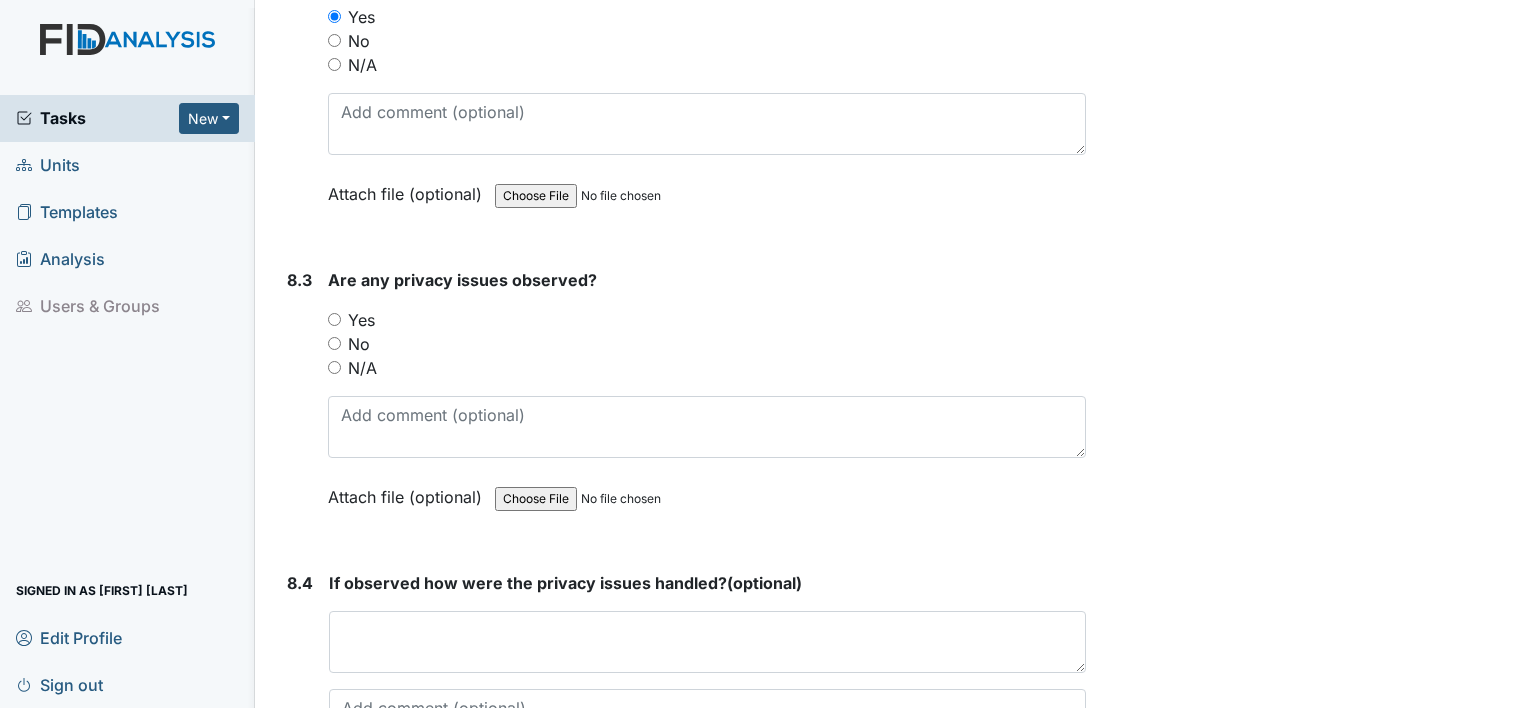click on "No" at bounding box center (334, 343) 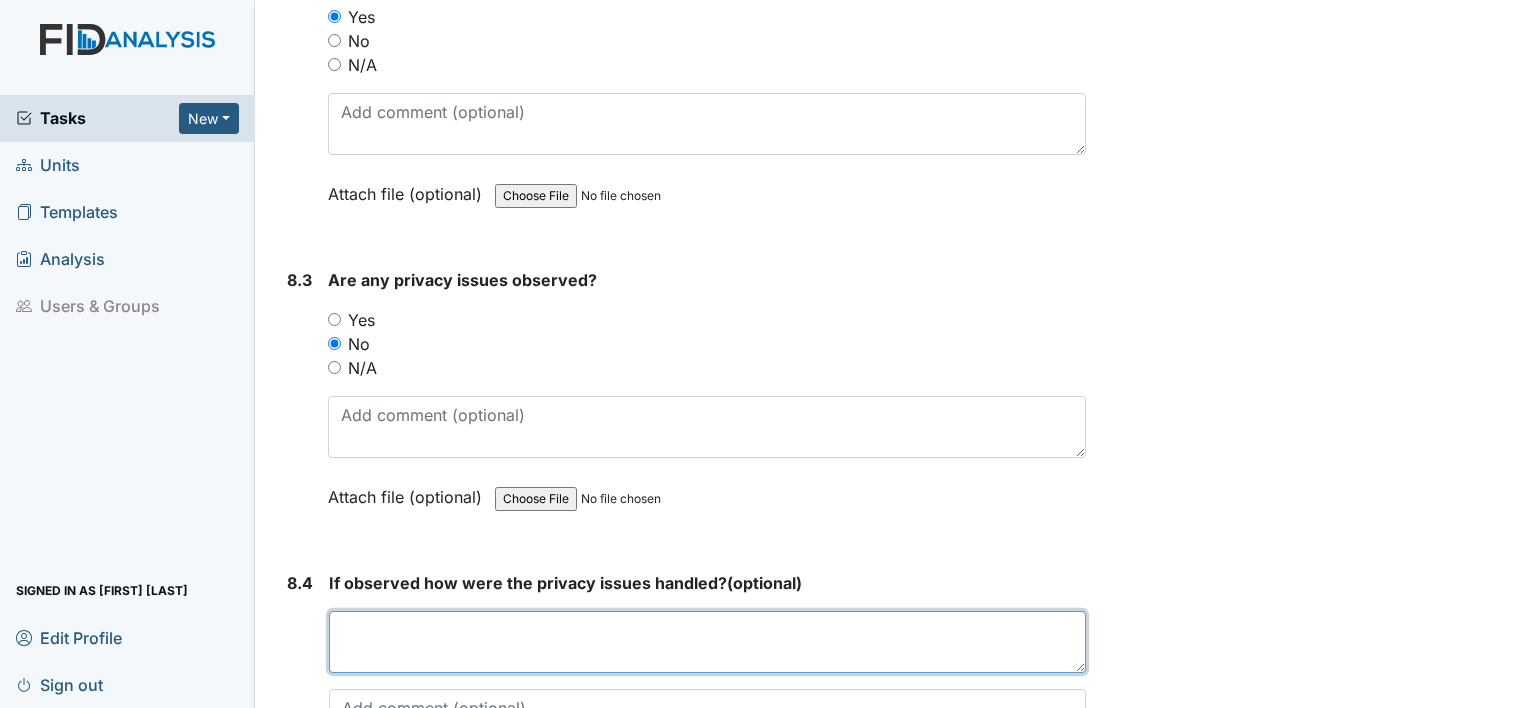click at bounding box center [707, 642] 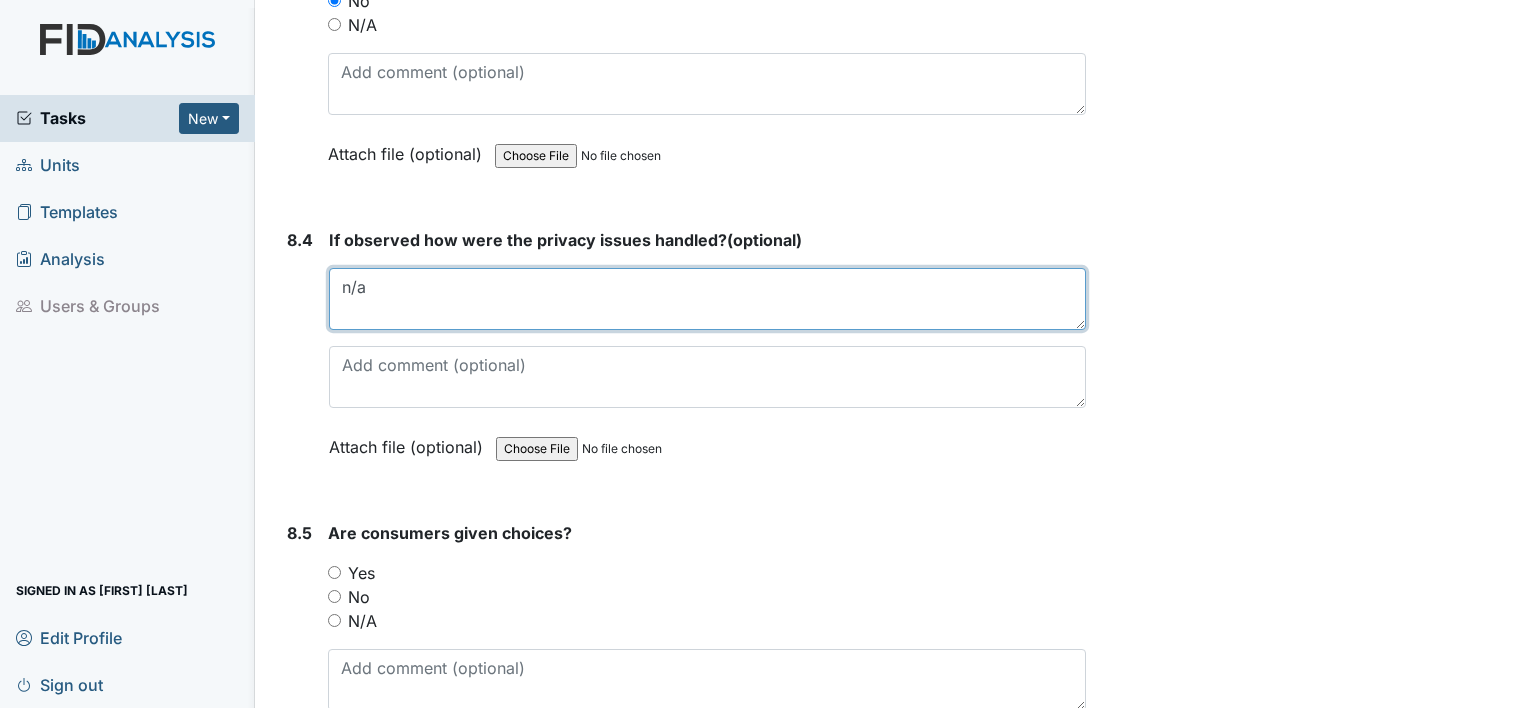 scroll, scrollTop: 20530, scrollLeft: 0, axis: vertical 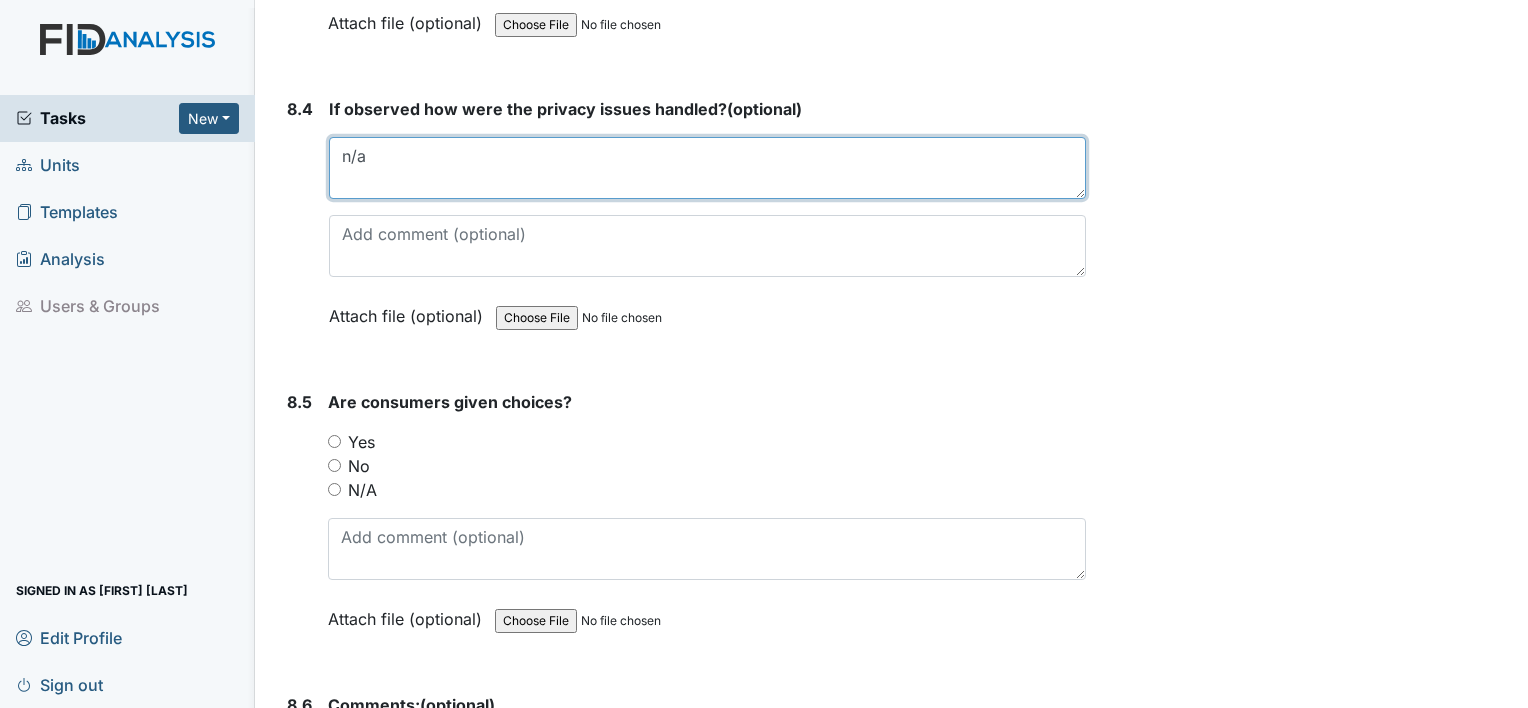 type on "n/a" 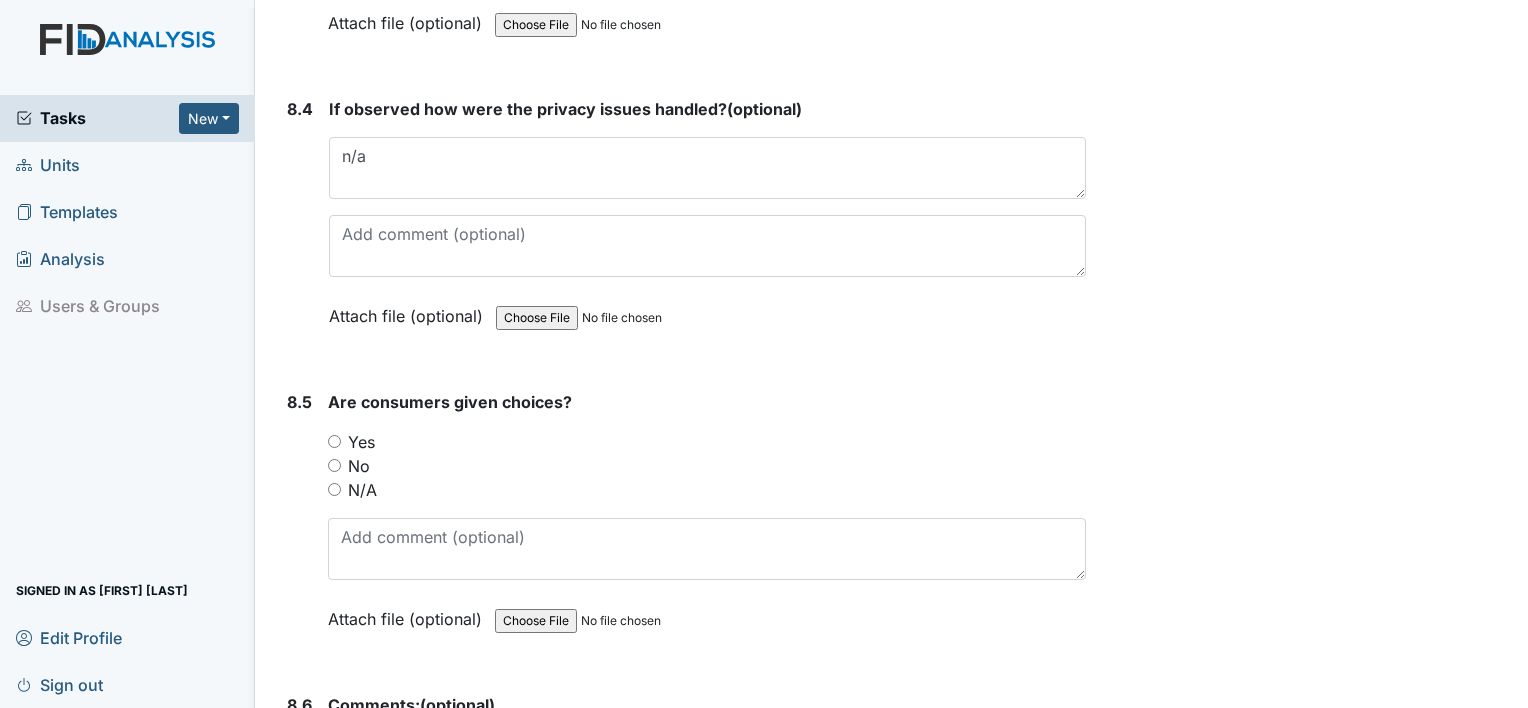 click on "Yes" at bounding box center (334, 441) 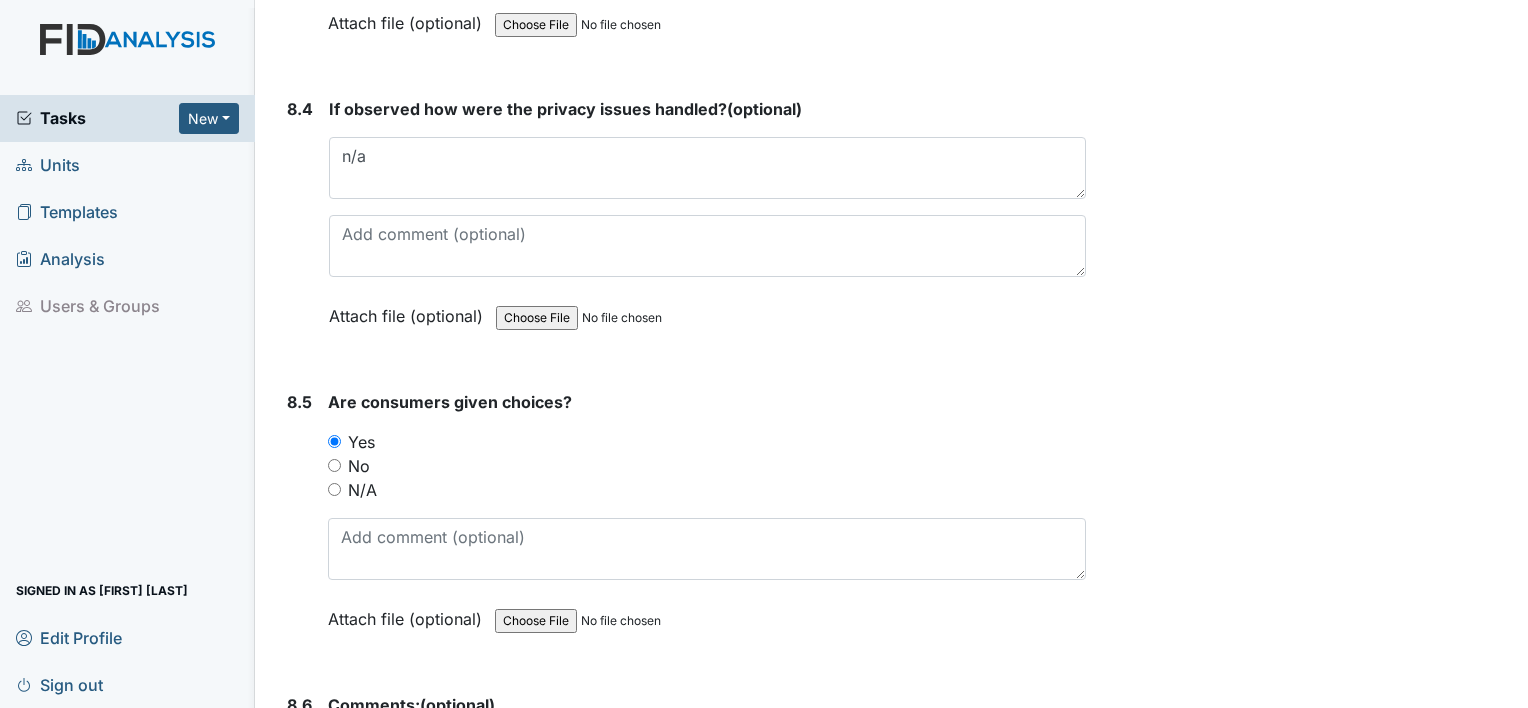 click on "Comments:
(optional)
This field is required.
Attach file (optional)
You can upload .pdf, .txt, .jpg, .jpeg, .png, .csv, .xls, or .doc files under 100MB." at bounding box center [707, 803] 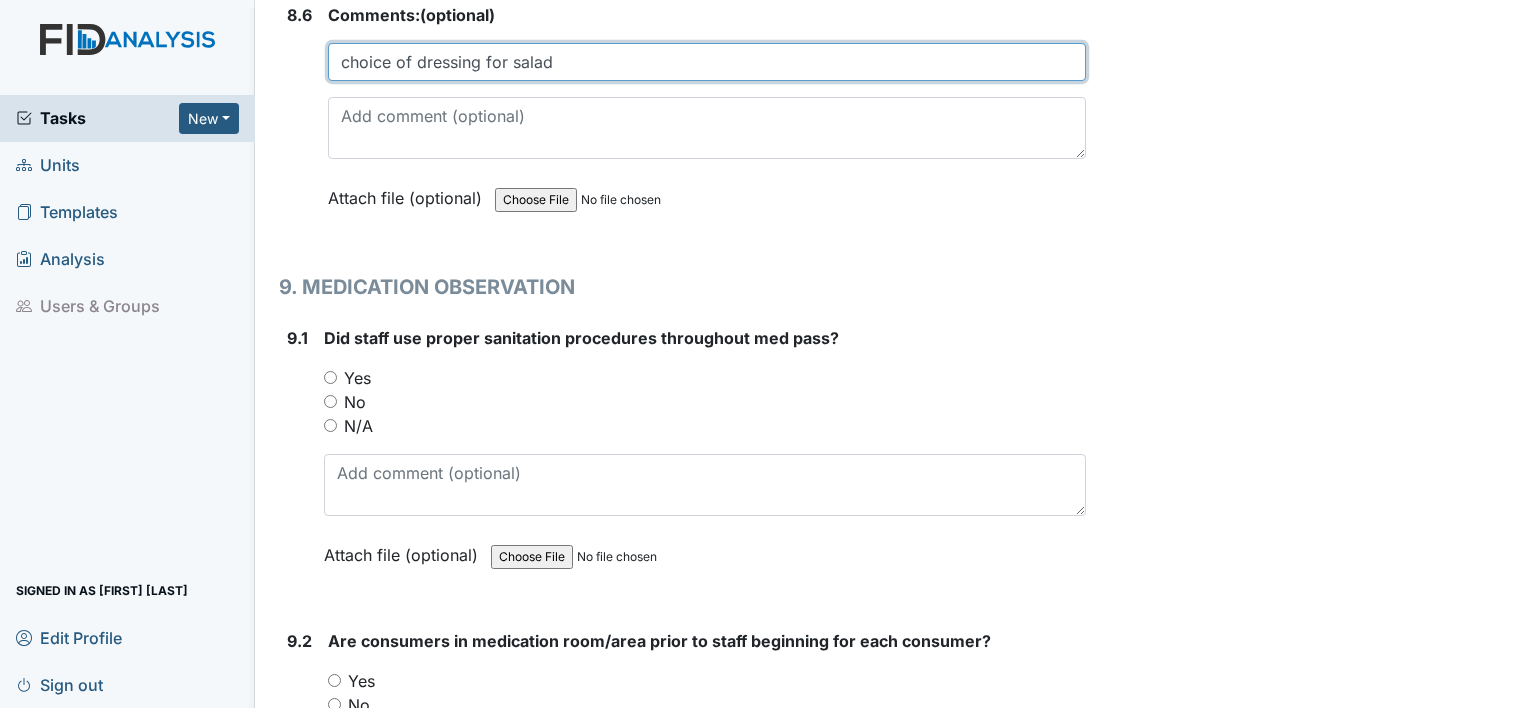 scroll, scrollTop: 21244, scrollLeft: 0, axis: vertical 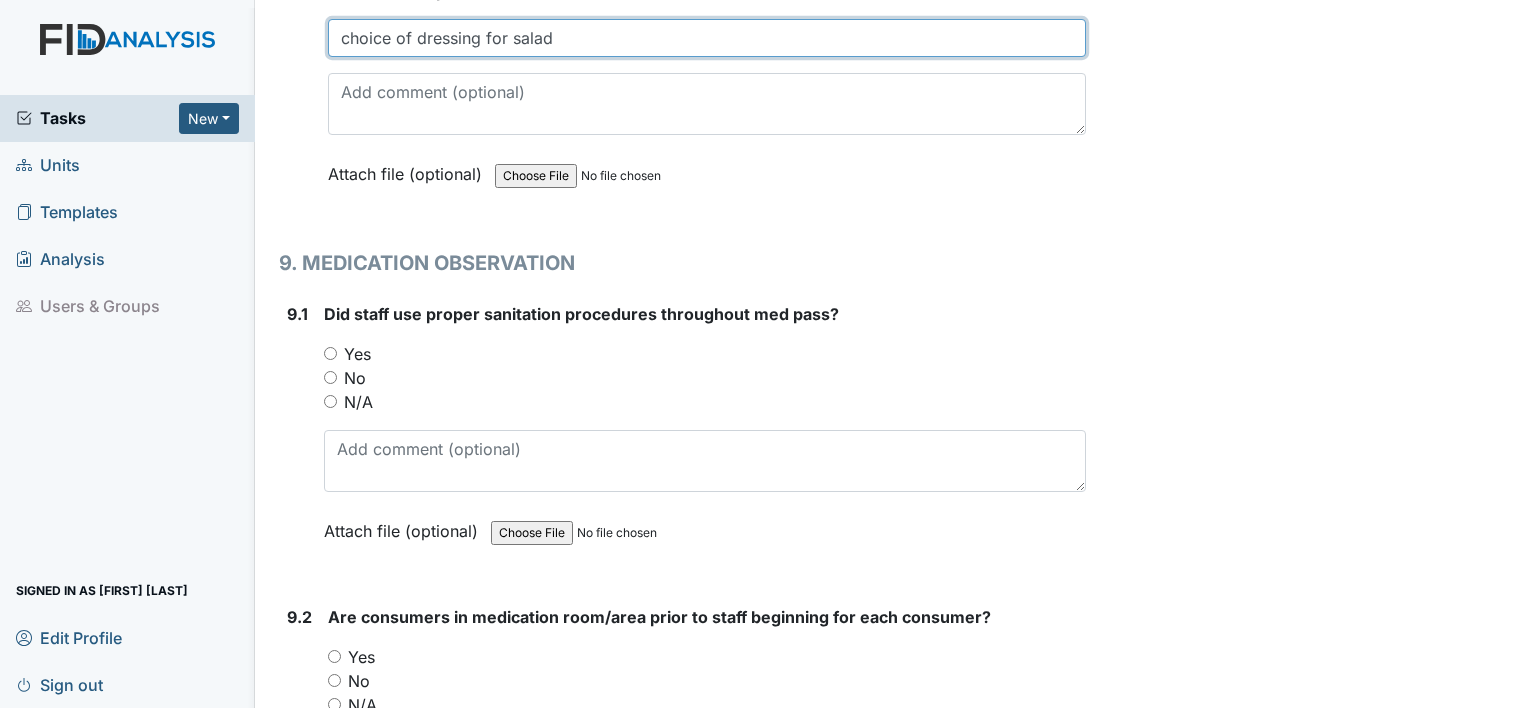type on "choice of dressing for salad" 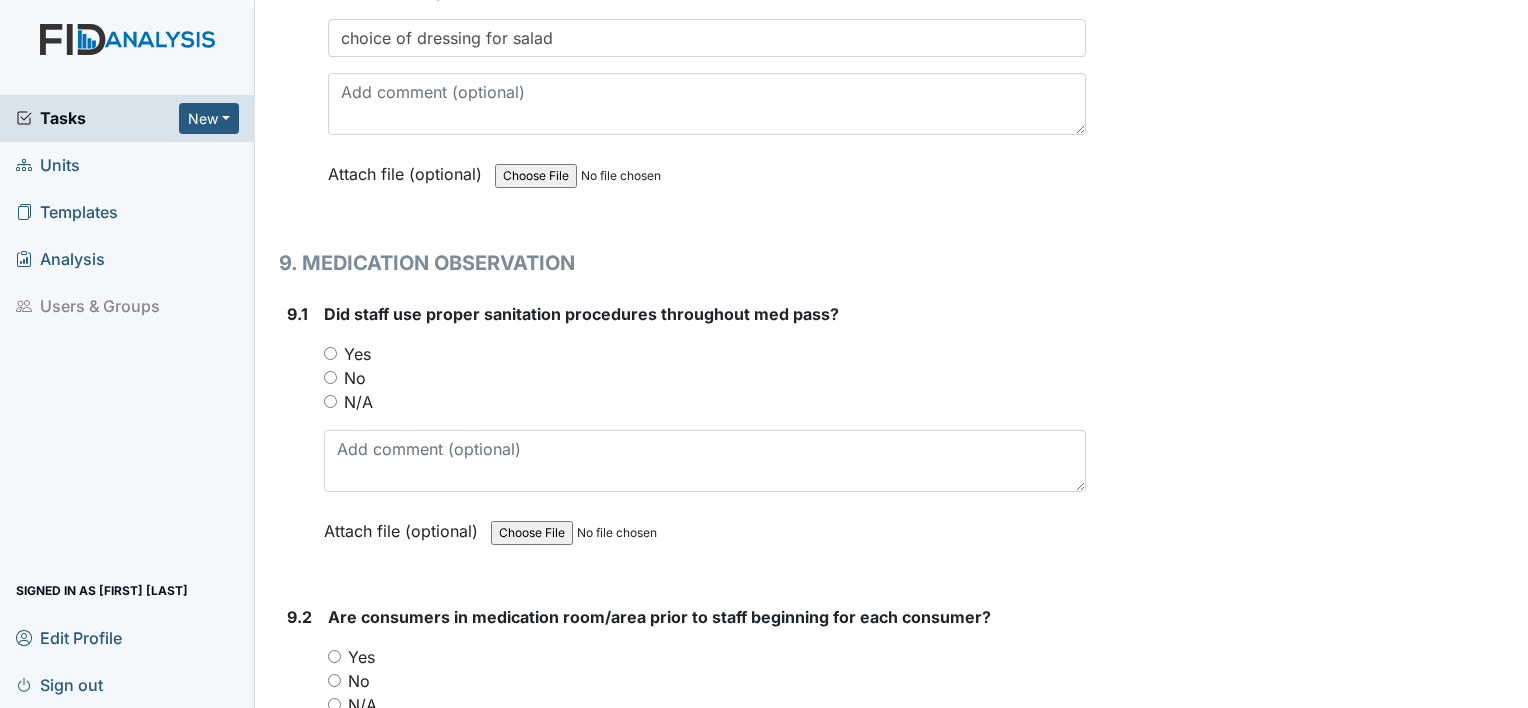 click on "Yes" at bounding box center [330, 353] 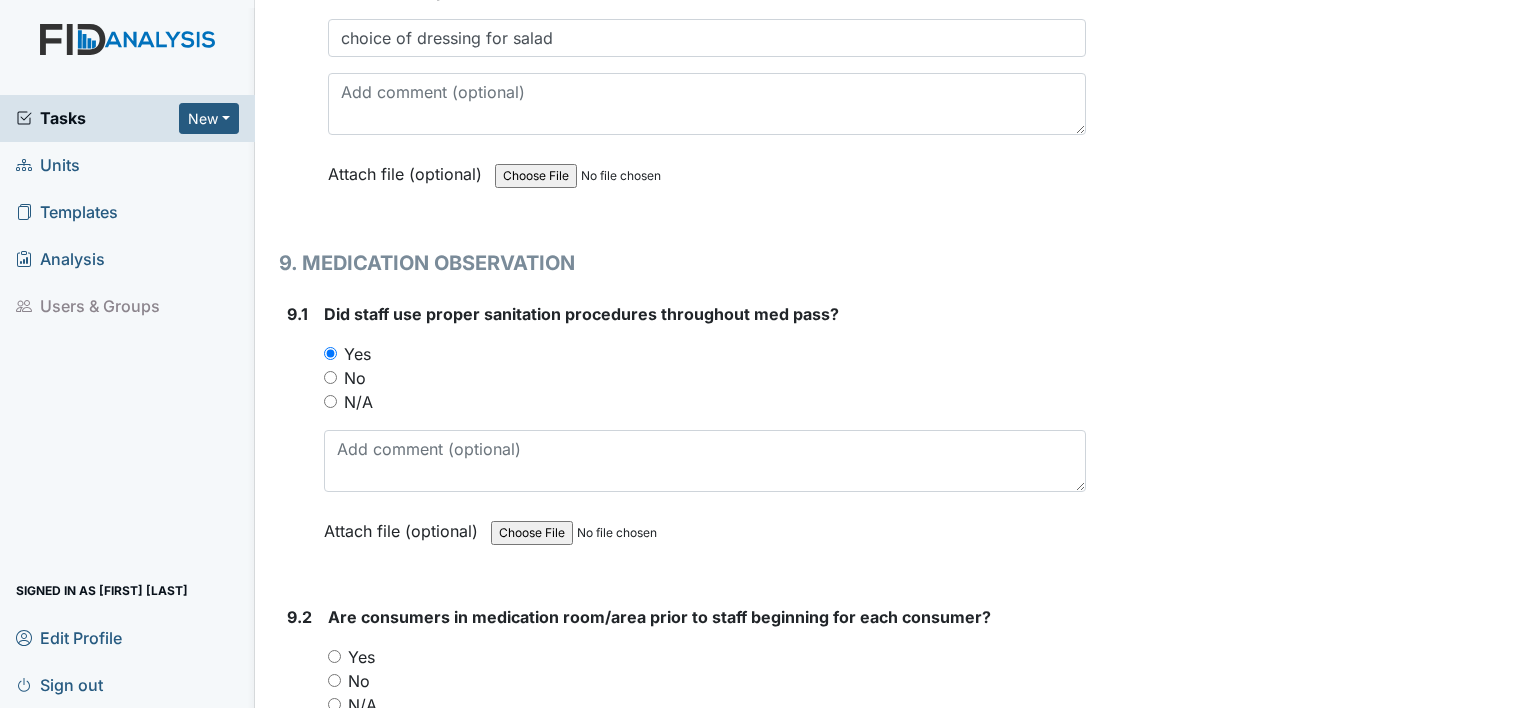 click on "Yes" at bounding box center [334, 656] 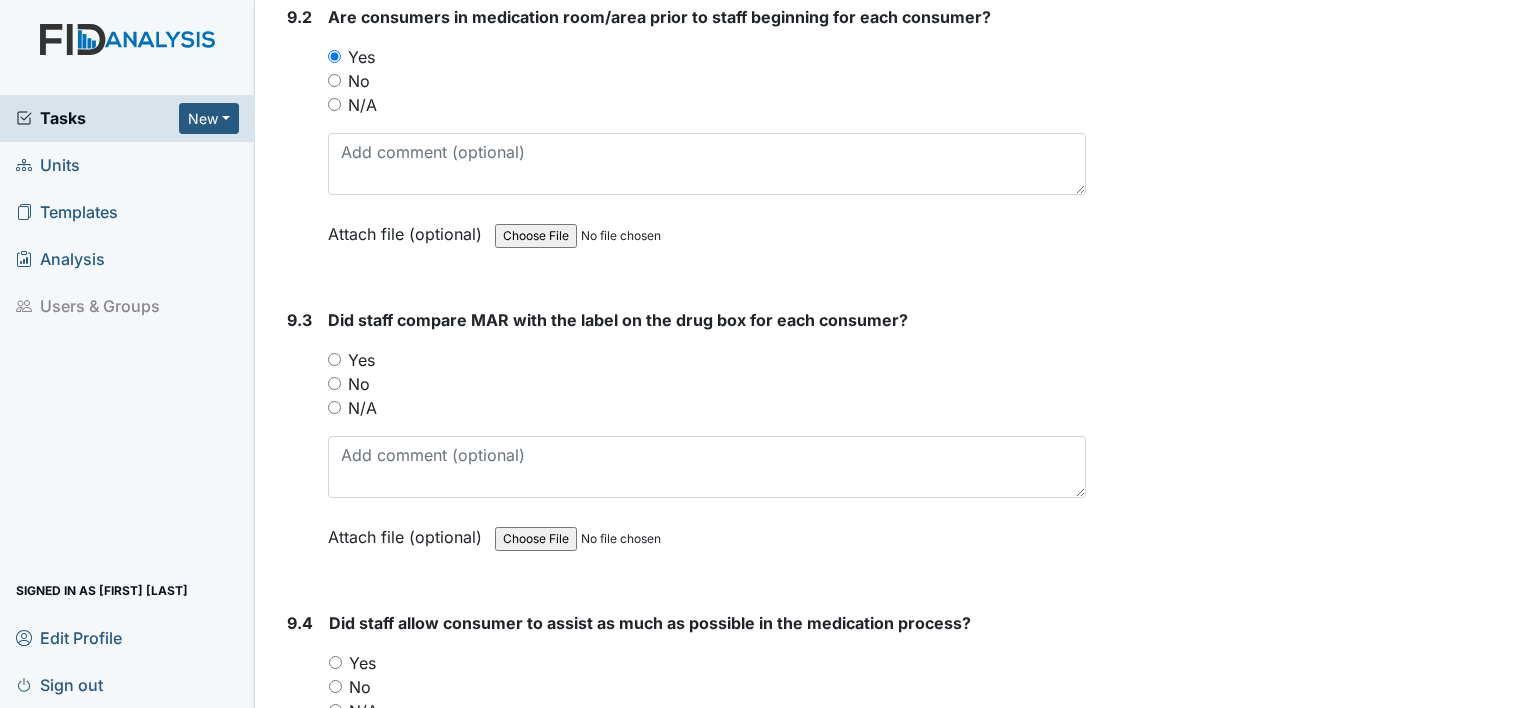 scroll, scrollTop: 21848, scrollLeft: 0, axis: vertical 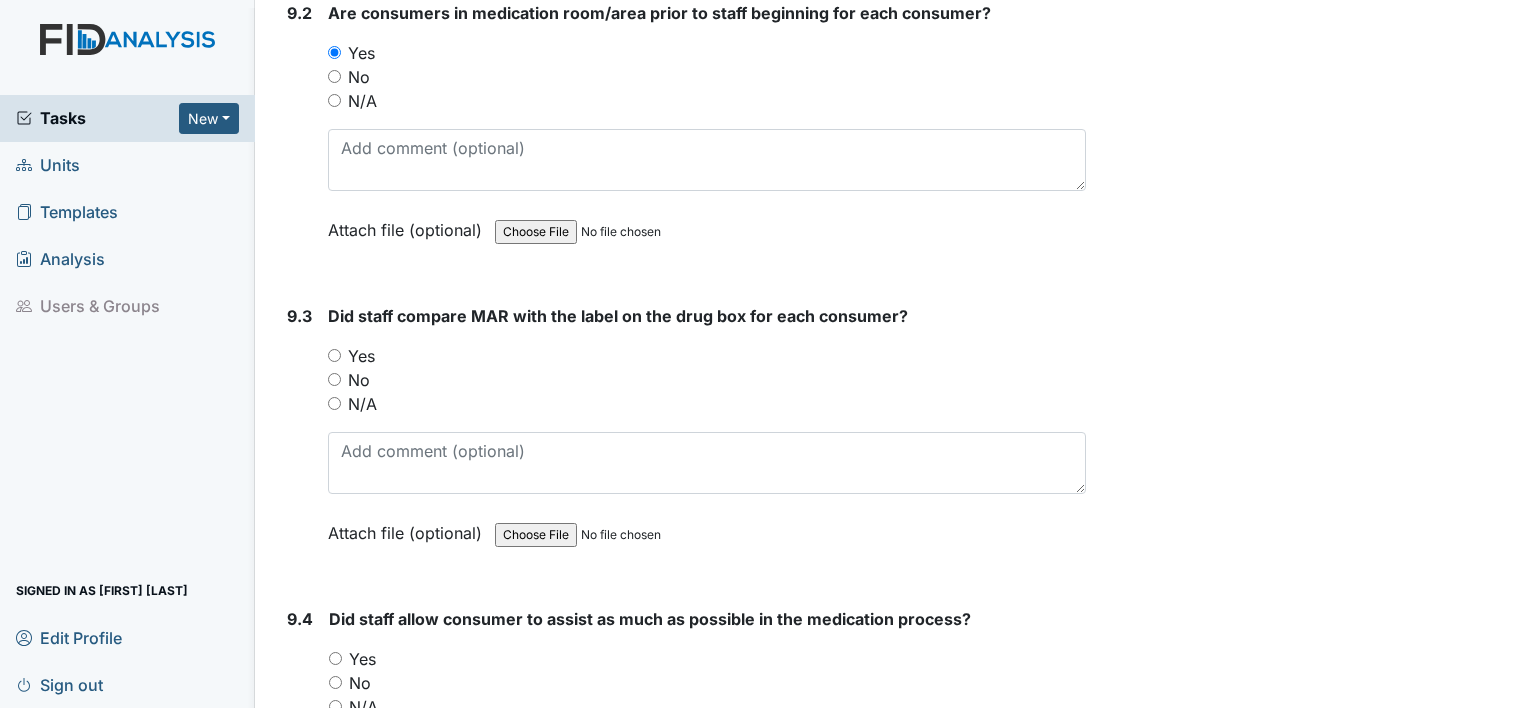 click on "Yes" at bounding box center [334, 355] 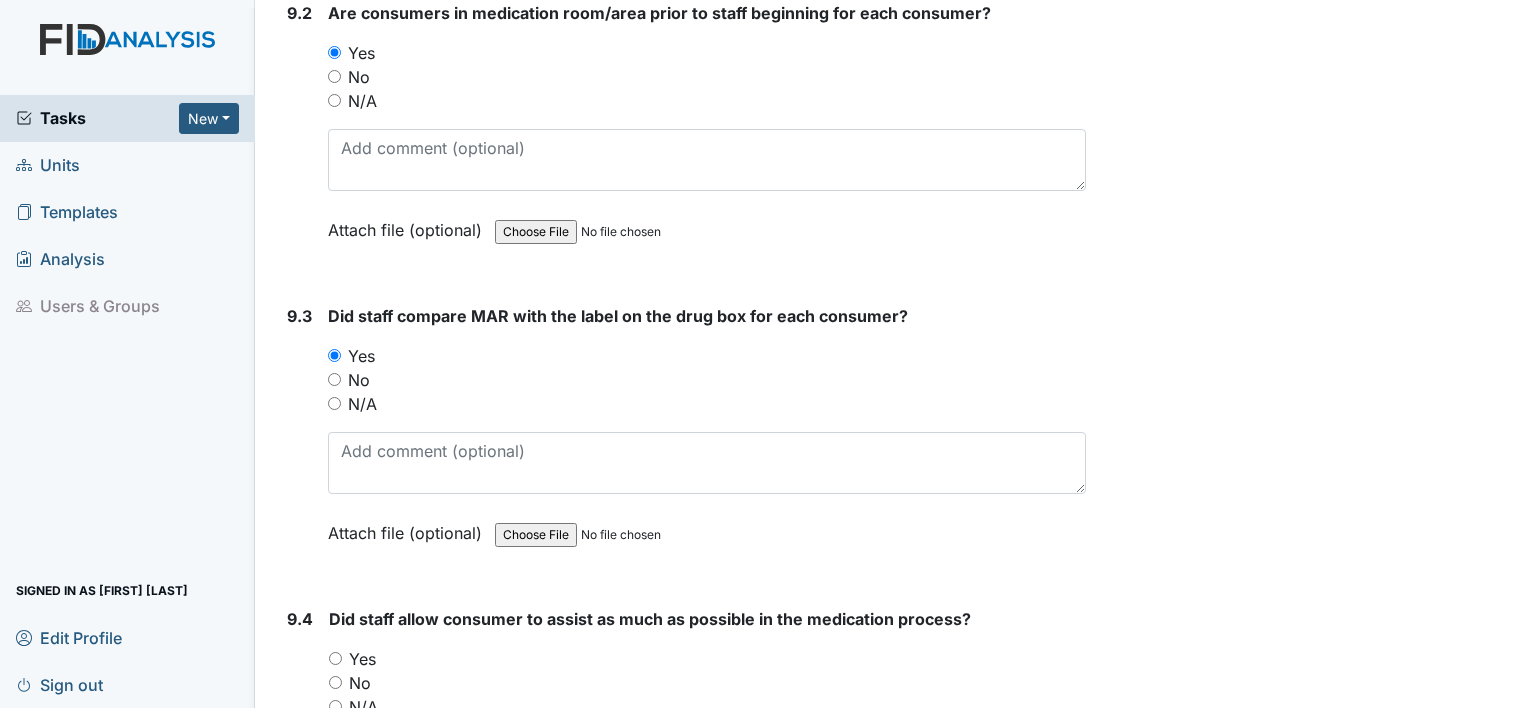 click on "Yes" at bounding box center (335, 658) 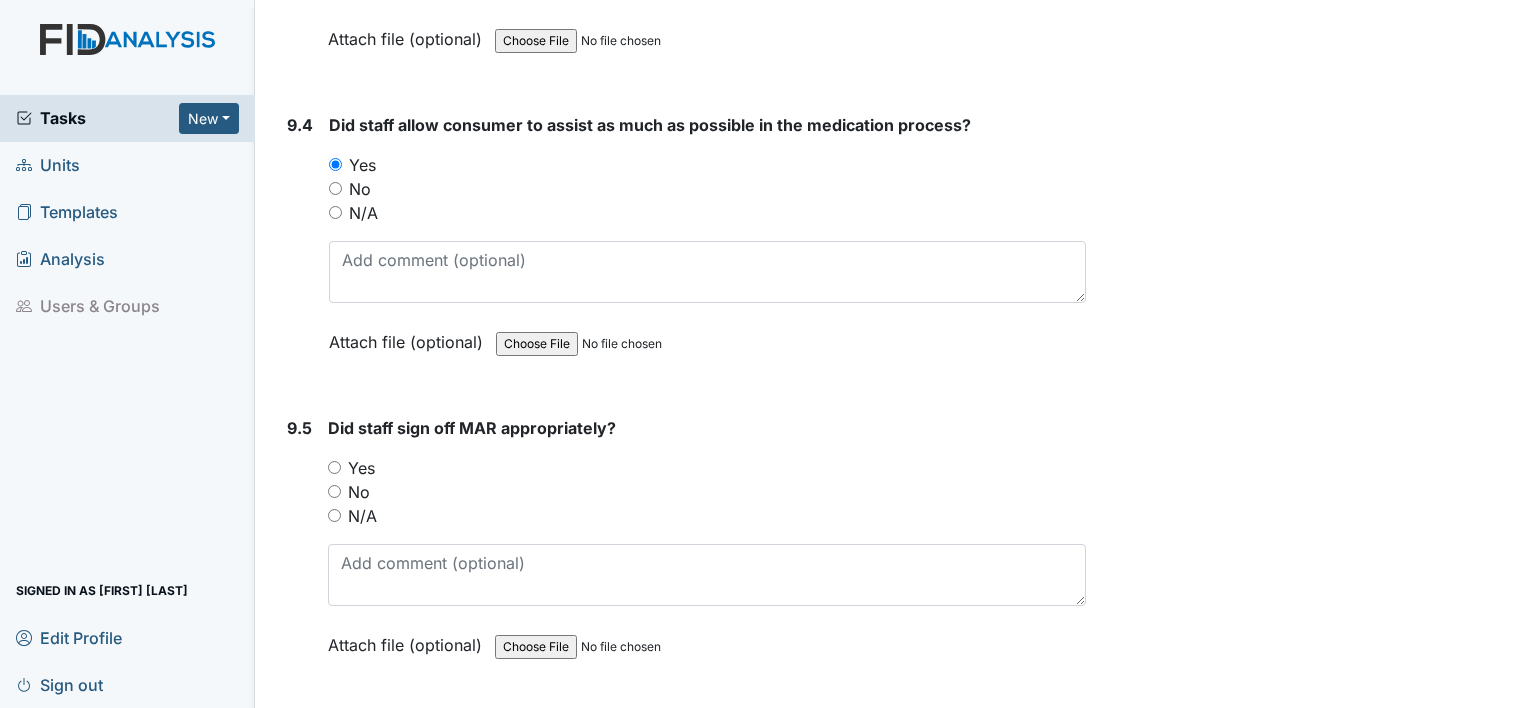 scroll, scrollTop: 22347, scrollLeft: 0, axis: vertical 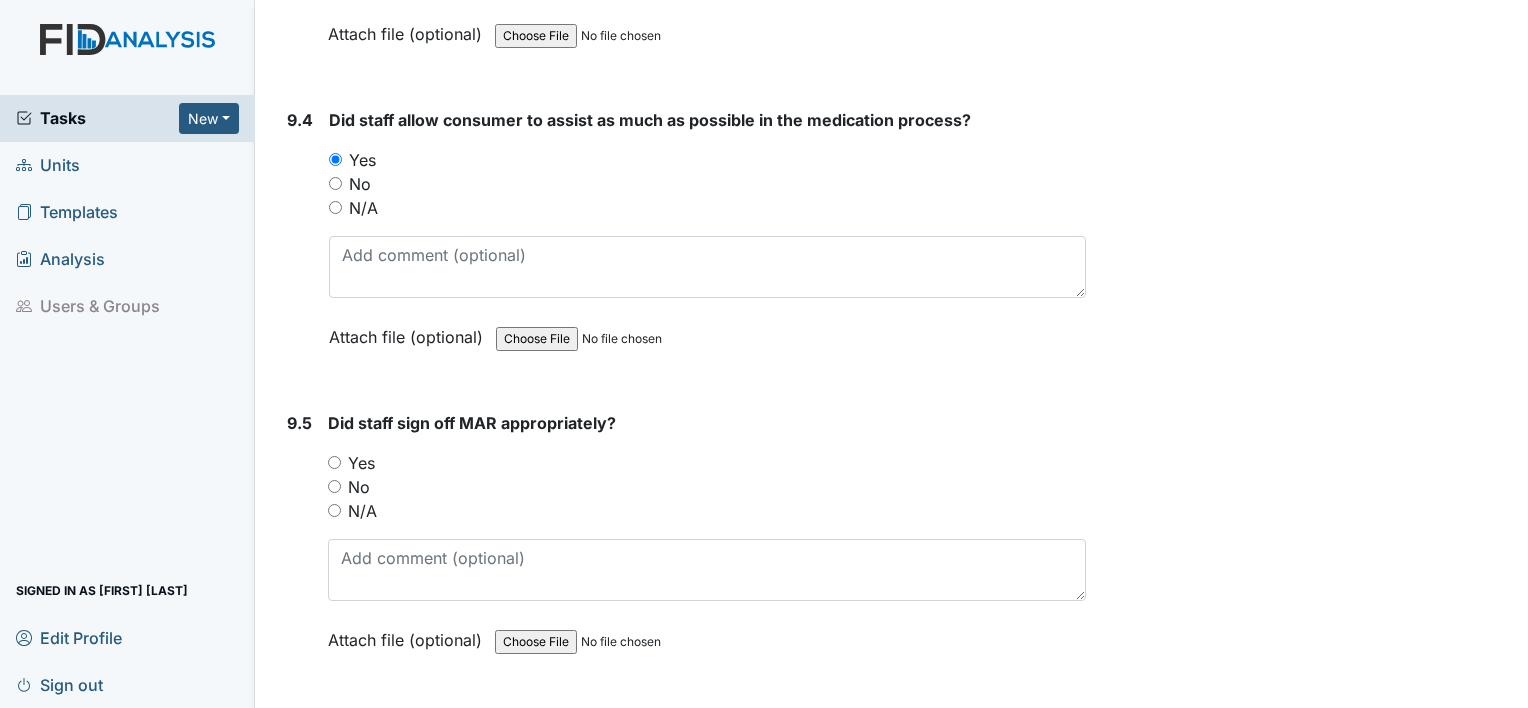 click on "Yes" at bounding box center (334, 462) 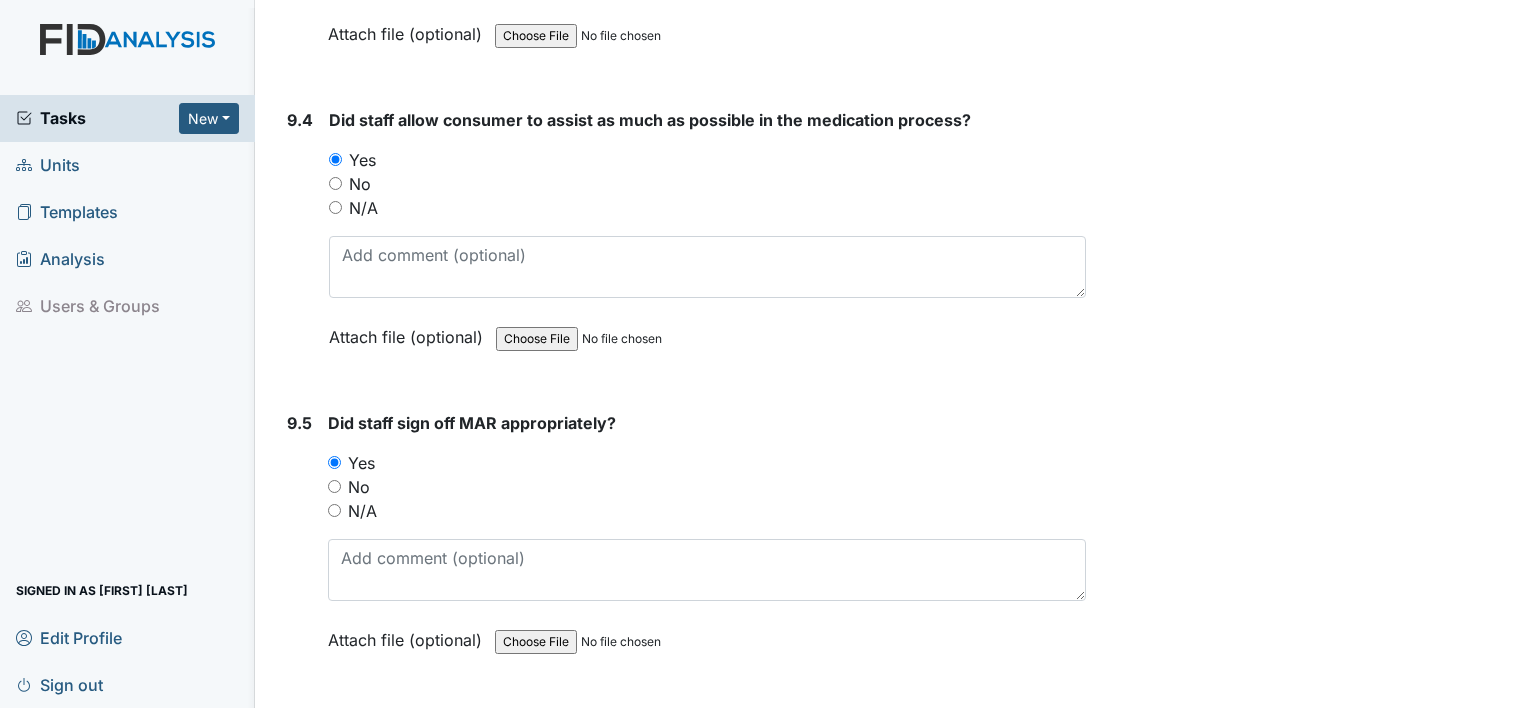 click on "Yes" at bounding box center [334, 765] 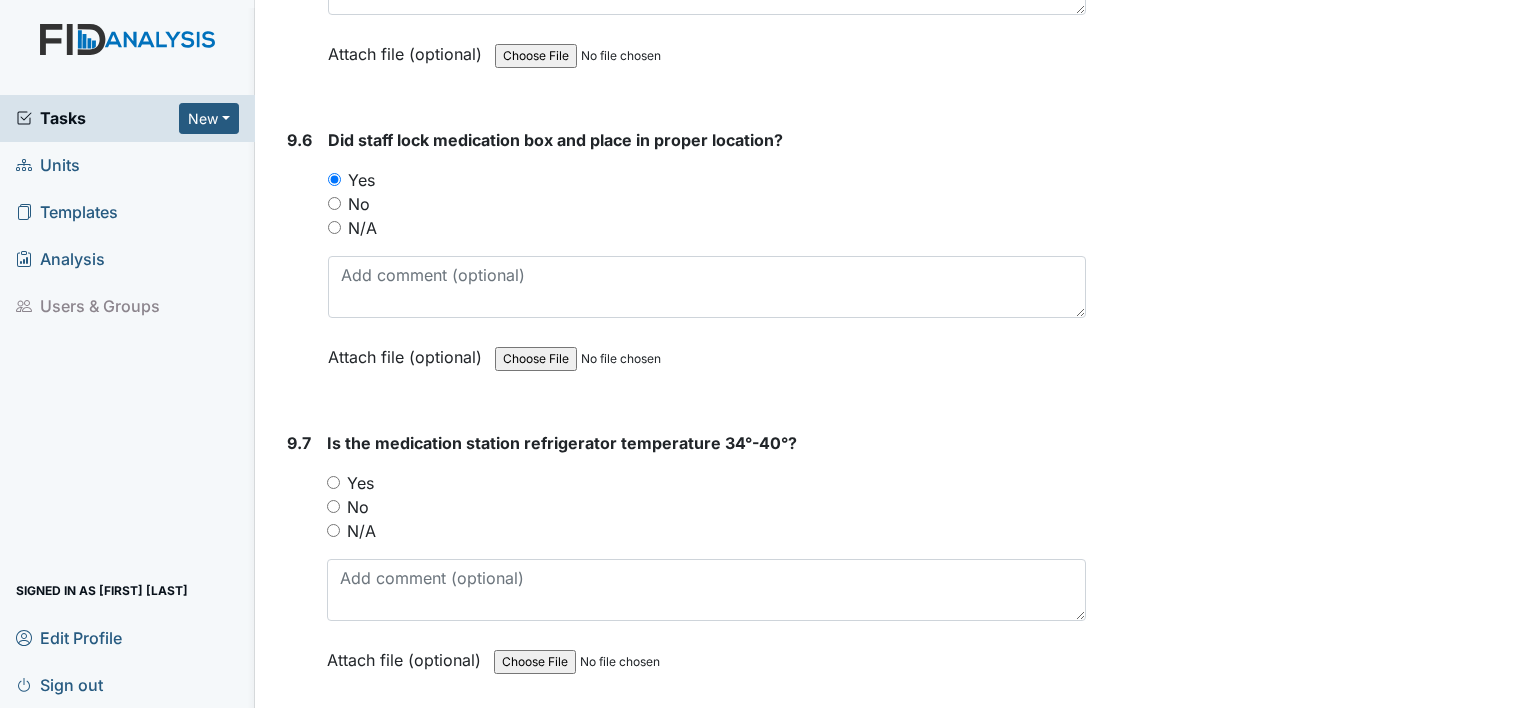 scroll, scrollTop: 22959, scrollLeft: 0, axis: vertical 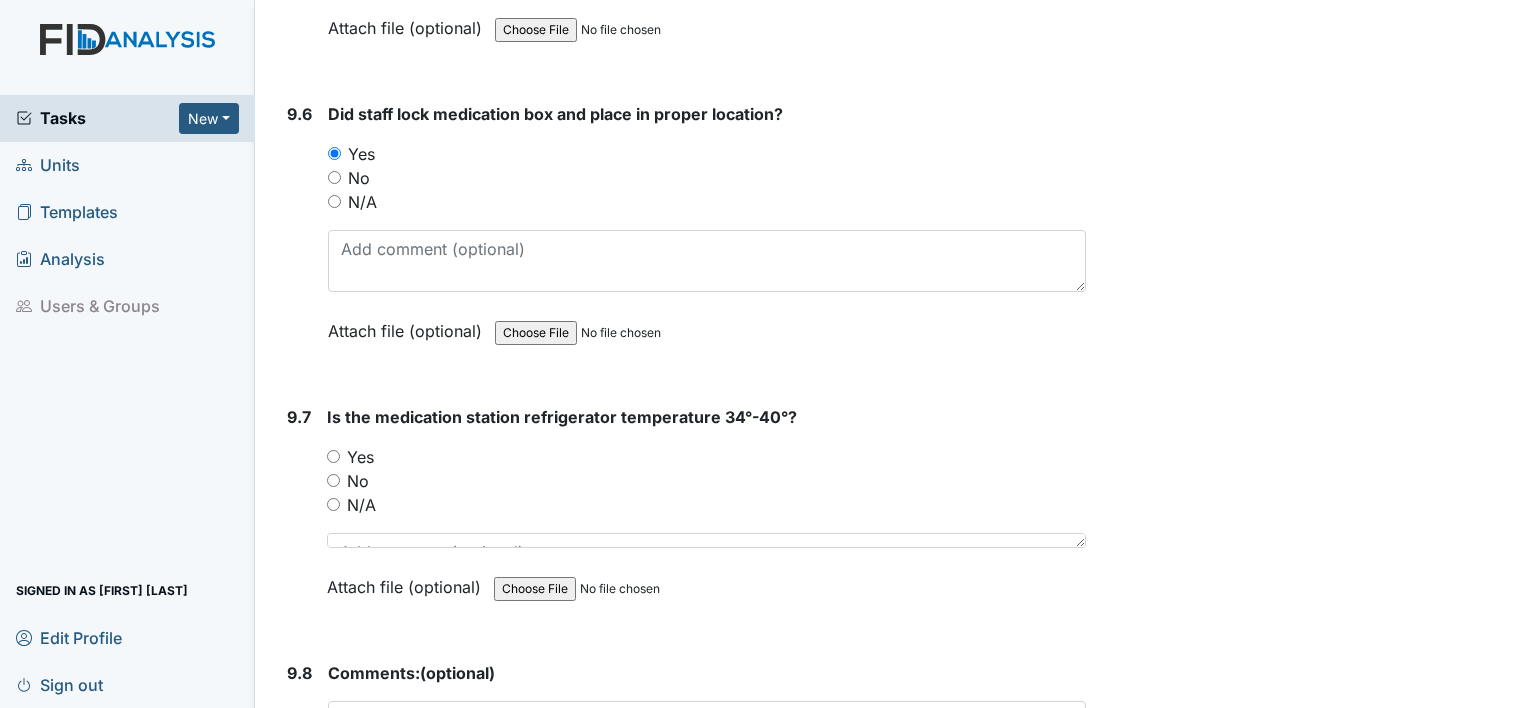 click on "N/A" at bounding box center (333, 504) 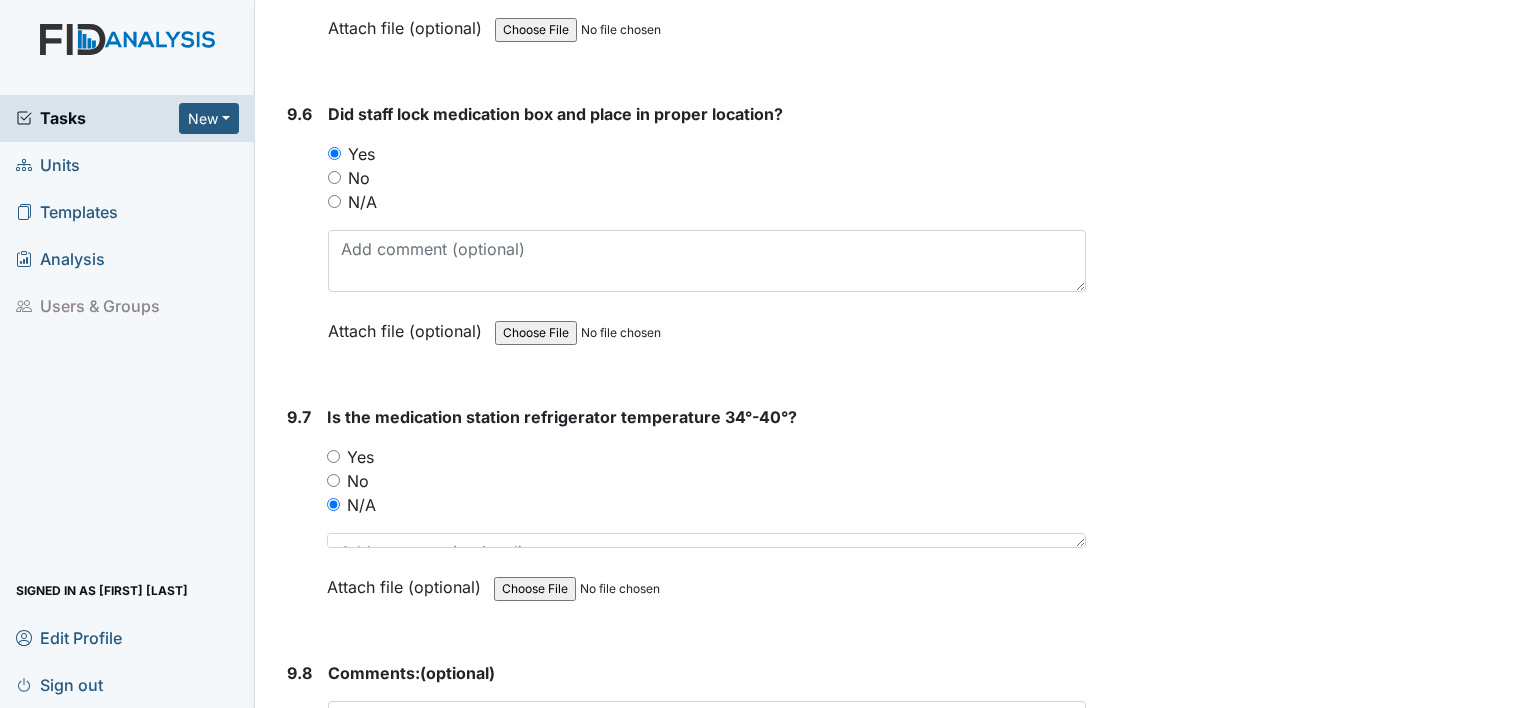 drag, startPoint x: 333, startPoint y: 404, endPoint x: 369, endPoint y: 619, distance: 217.99312 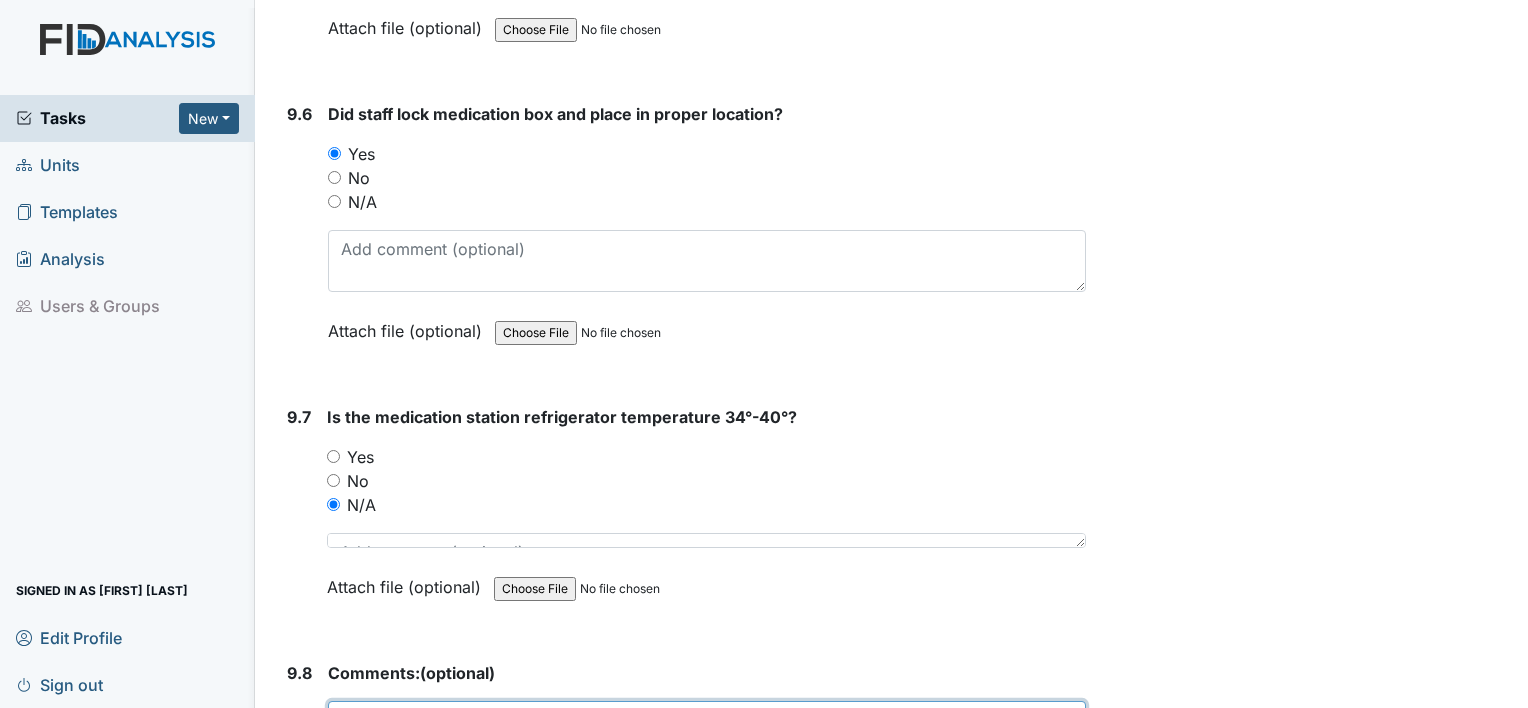 click at bounding box center (707, 732) 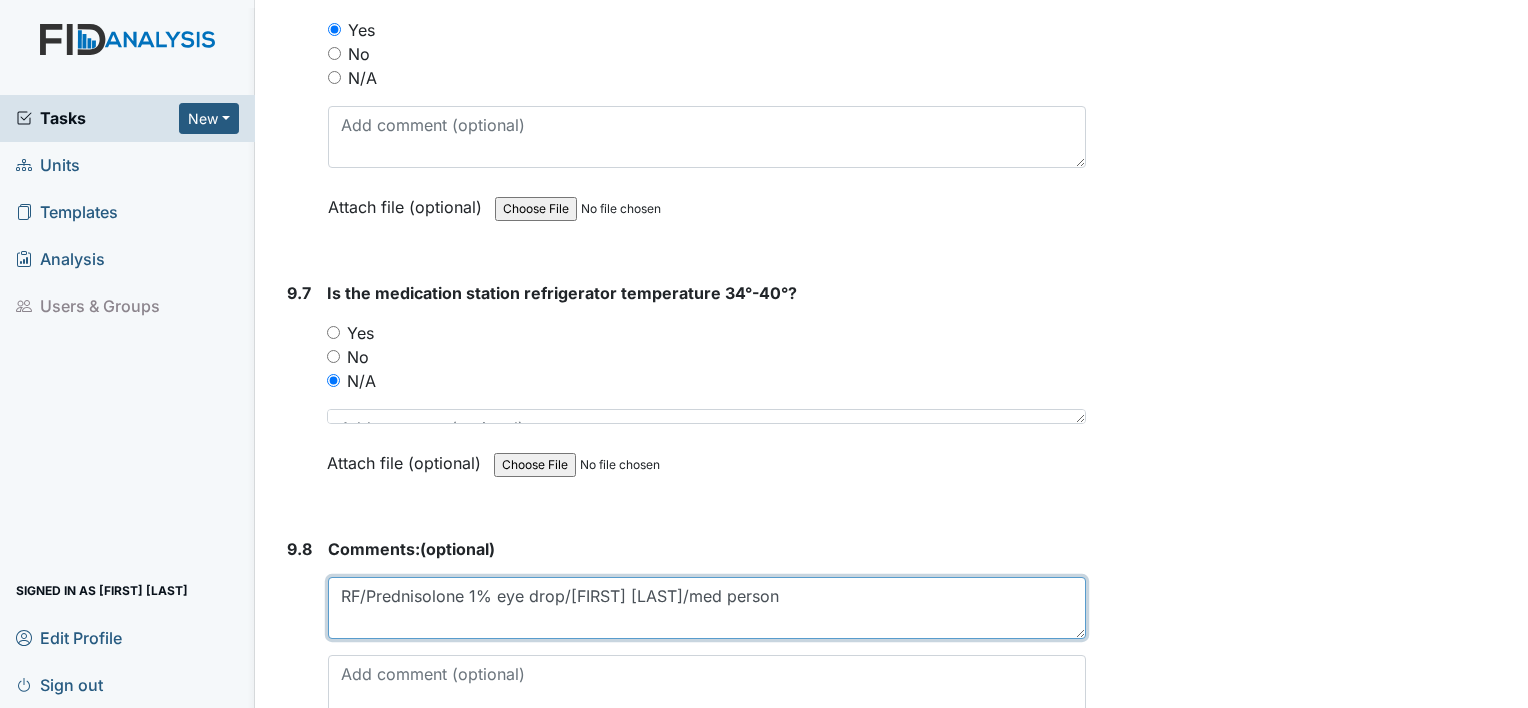 scroll, scrollTop: 23153, scrollLeft: 0, axis: vertical 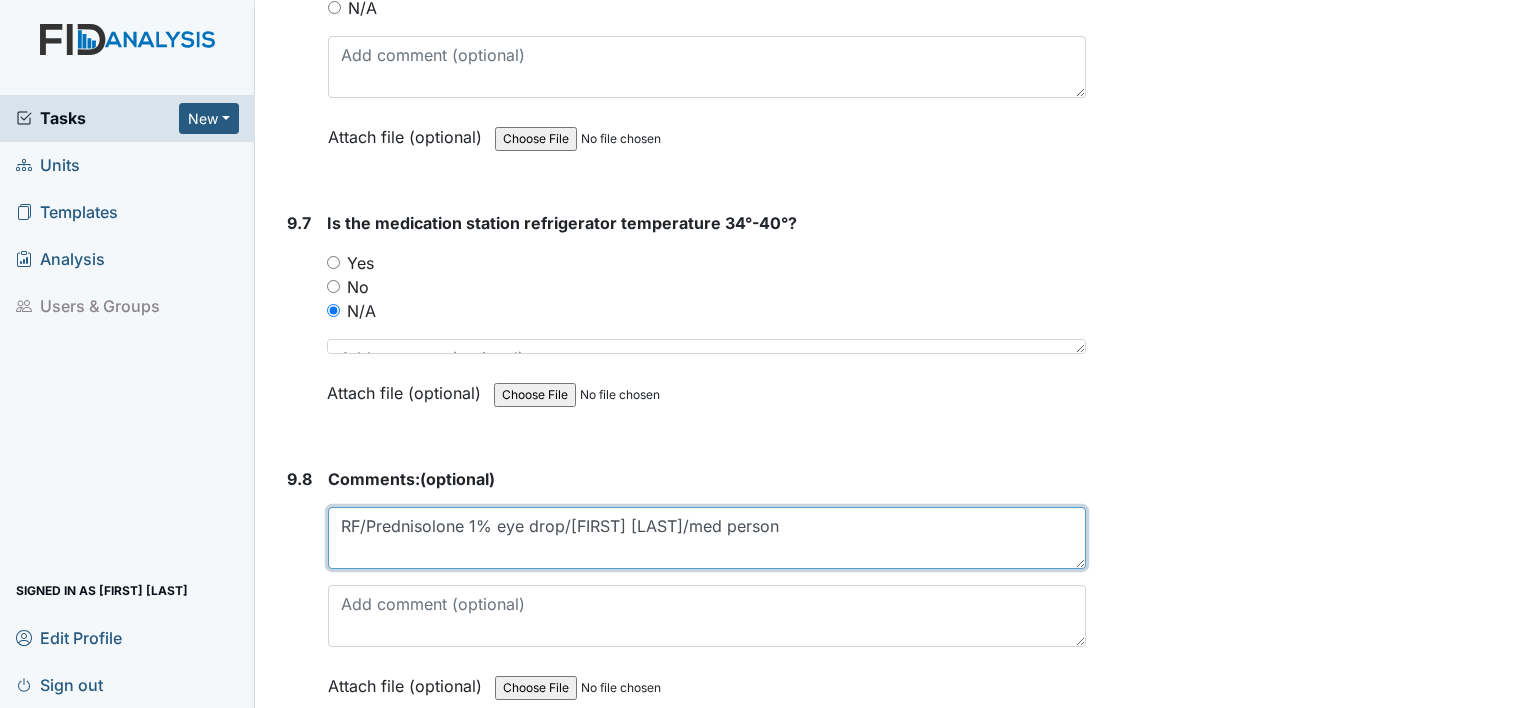 type on "RF/Prednisolone 1% eye drop/[FIRST] [LAST]/med person" 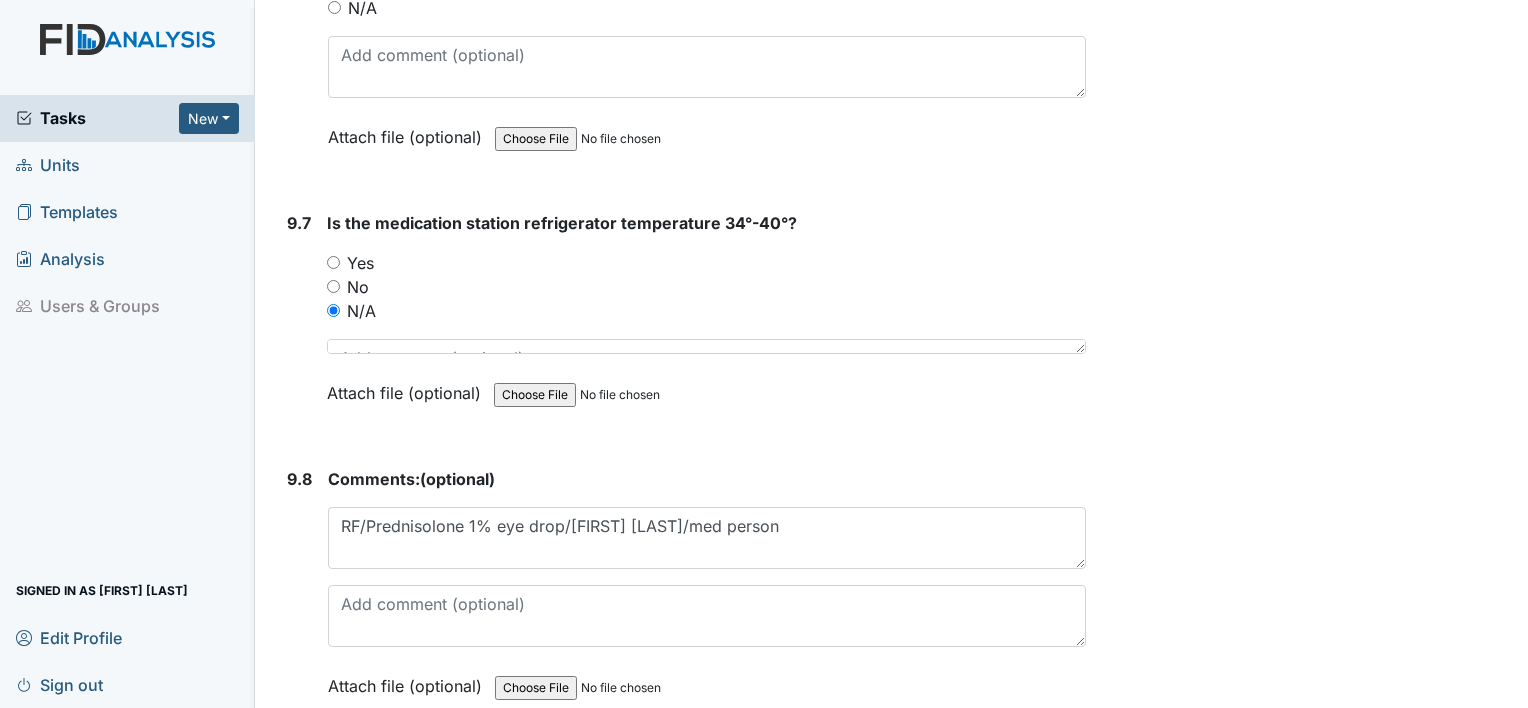 click on "Submit" at bounding box center [330, 779] 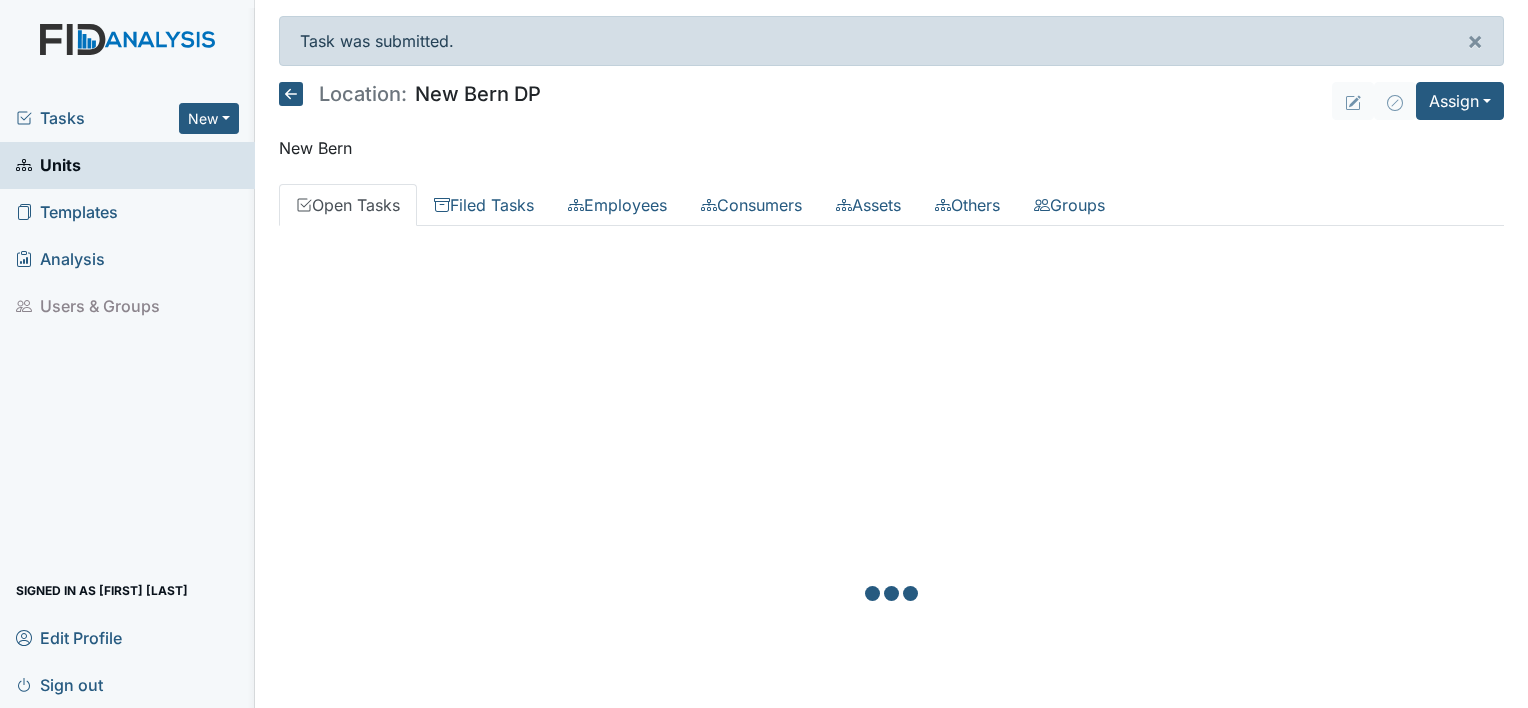 scroll, scrollTop: 0, scrollLeft: 0, axis: both 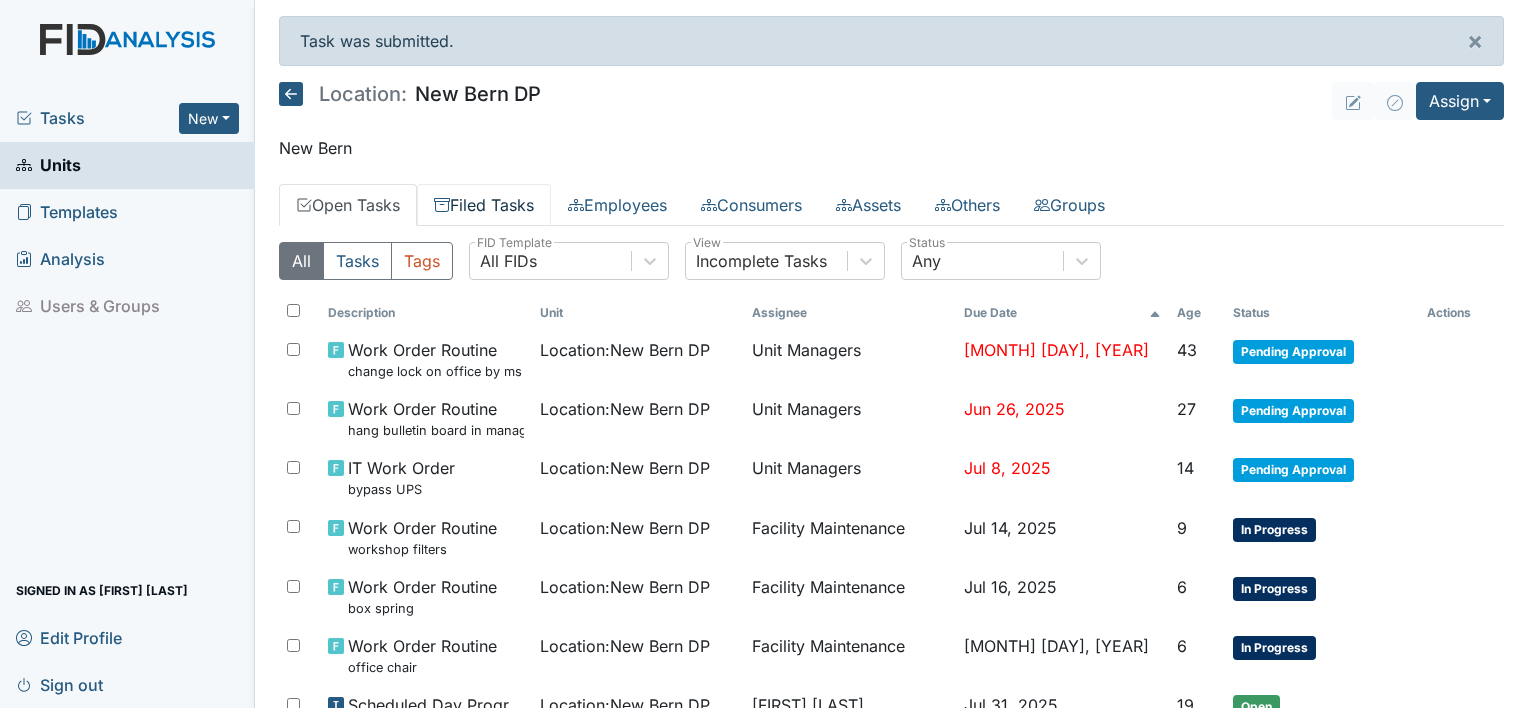 click on "Filed Tasks" at bounding box center (484, 205) 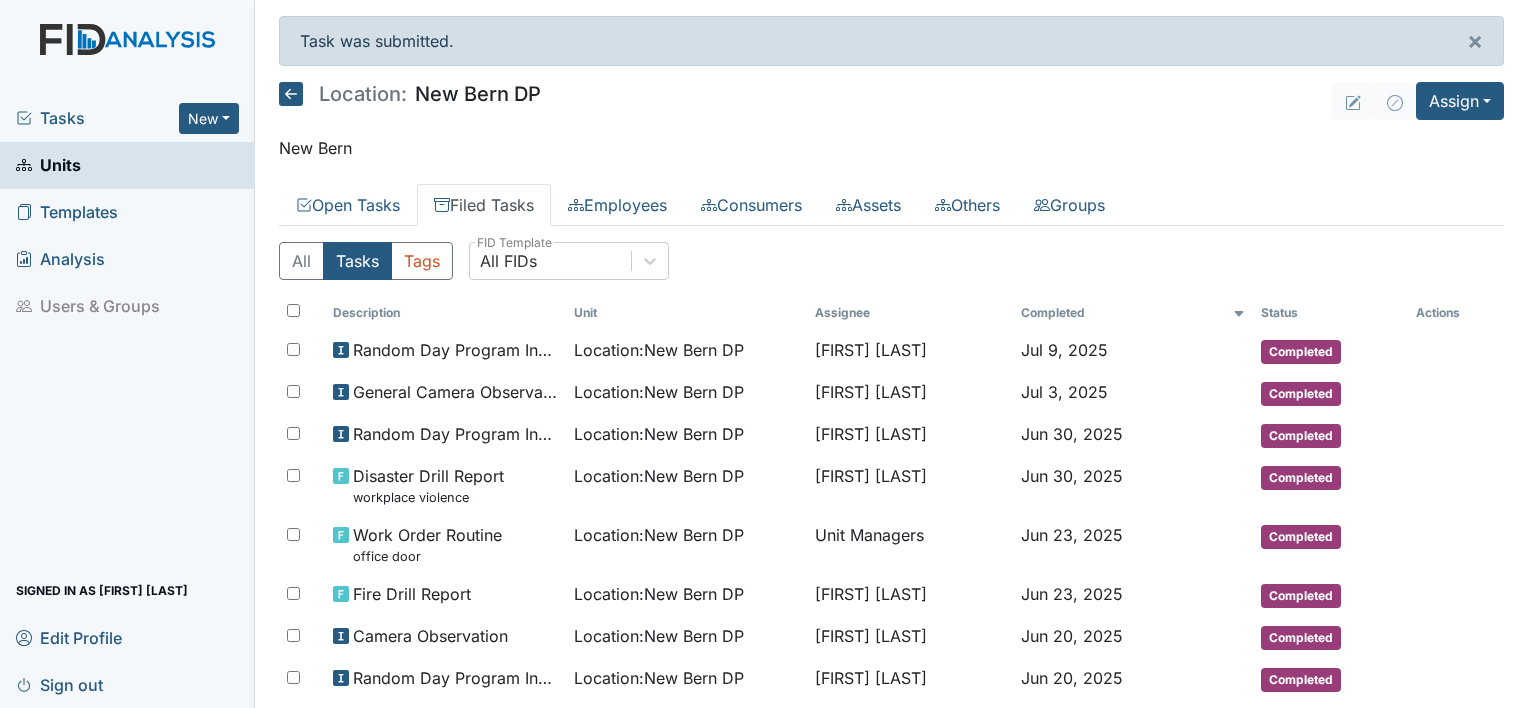 click on "Sign out" at bounding box center (59, 684) 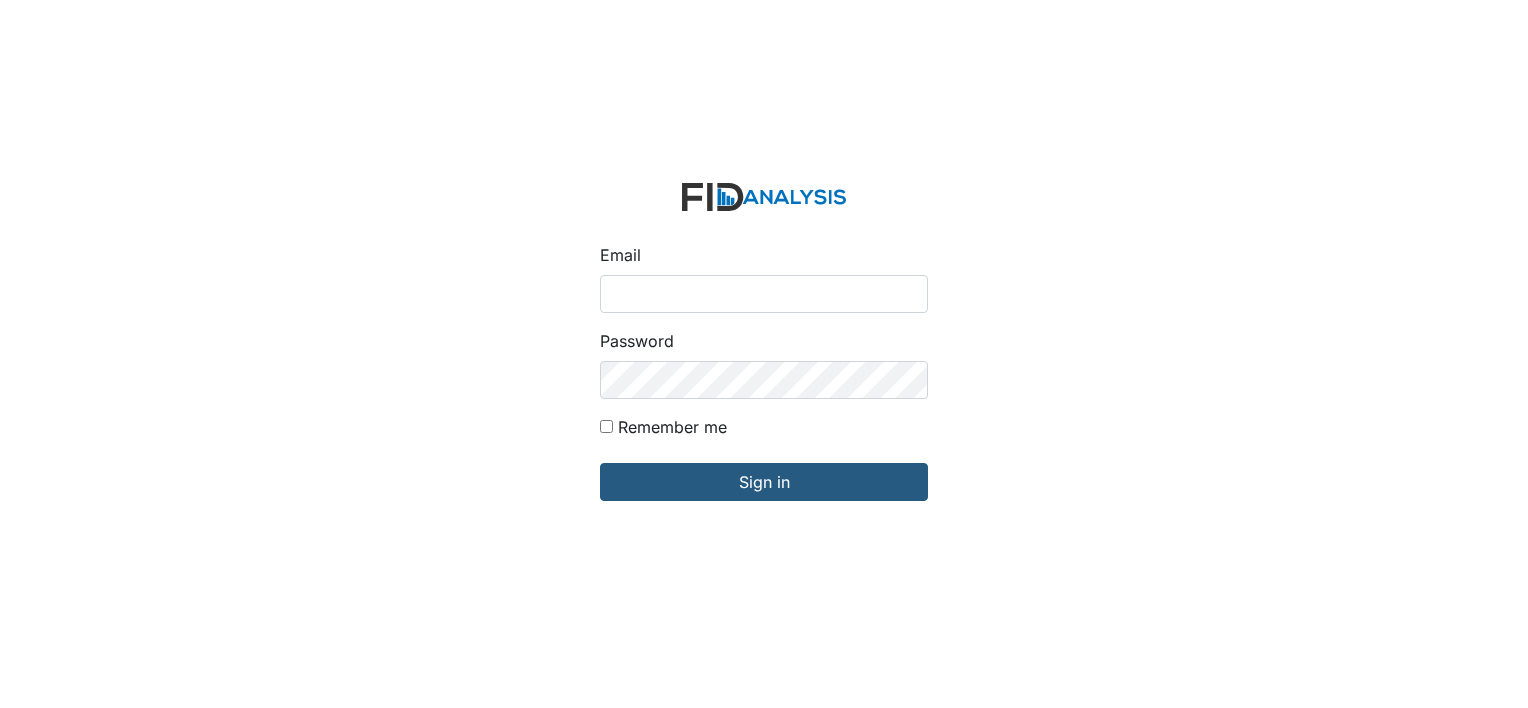 scroll, scrollTop: 0, scrollLeft: 0, axis: both 